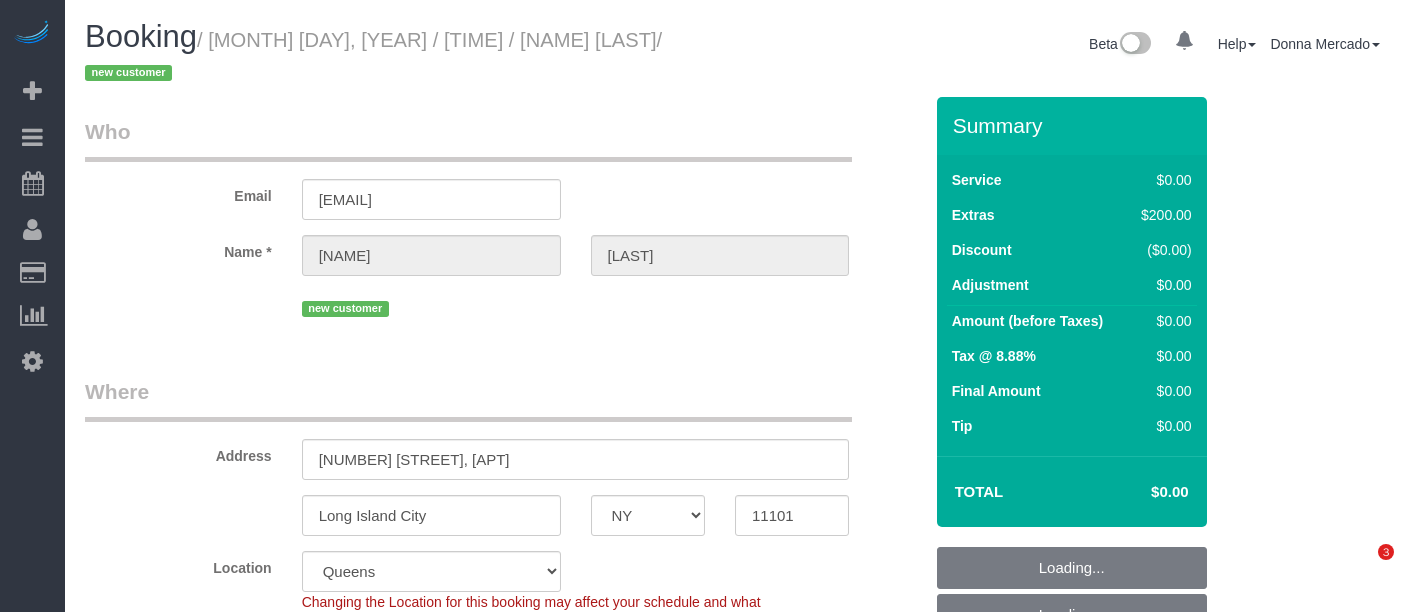 select on "NY" 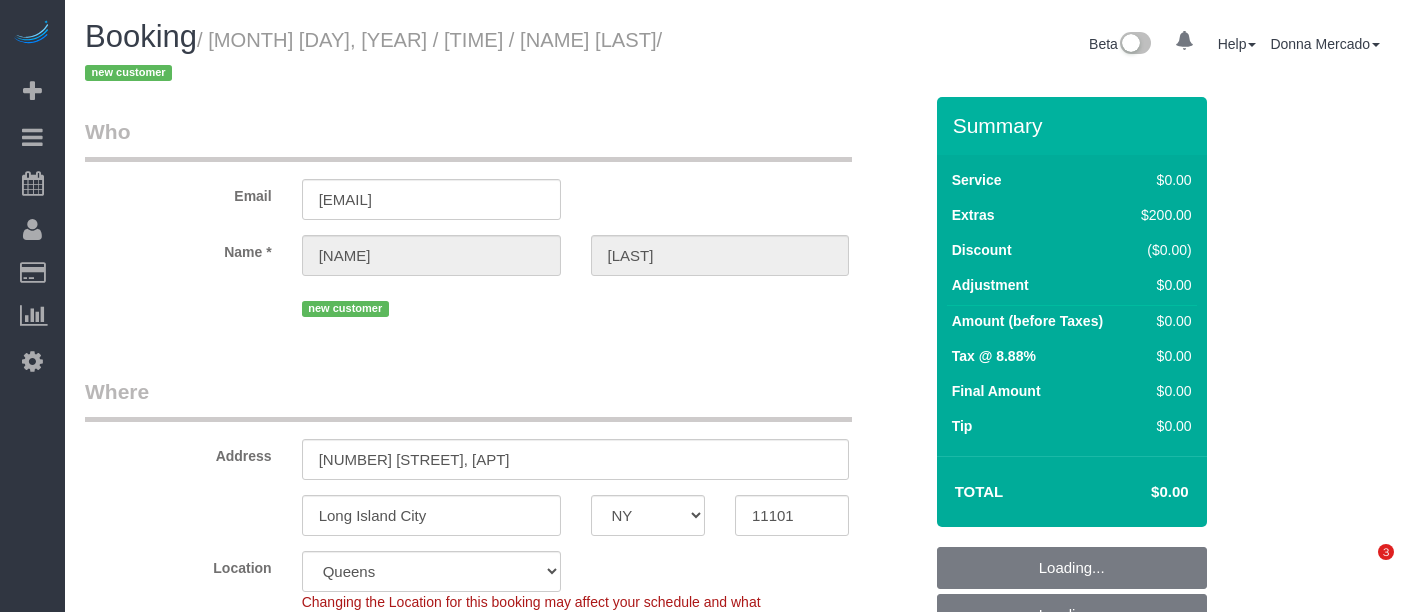 select on "spot6" 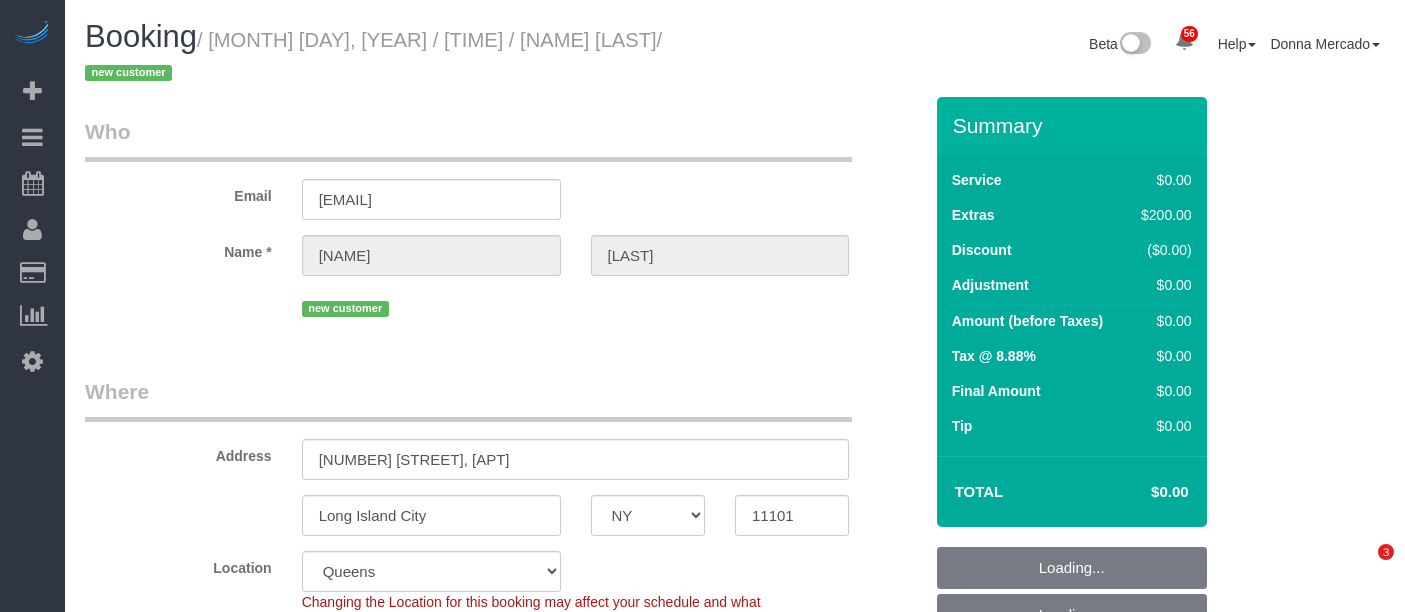 scroll, scrollTop: 0, scrollLeft: 0, axis: both 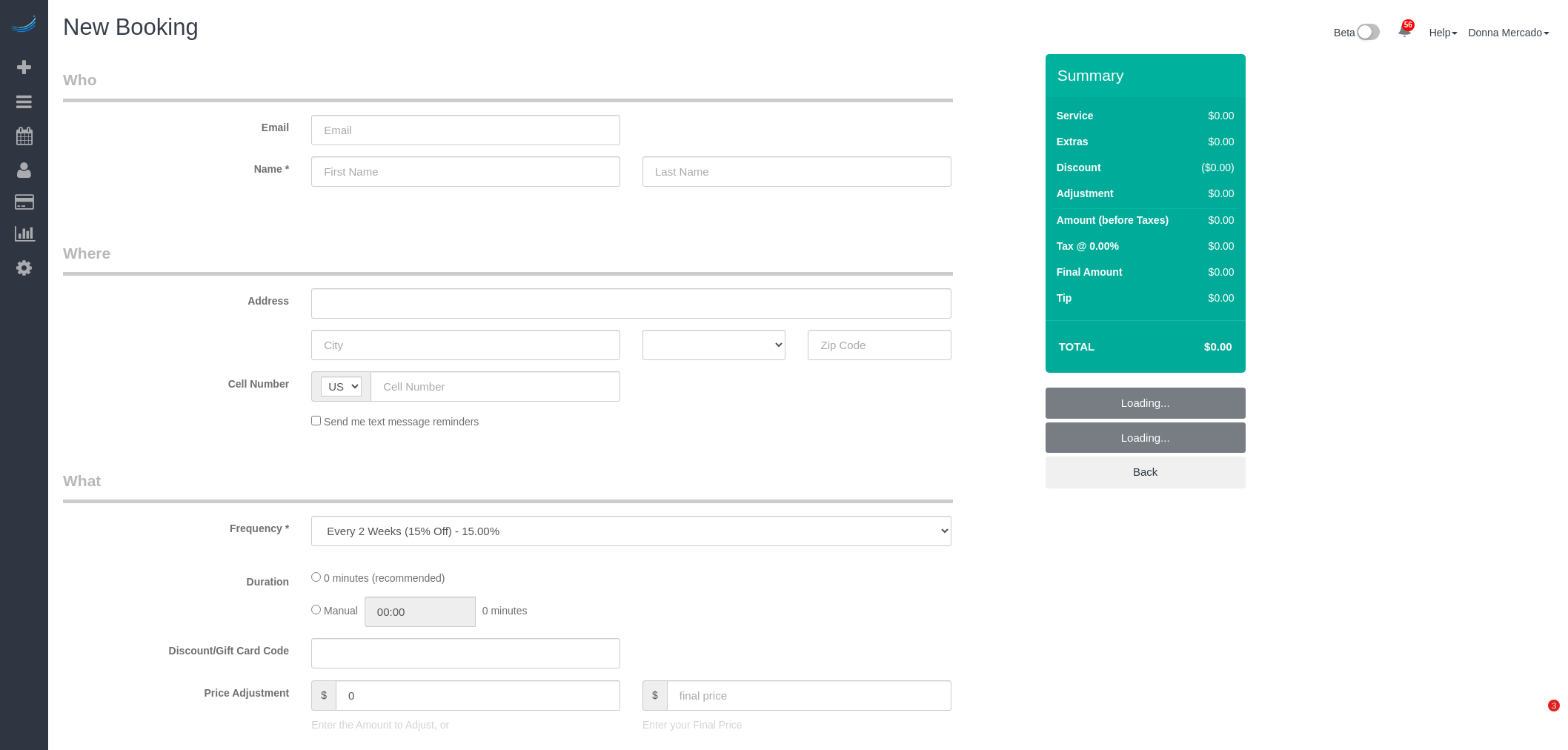 select on "number:89" 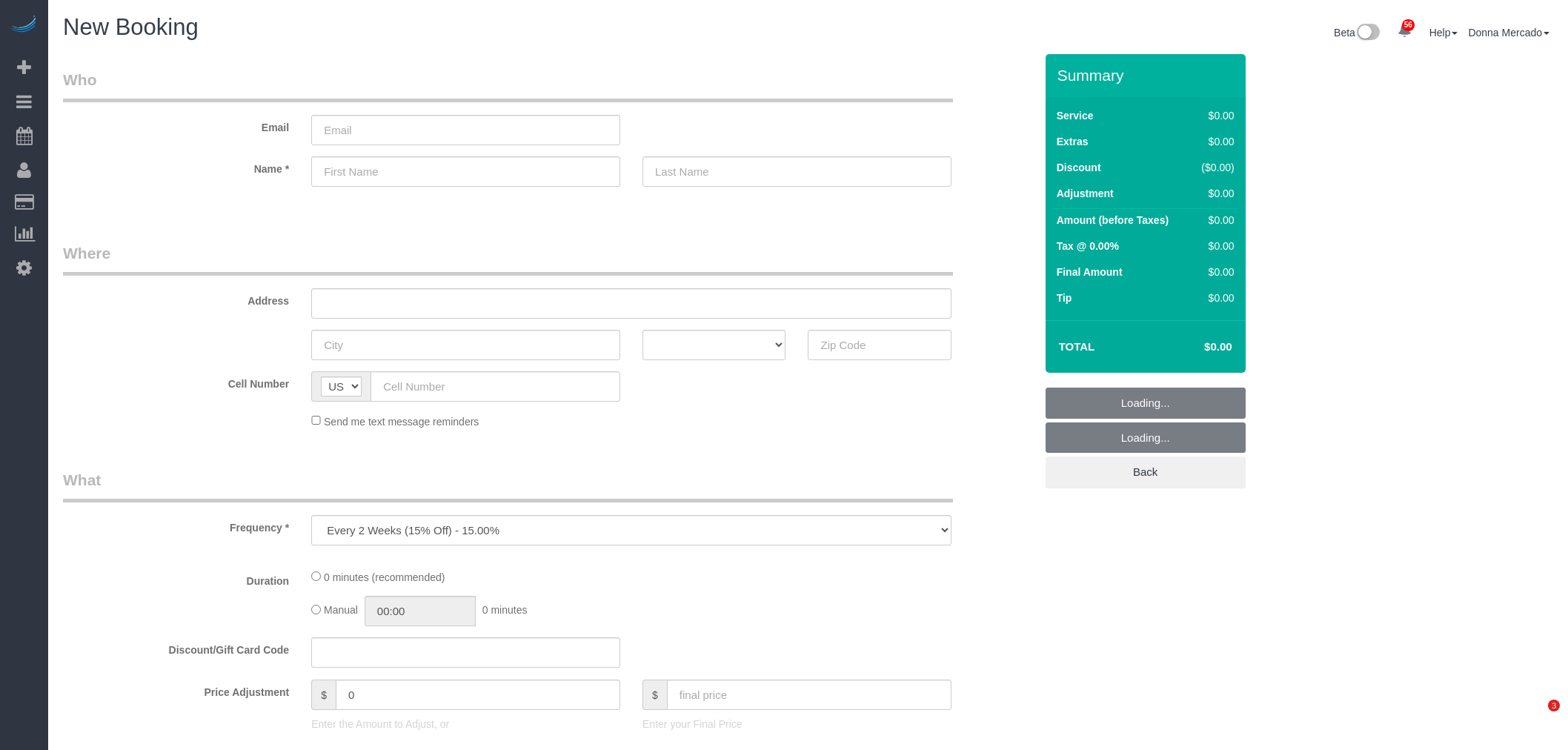 scroll, scrollTop: 0, scrollLeft: 0, axis: both 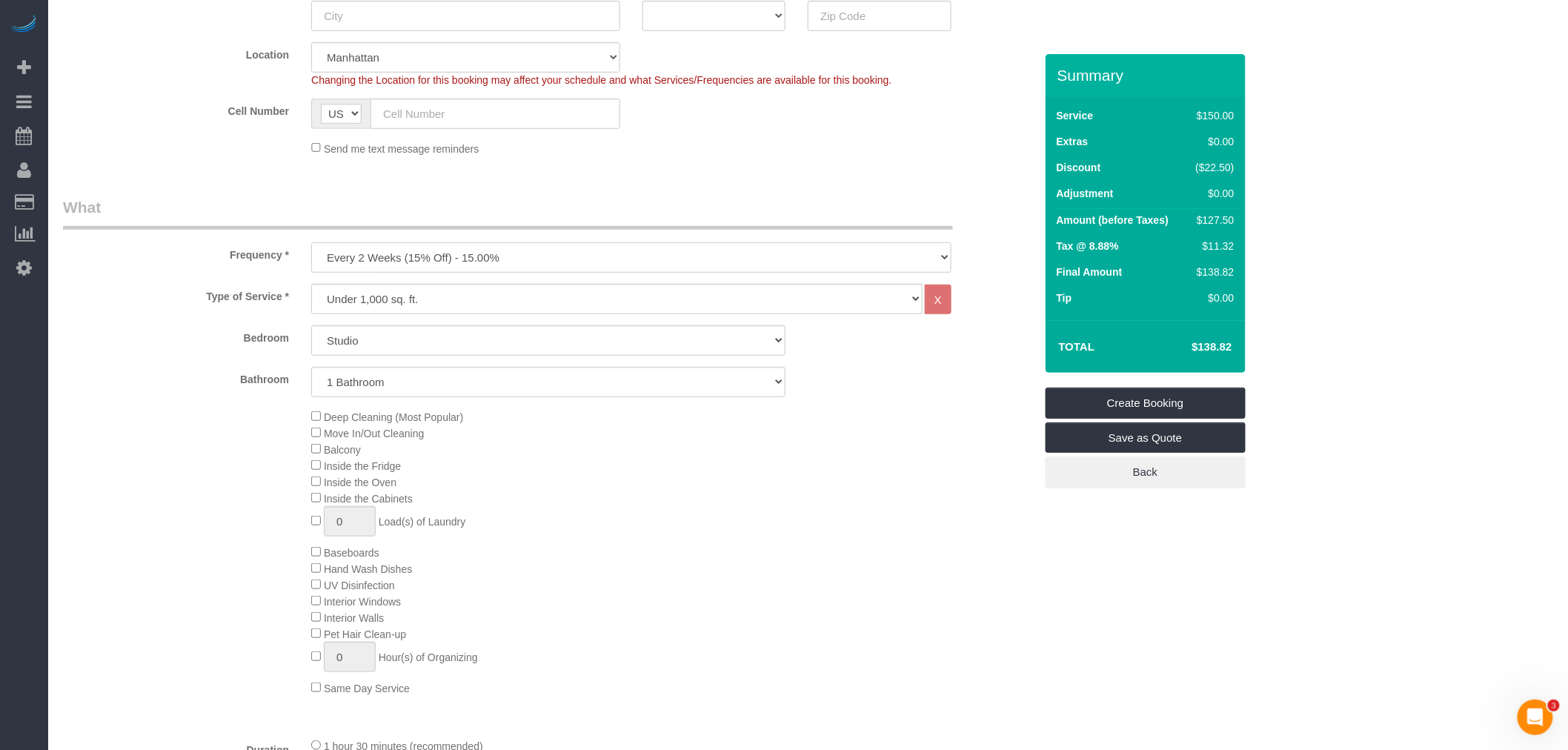 click on "One Time Weekly (20% Off) - 20.00% Every 2 Weeks (15% Off) - 15.00% Every 4 Weeks (10% Off) - 10.00%" at bounding box center [631, 257] 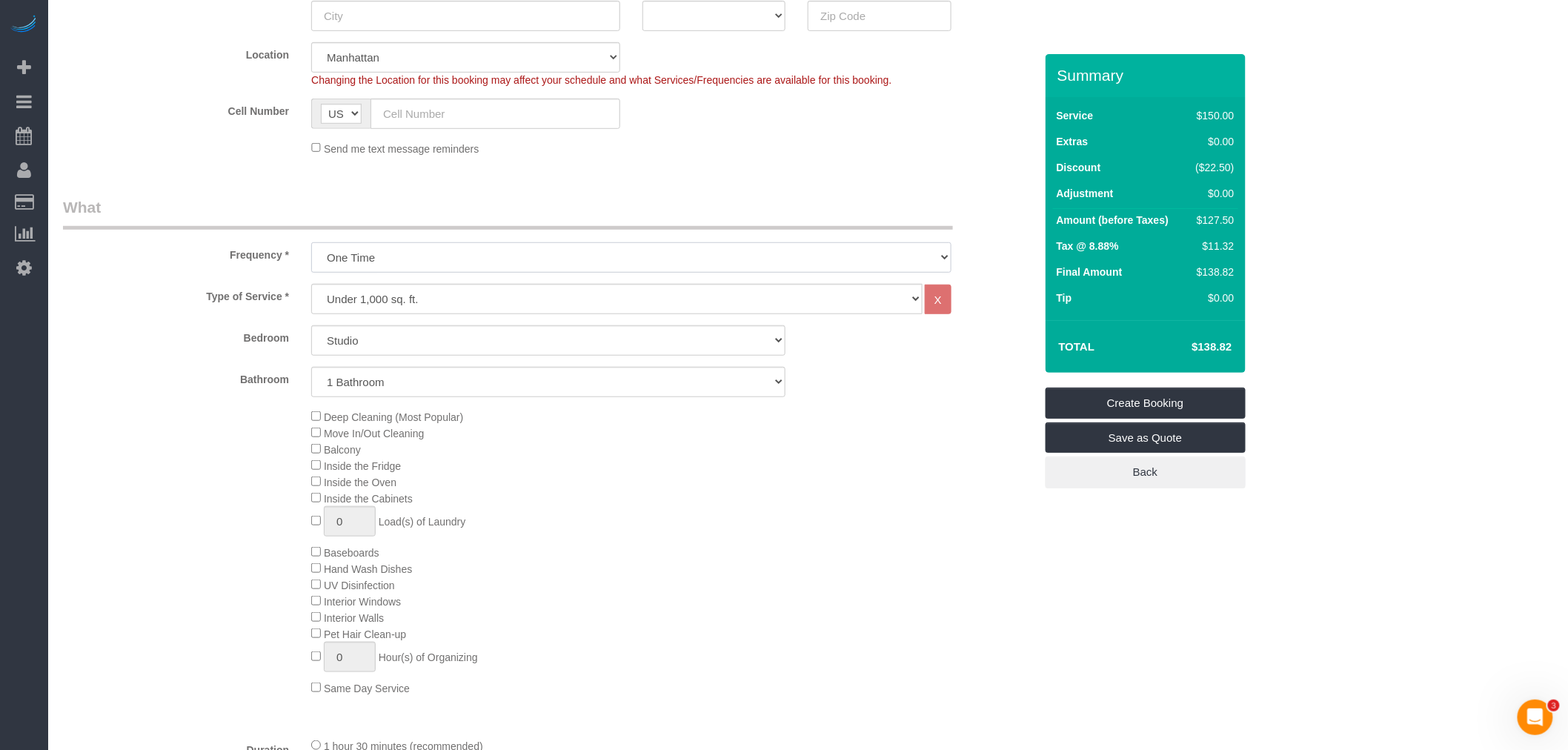 click on "One Time Weekly (20% Off) - 20.00% Every 2 Weeks (15% Off) - 15.00% Every 4 Weeks (10% Off) - 10.00%" at bounding box center [631, 257] 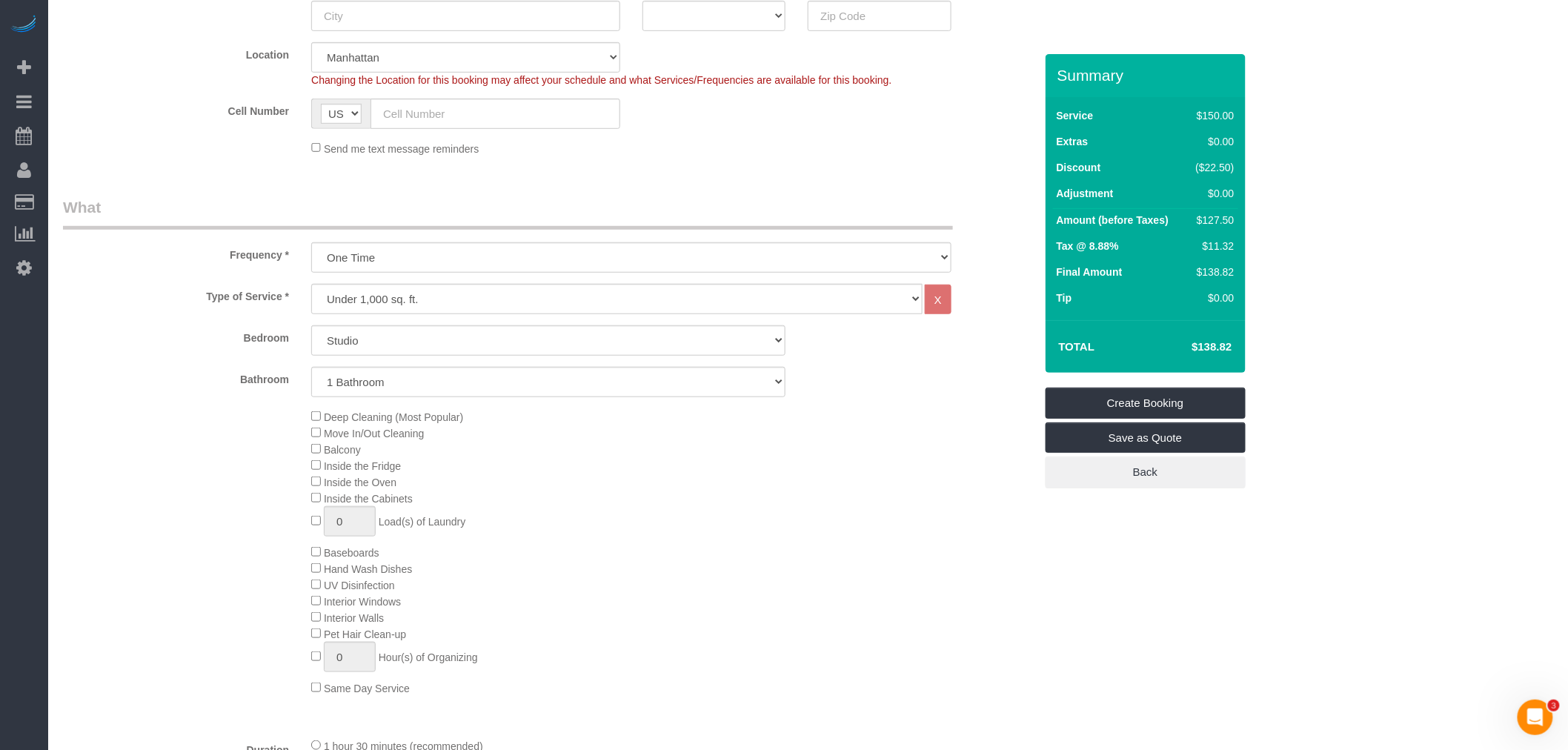 click on "Who
Email
Name *
Where
Address
AK
AL
AR
AZ
CA
CO
CT
DC
DE
FL
GA
HI
IA
ID
IL
IN
KS
KY
LA
MA
MD
ME
MI
MN
MO
MS
MT
NC
ND
NE
NH
NJ
NM
NV" at bounding box center [548, 922] 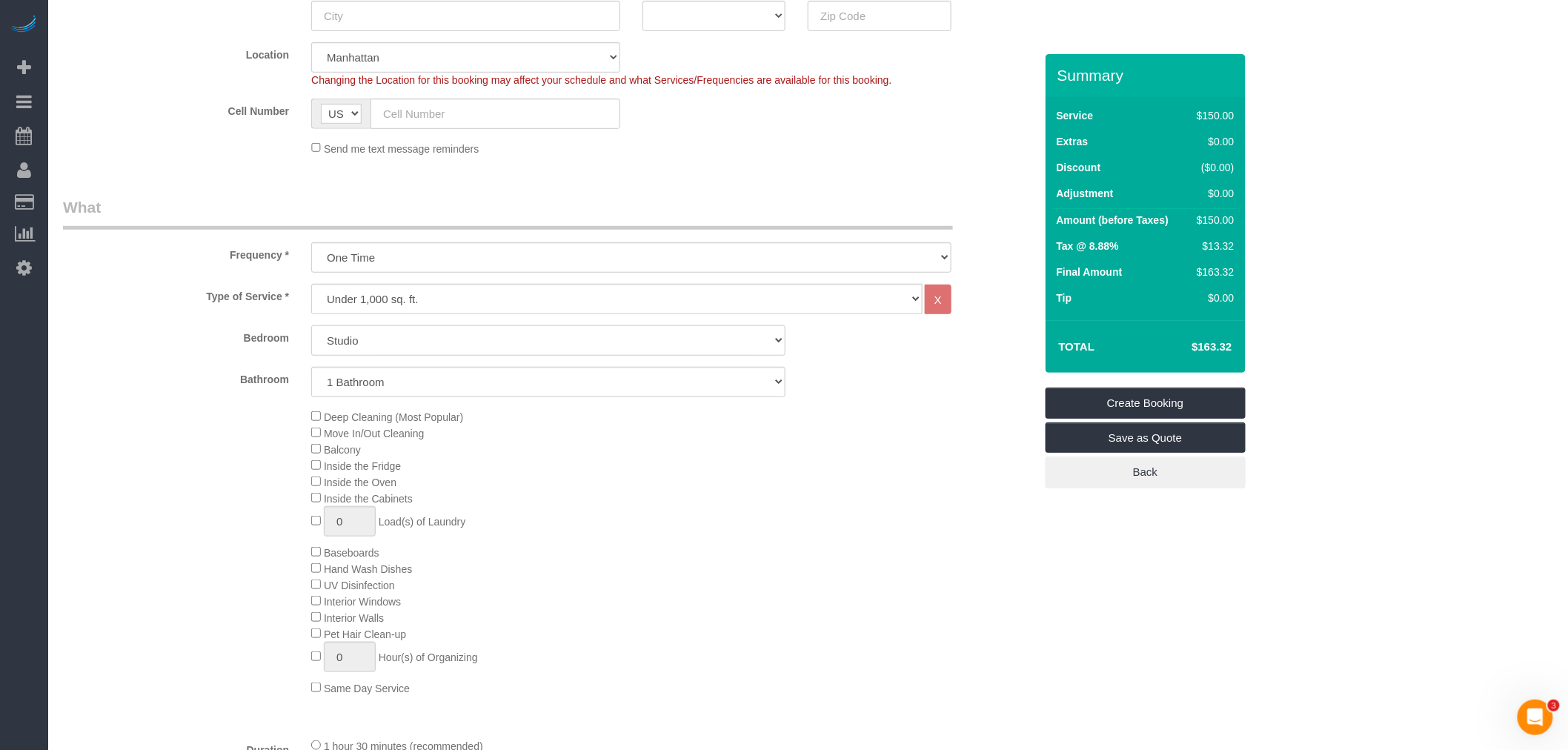 click on "Studio
1 Bedroom
2 Bedrooms
3 Bedrooms" 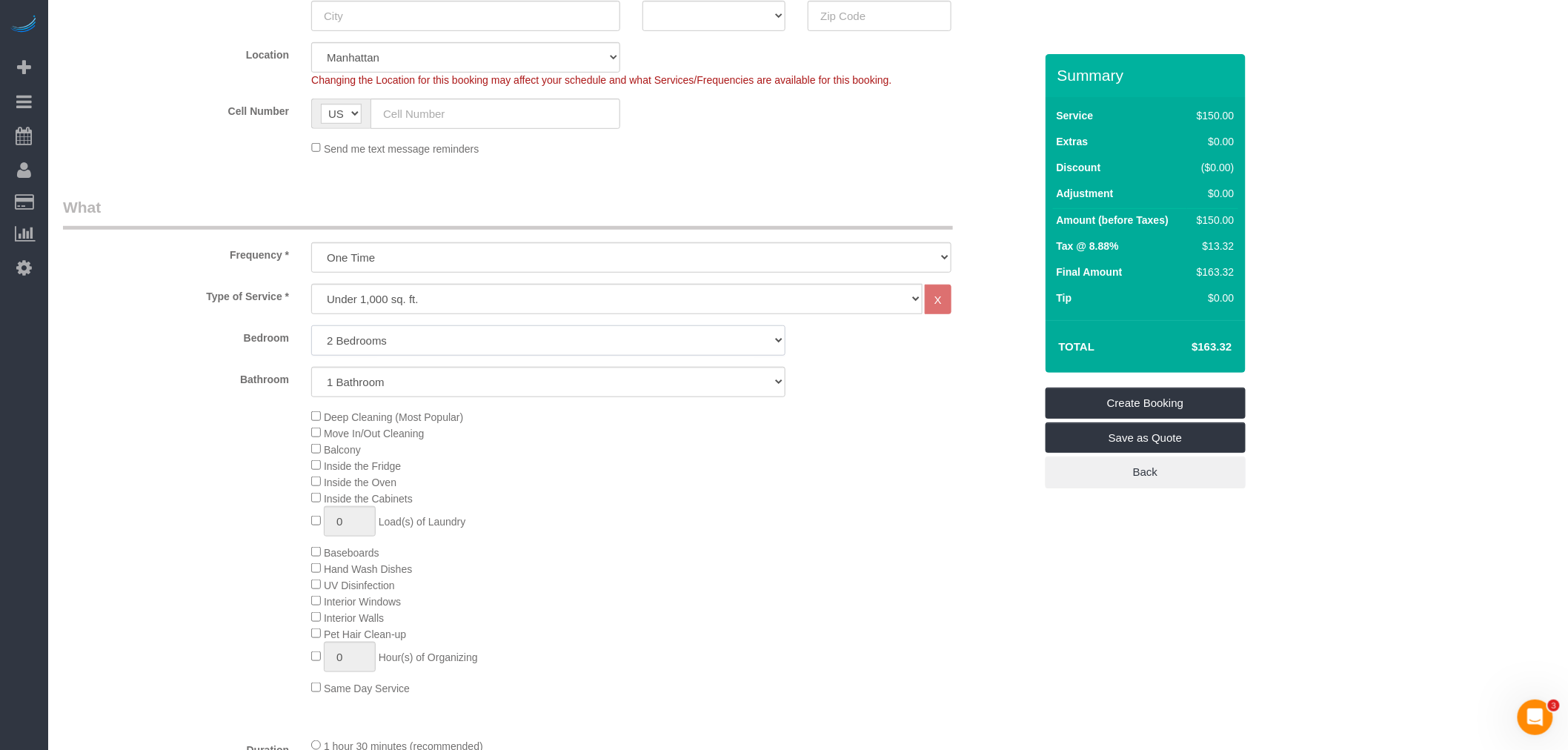 click on "Studio
1 Bedroom
2 Bedrooms
3 Bedrooms" 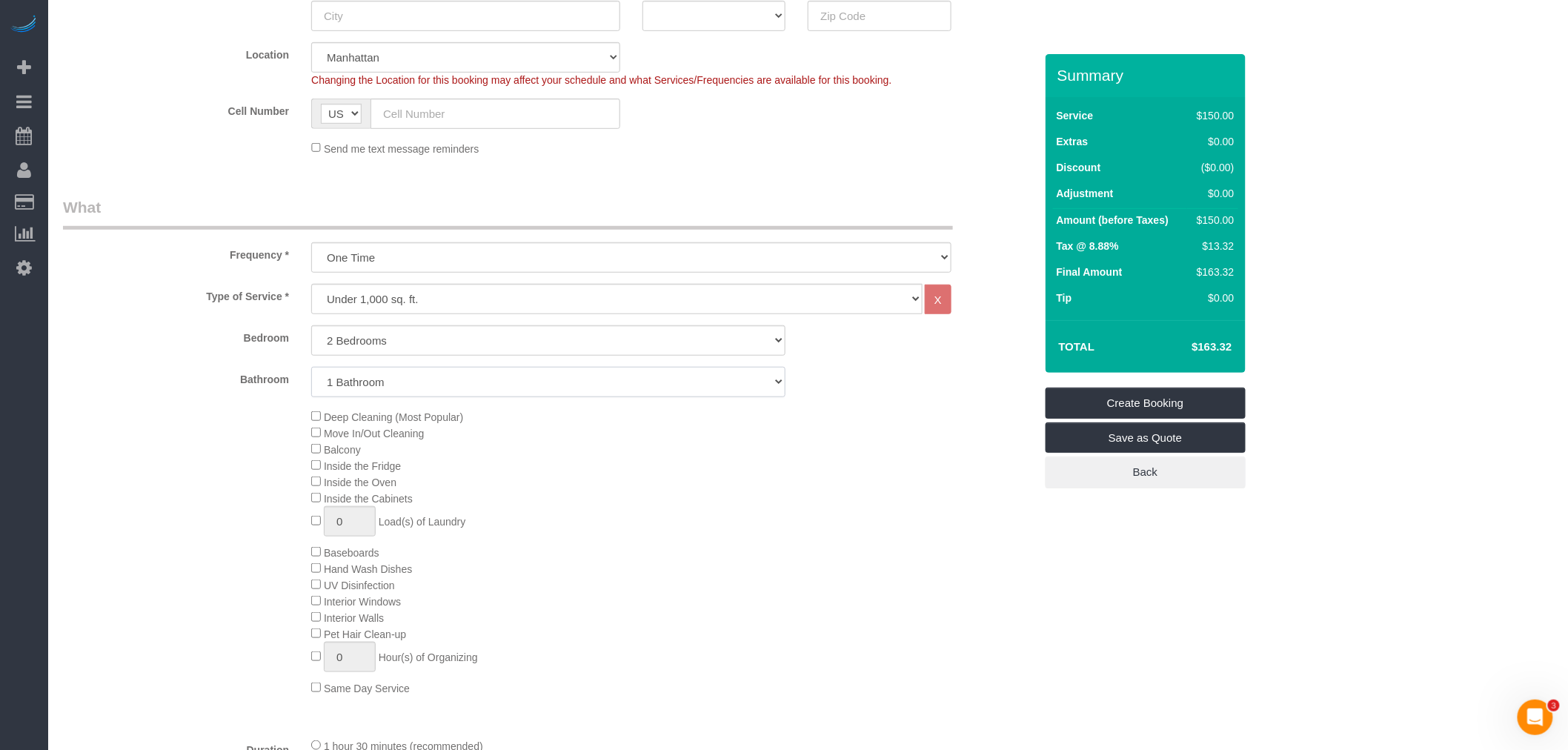 click on "1 Bathroom
2 Bathrooms" 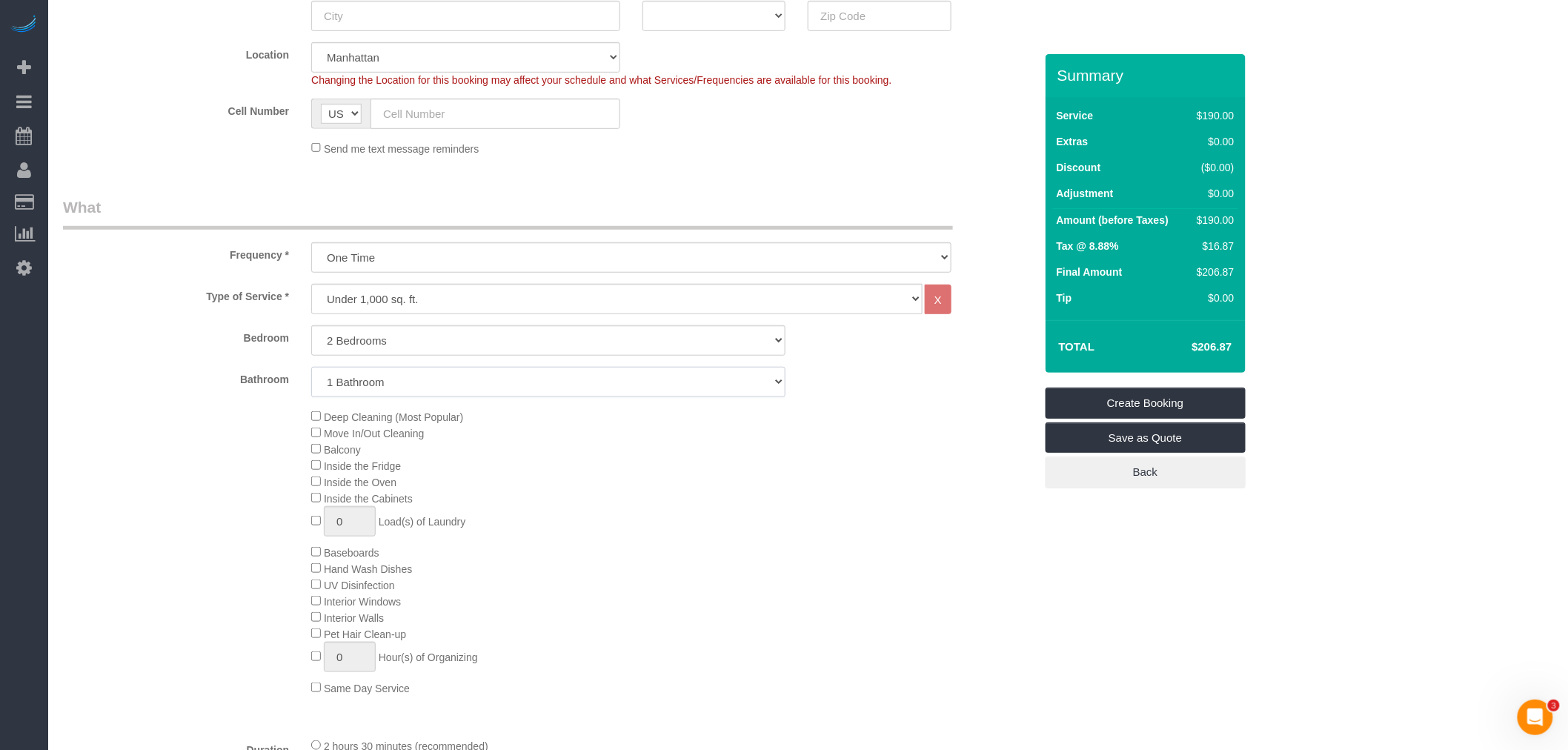 click on "1 Bathroom
2 Bathrooms" 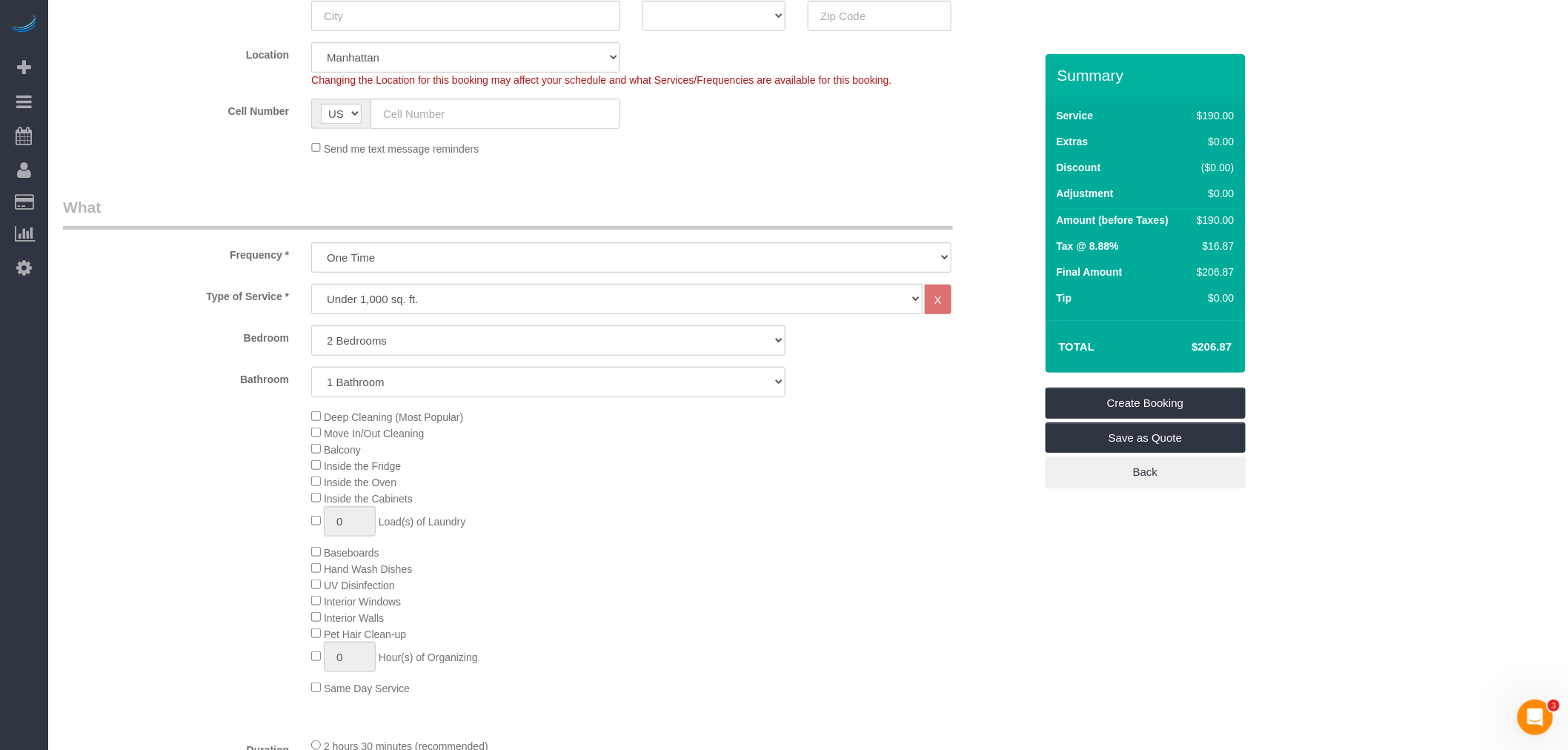 click on "Deep Cleaning (Most Popular)" 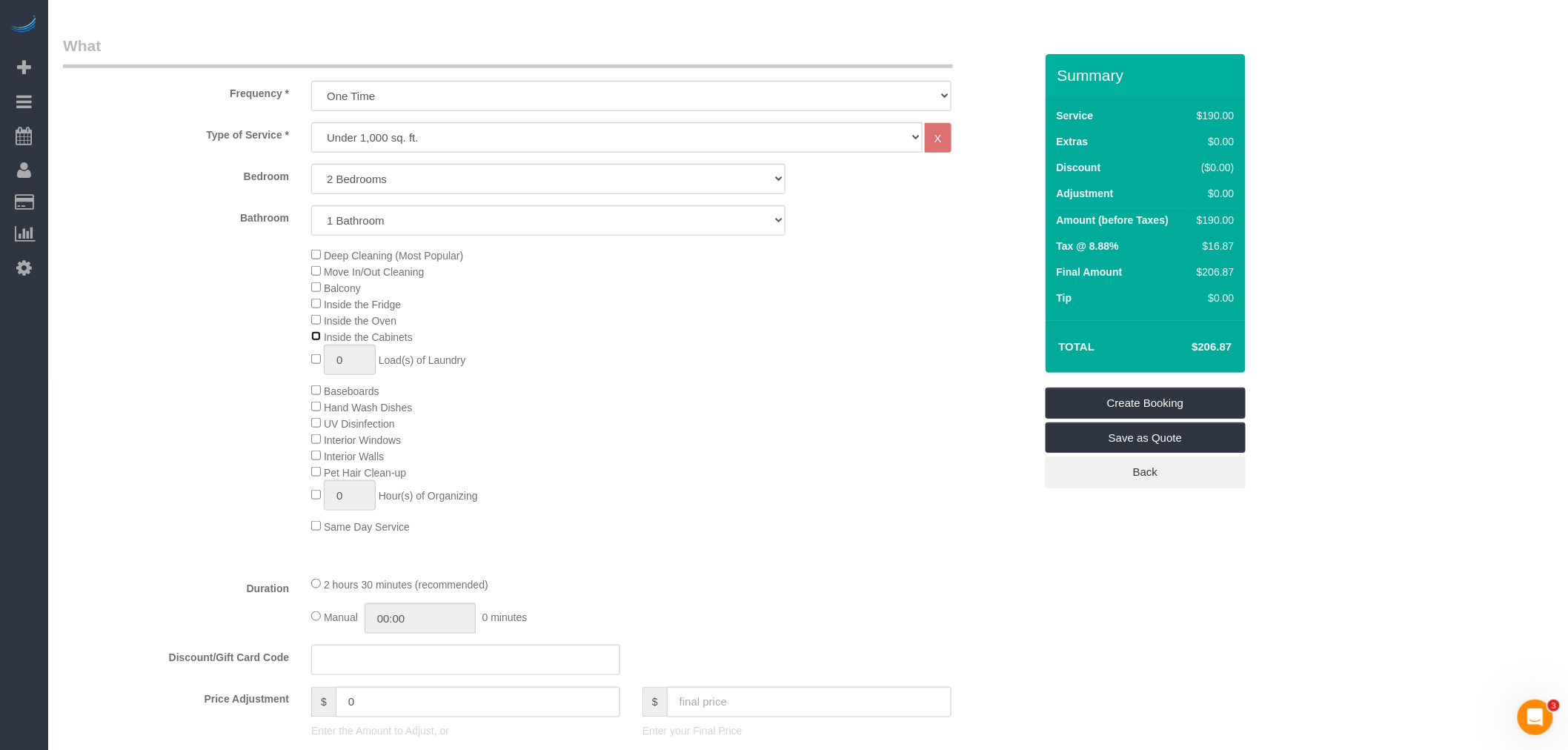 scroll, scrollTop: 494, scrollLeft: 0, axis: vertical 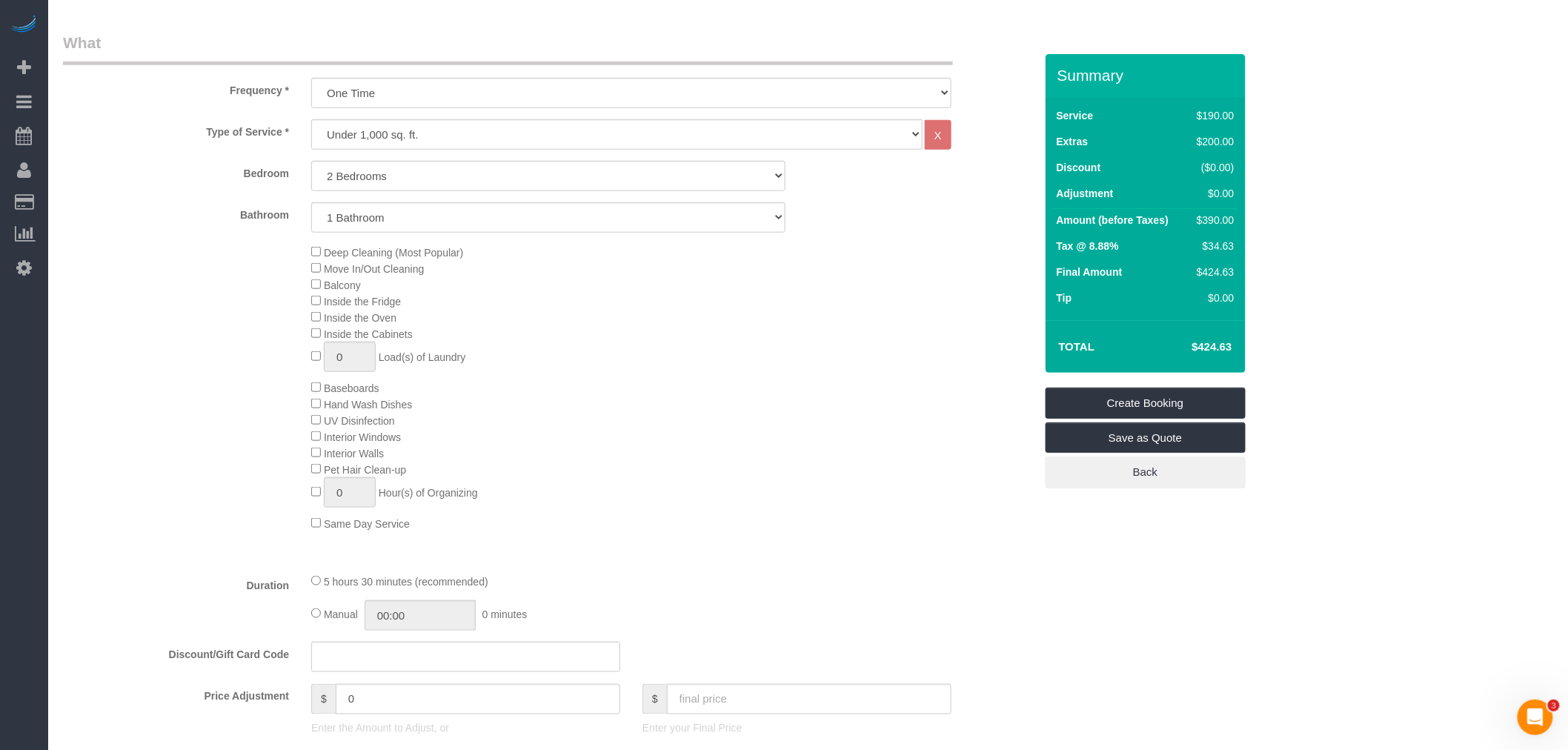 click on "Deep Cleaning (Most Popular)
Move In/Out Cleaning
Balcony
Inside the Fridge
Inside the Oven
Inside the Cabinets
0
Load(s) of Laundry
Baseboards
Hand Wash Dishes
0" 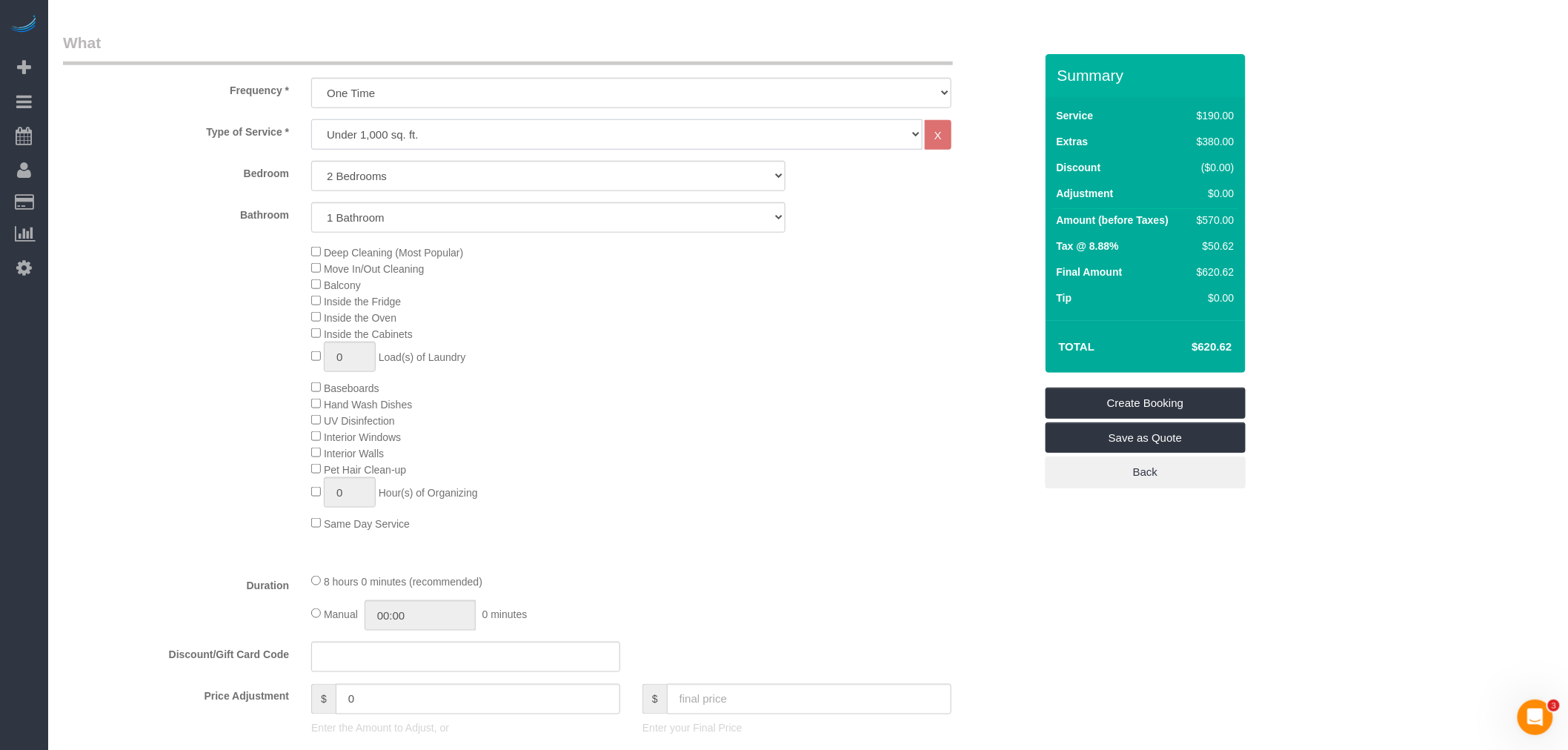 click on "Under 1,000 sq. ft. 1,001 - 1,500 sq. ft. 1,500+ sq. ft. Custom Cleaning Office Cleaning Airbnb Cleaning Post Construction Cleaning RE-CLEAN Hourly Rate - 8.0 Hourly Rate - 7.5 Late Cancellation - Invoice Purposes Hourly Rate (30% OFF) Bungalow Living Hello Alfred - Standard Cleaning Hello Alfred - Hourly Rate TULU - Standard Cleaning TULU - Hourly Rate Hourly Rate (15% OFF) Hourly Rate (20% OFF) Hourly Rate (25% OFF) Hourly Rate (22.5% OFF) Charity Clean Outsite - Hourly Rate Floor Cleaning 100/hr 140/hr Upholstery Cleaning Hourly Rate (Comped Cleaning) Power Washing Carpet/Rug Cleaning Floor Cleaning - 25% OFF Couch Cleaning" 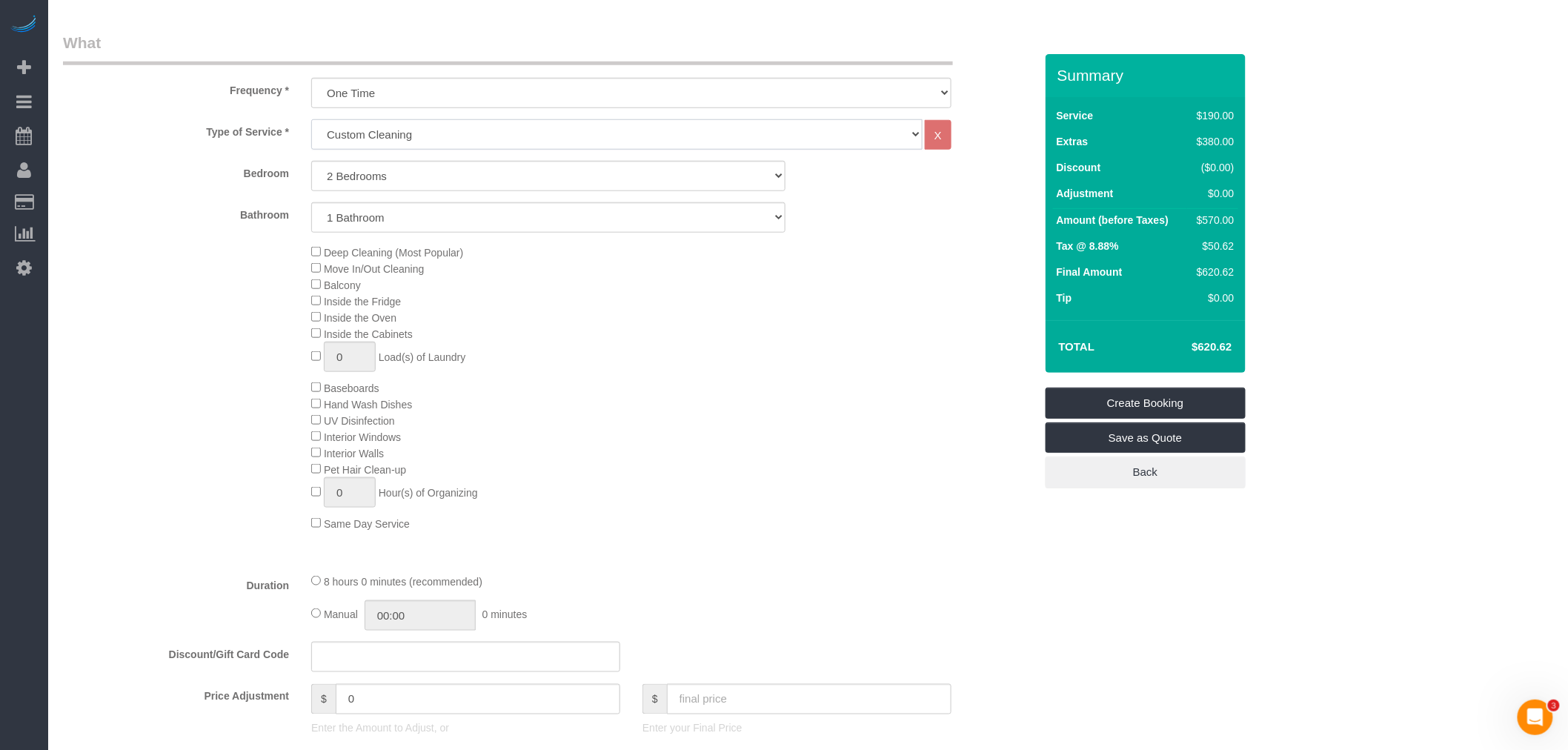 click on "Under 1,000 sq. ft. 1,001 - 1,500 sq. ft. 1,500+ sq. ft. Custom Cleaning Office Cleaning Airbnb Cleaning Post Construction Cleaning RE-CLEAN Hourly Rate - 8.0 Hourly Rate - 7.5 Late Cancellation - Invoice Purposes Hourly Rate (30% OFF) Bungalow Living Hello Alfred - Standard Cleaning Hello Alfred - Hourly Rate TULU - Standard Cleaning TULU - Hourly Rate Hourly Rate (15% OFF) Hourly Rate (20% OFF) Hourly Rate (25% OFF) Hourly Rate (22.5% OFF) Charity Clean Outsite - Hourly Rate Floor Cleaning 100/hr 140/hr Upholstery Cleaning Hourly Rate (Comped Cleaning) Power Washing Carpet/Rug Cleaning Floor Cleaning - 25% OFF Couch Cleaning" 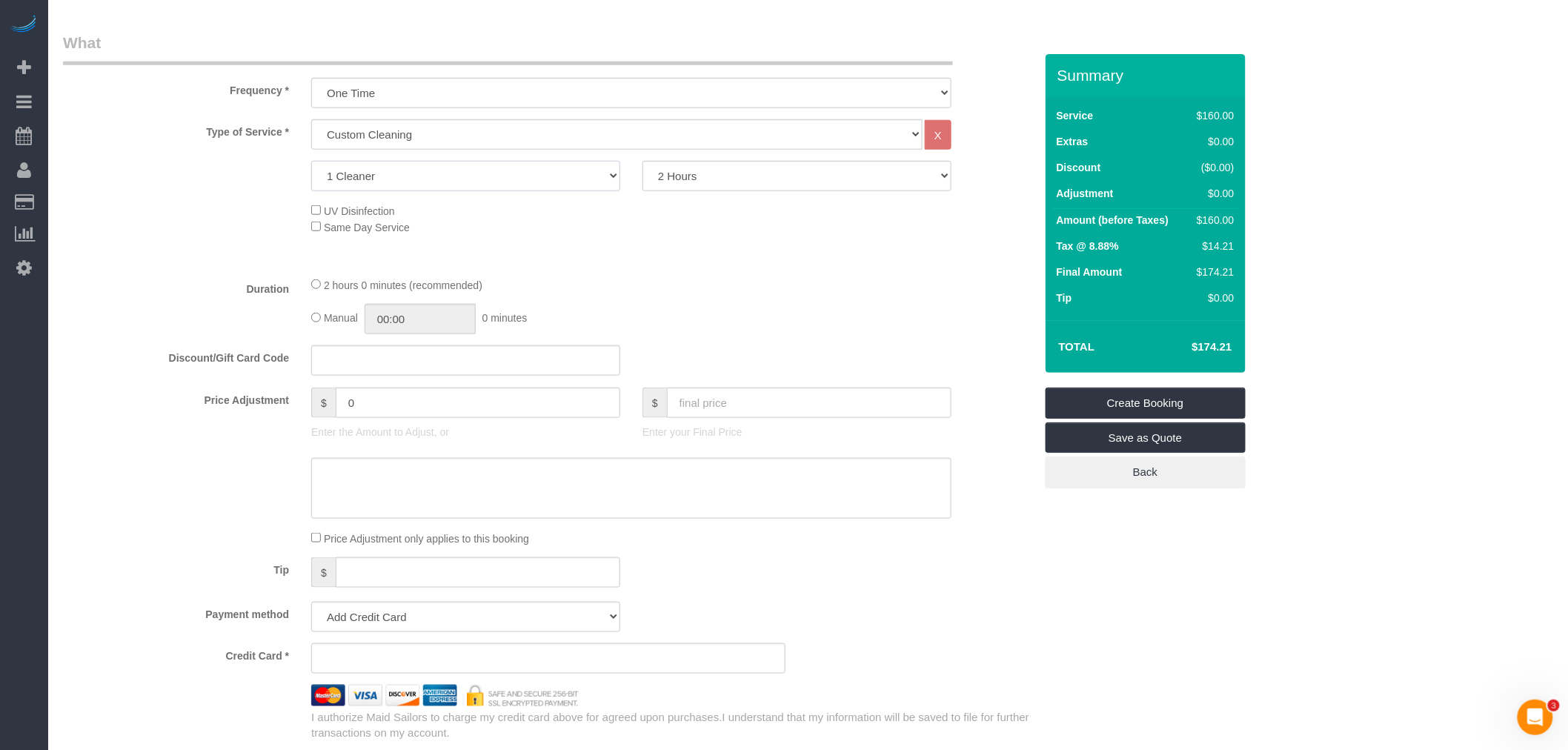 click on "1 Cleaner
2 Cleaners
3 Cleaners
4 Cleaners
5 Cleaners" 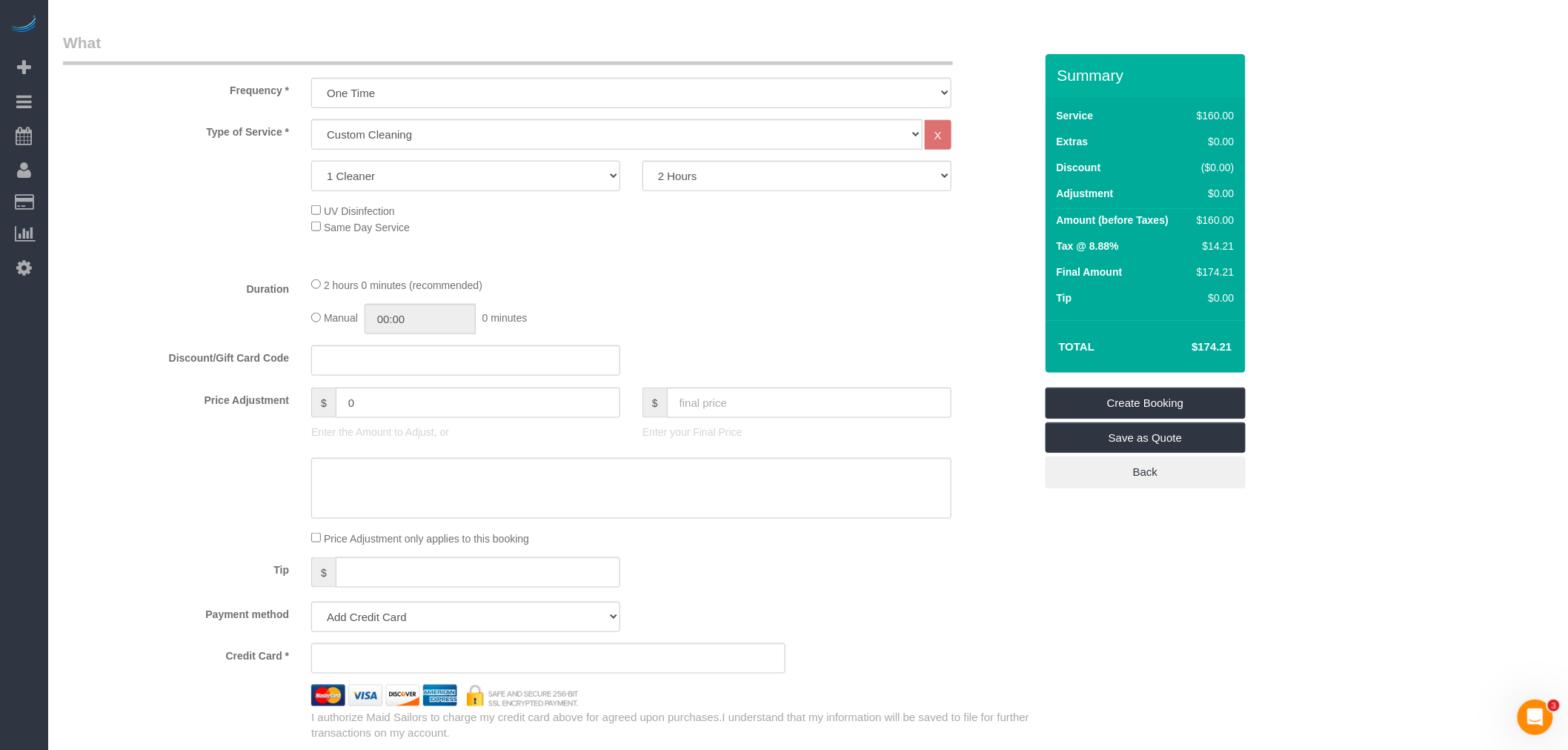 select on "2" 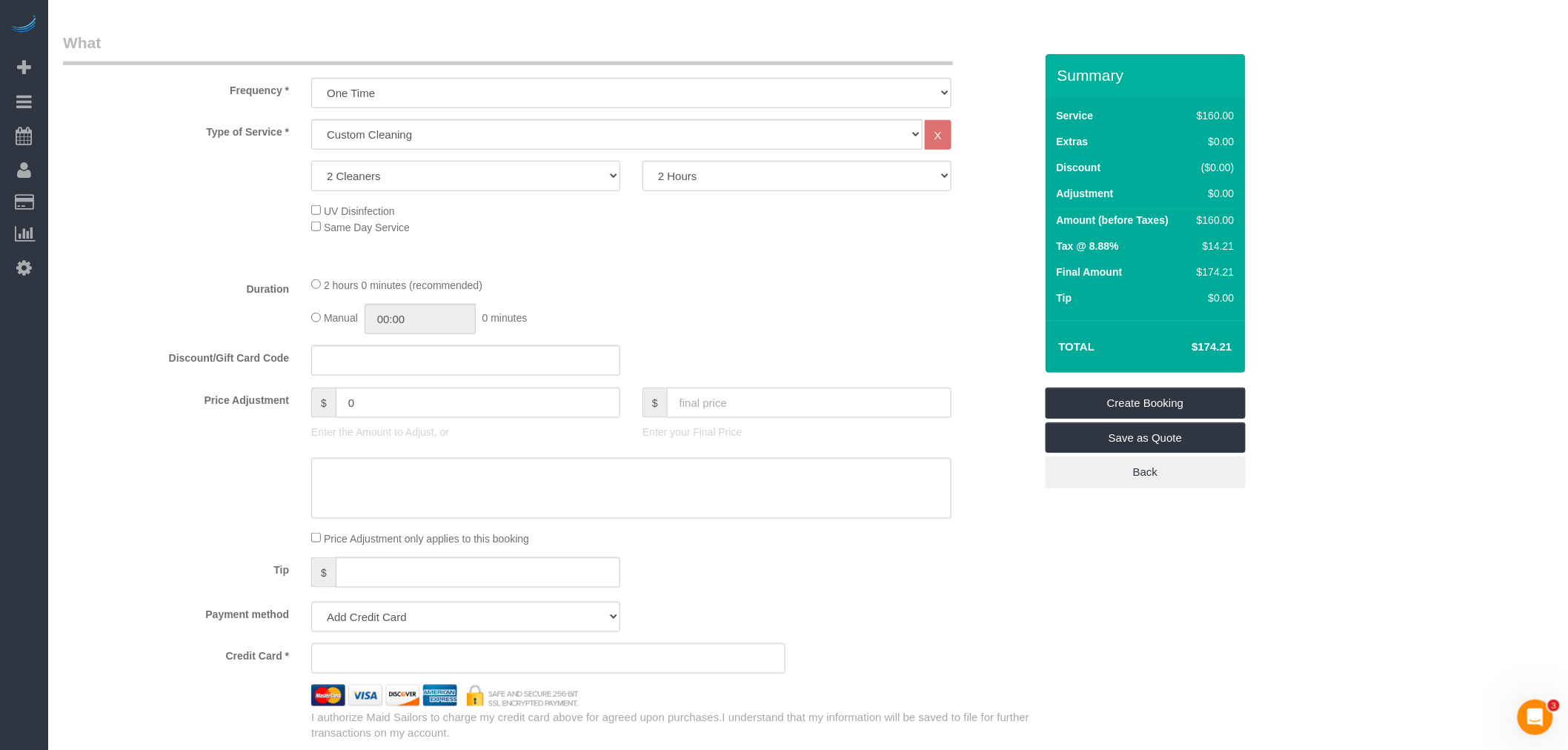 click on "1 Cleaner
2 Cleaners
3 Cleaners
4 Cleaners
5 Cleaners" 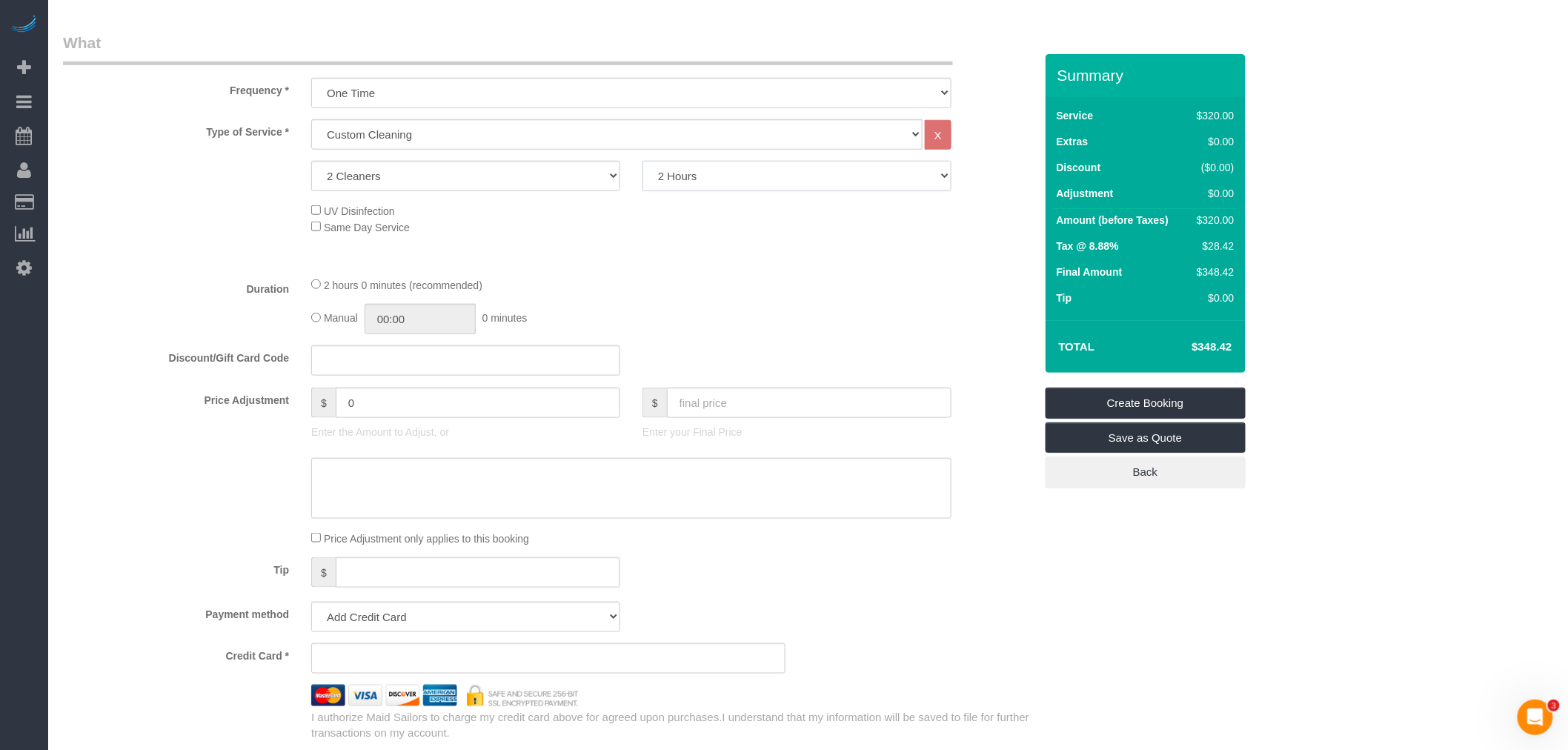 click on "2 Hours
2.5 Hours
3 Hours
3.5 Hours
4 Hours
4.5 Hours
5 Hours
5.5 Hours
6 Hours
6.5 Hours
7 Hours
7.5 Hours
8 Hours
8.5 Hours
9 Hours
9.5 Hours
10 Hours
10.5 Hours
11 Hours
11.5 Hours
12 Hours
12.5 Hours
13 Hours
13.5 Hours
14 Hours
14.5 Hours
15 Hours
15.5 Hours
16 Hours
16.5 Hours" 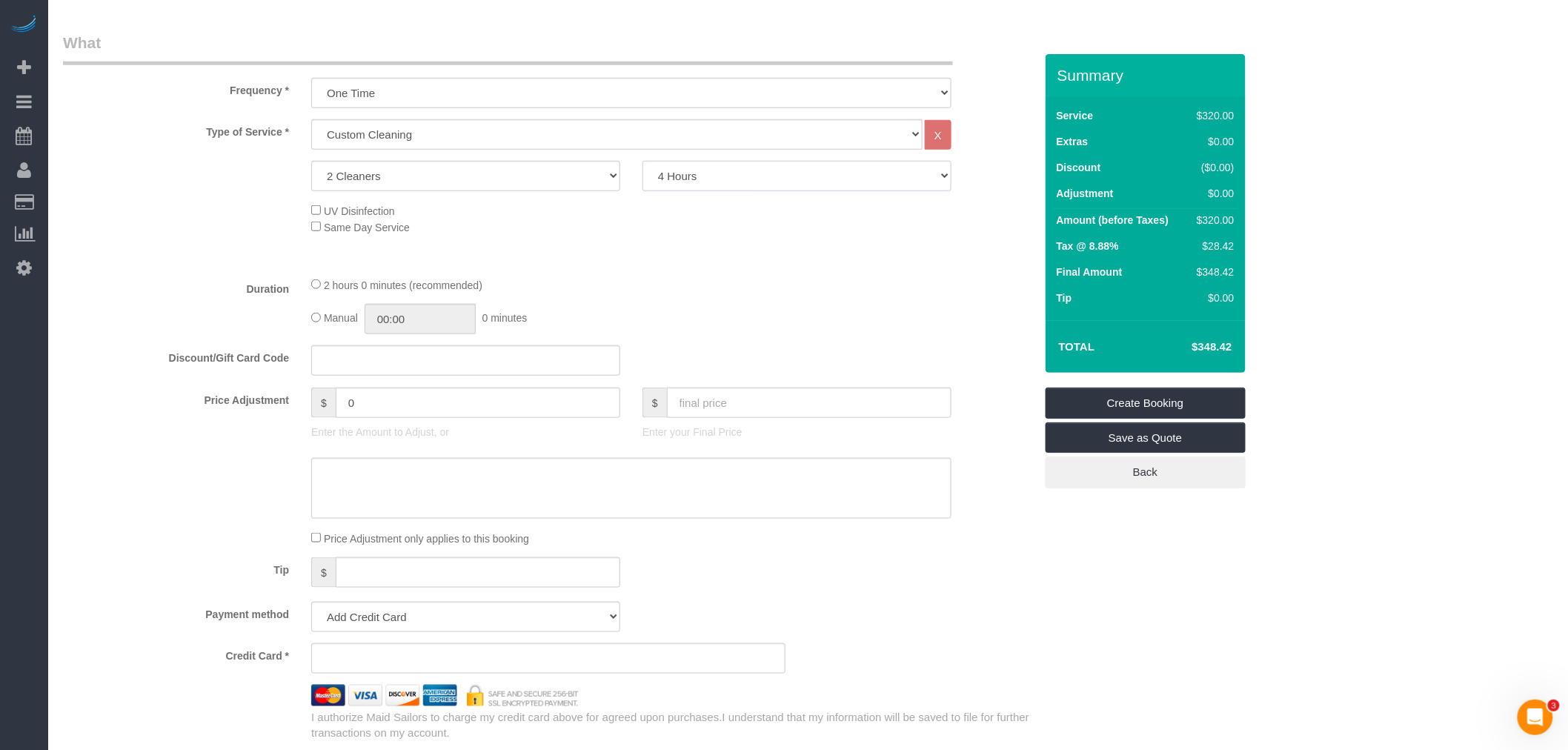 click on "2 Hours
2.5 Hours
3 Hours
3.5 Hours
4 Hours
4.5 Hours
5 Hours
5.5 Hours
6 Hours
6.5 Hours
7 Hours
7.5 Hours
8 Hours
8.5 Hours
9 Hours
9.5 Hours
10 Hours
10.5 Hours
11 Hours
11.5 Hours
12 Hours
12.5 Hours
13 Hours
13.5 Hours
14 Hours
14.5 Hours
15 Hours
15.5 Hours
16 Hours
16.5 Hours" 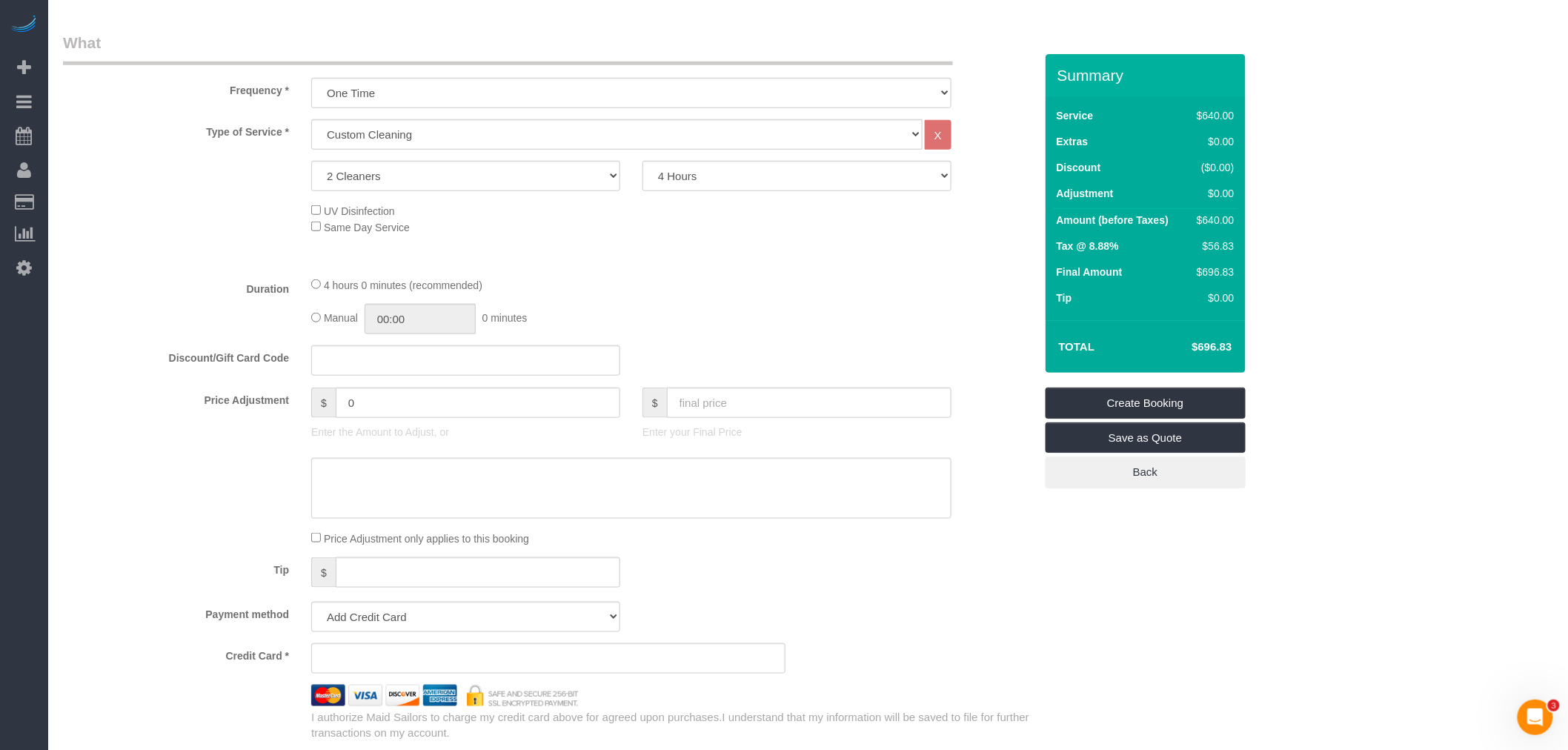 click on "4 hours 0 minutes (recommended)
Manual
00:00
0 minutes" 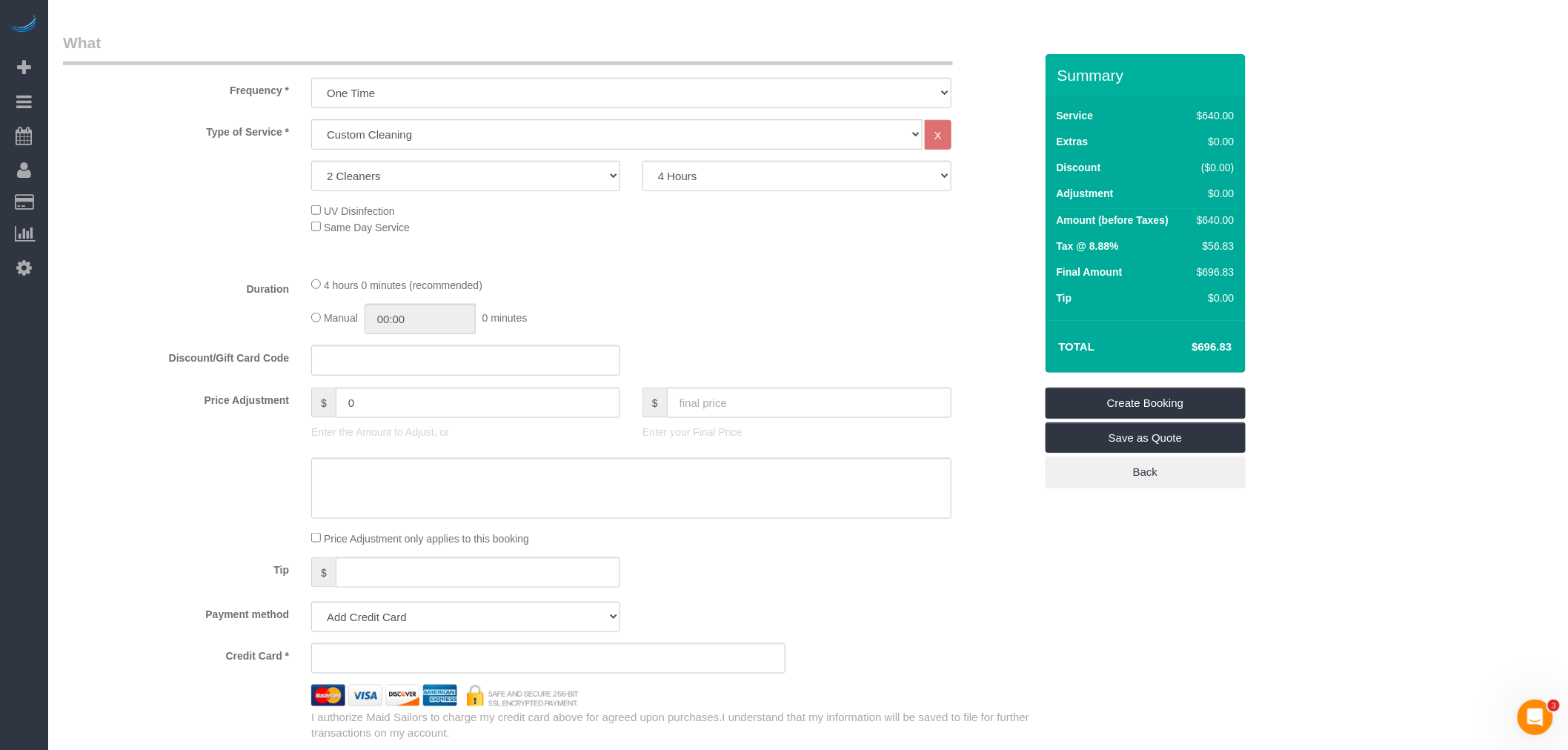 click on "4 hours 0 minutes (recommended)
Manual
00:00
0 minutes" 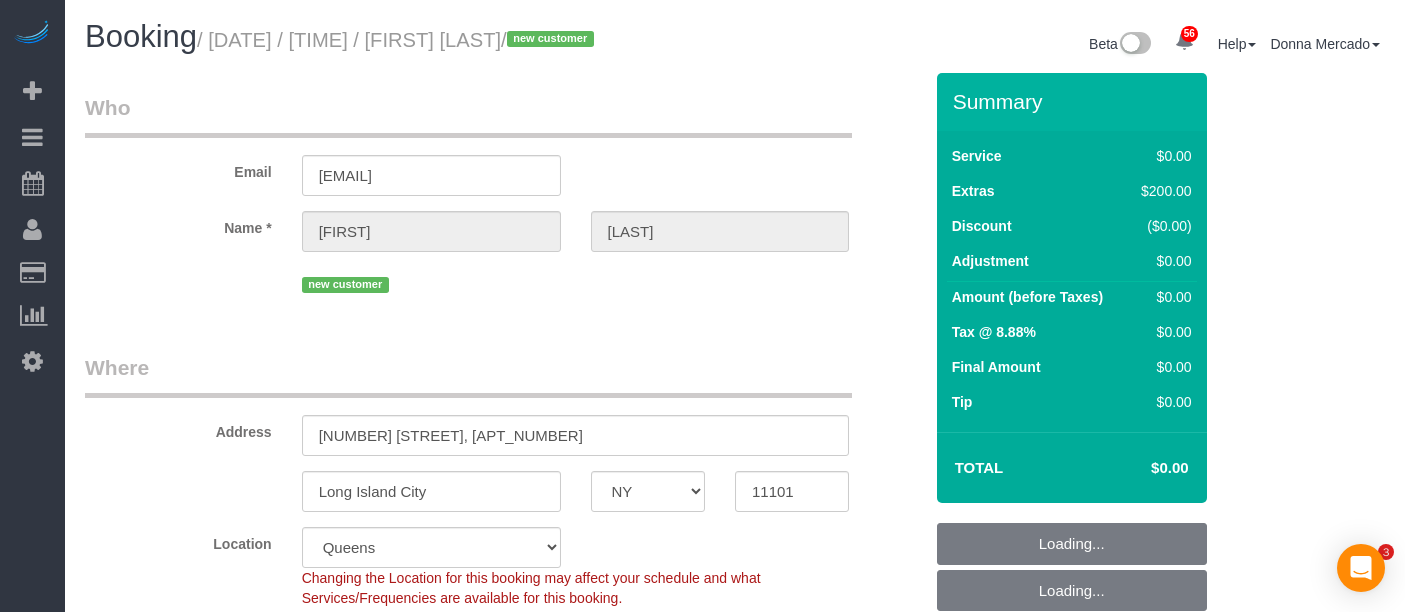 select on "NY" 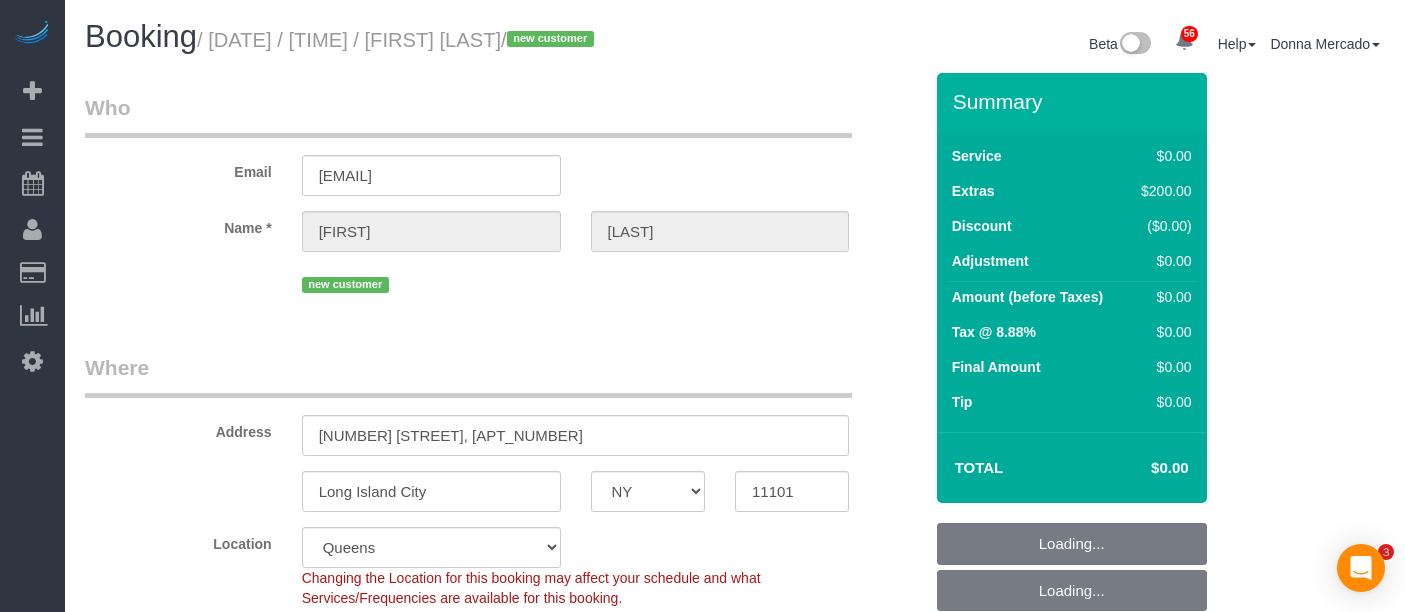select on "spot6" 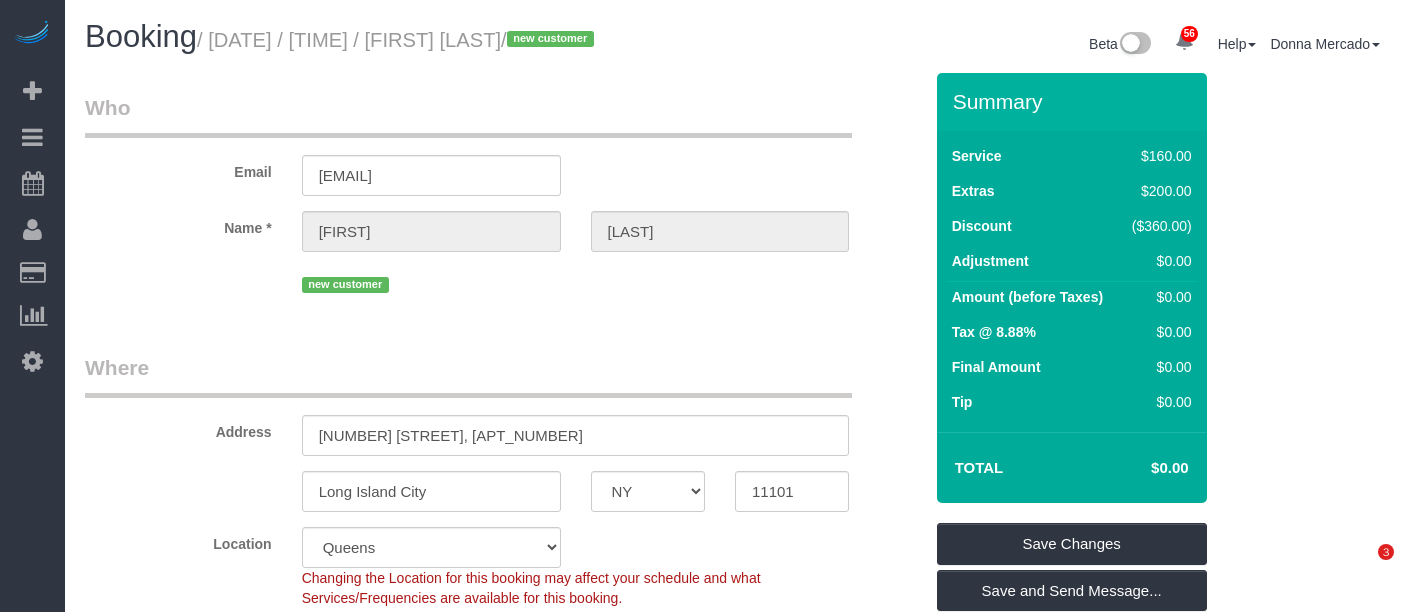 scroll, scrollTop: 0, scrollLeft: 0, axis: both 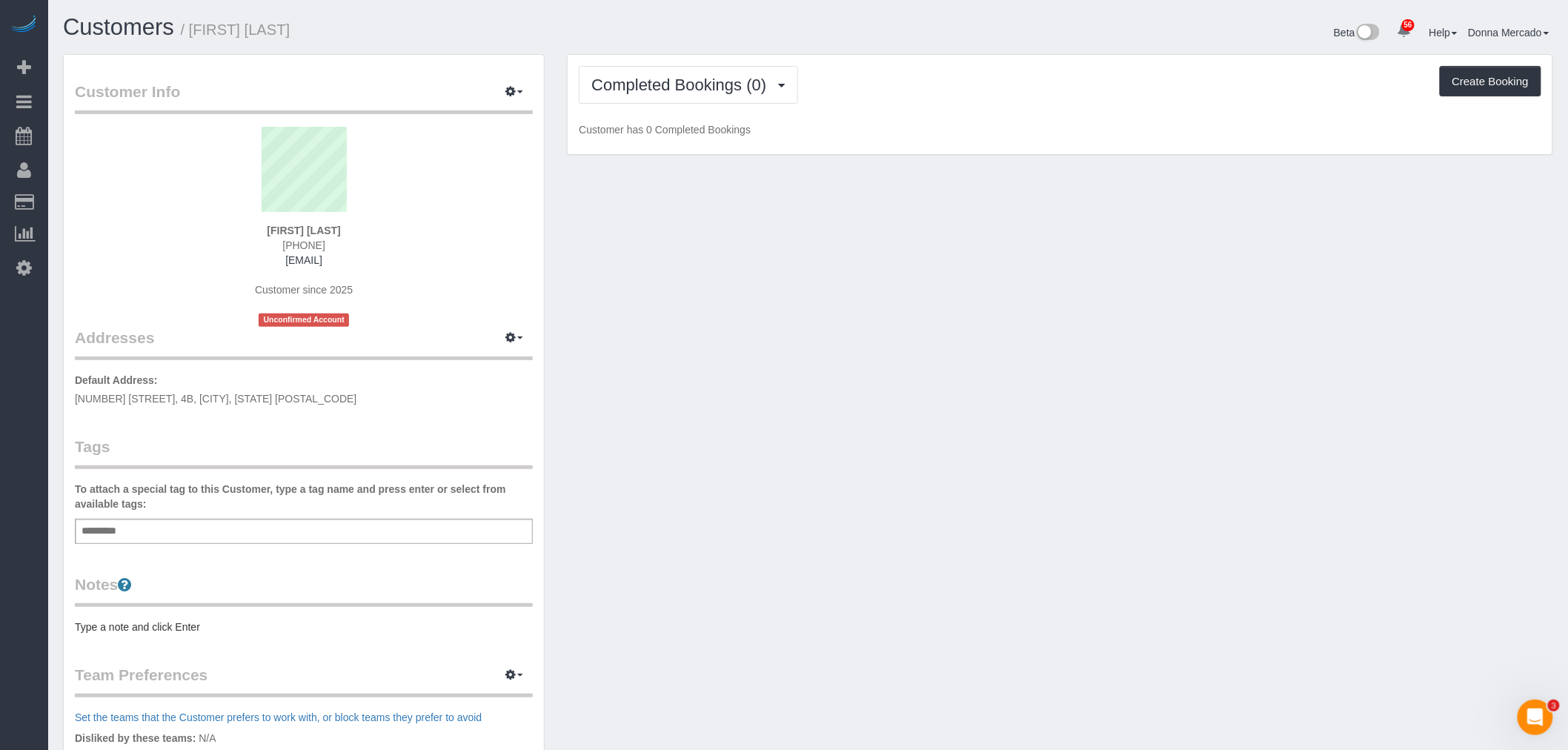 click on "Add a tag" at bounding box center [304, 531] 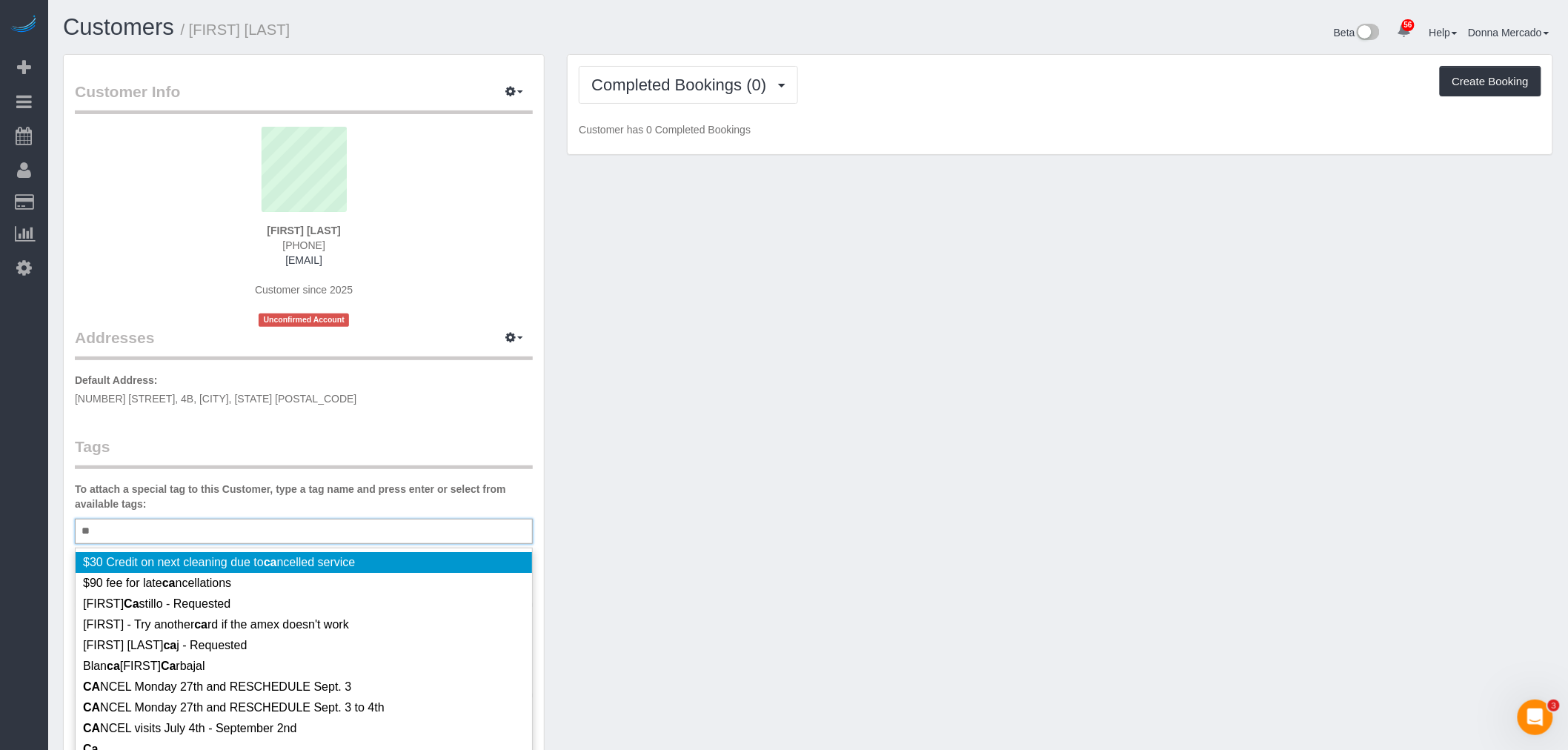 type on "*" 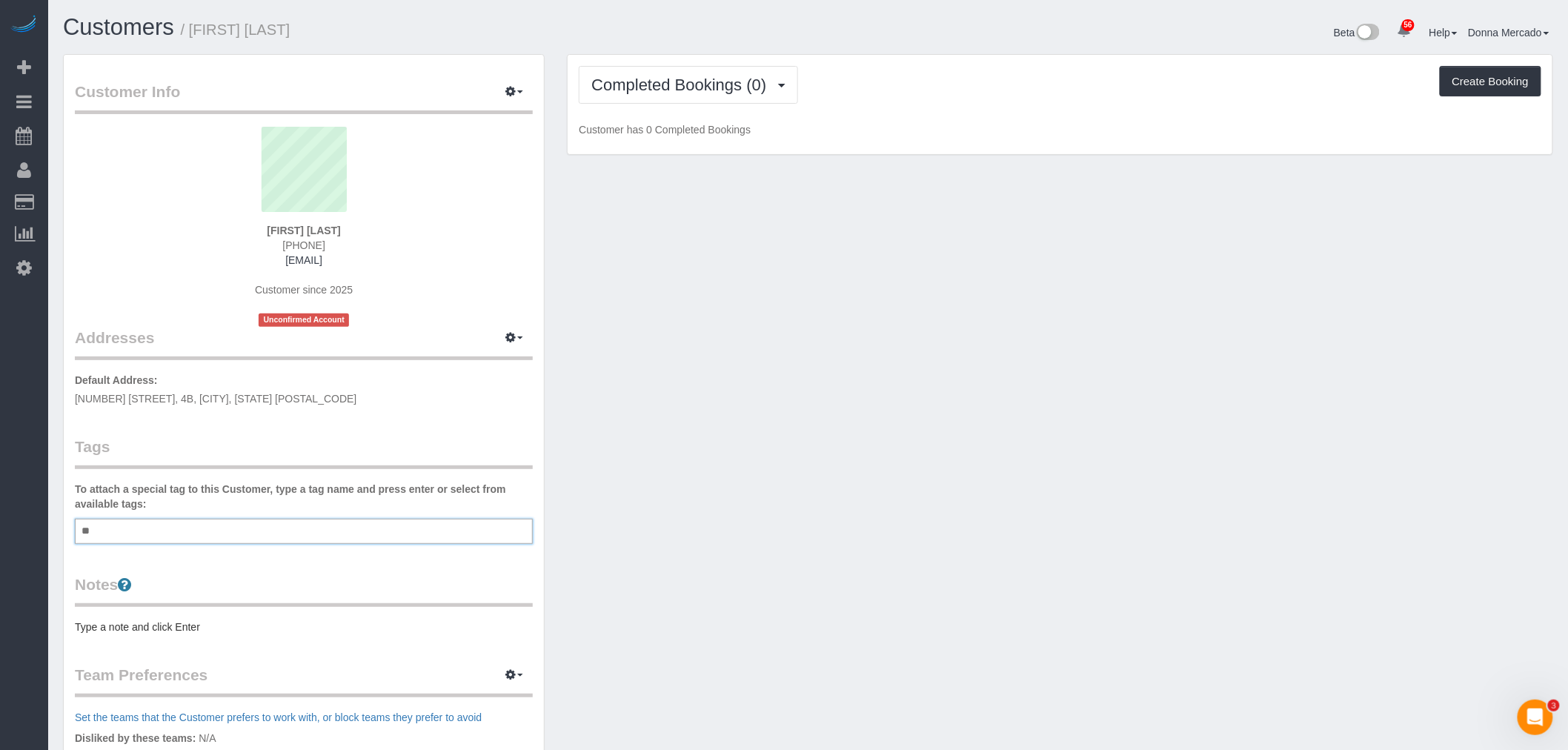 type on "*" 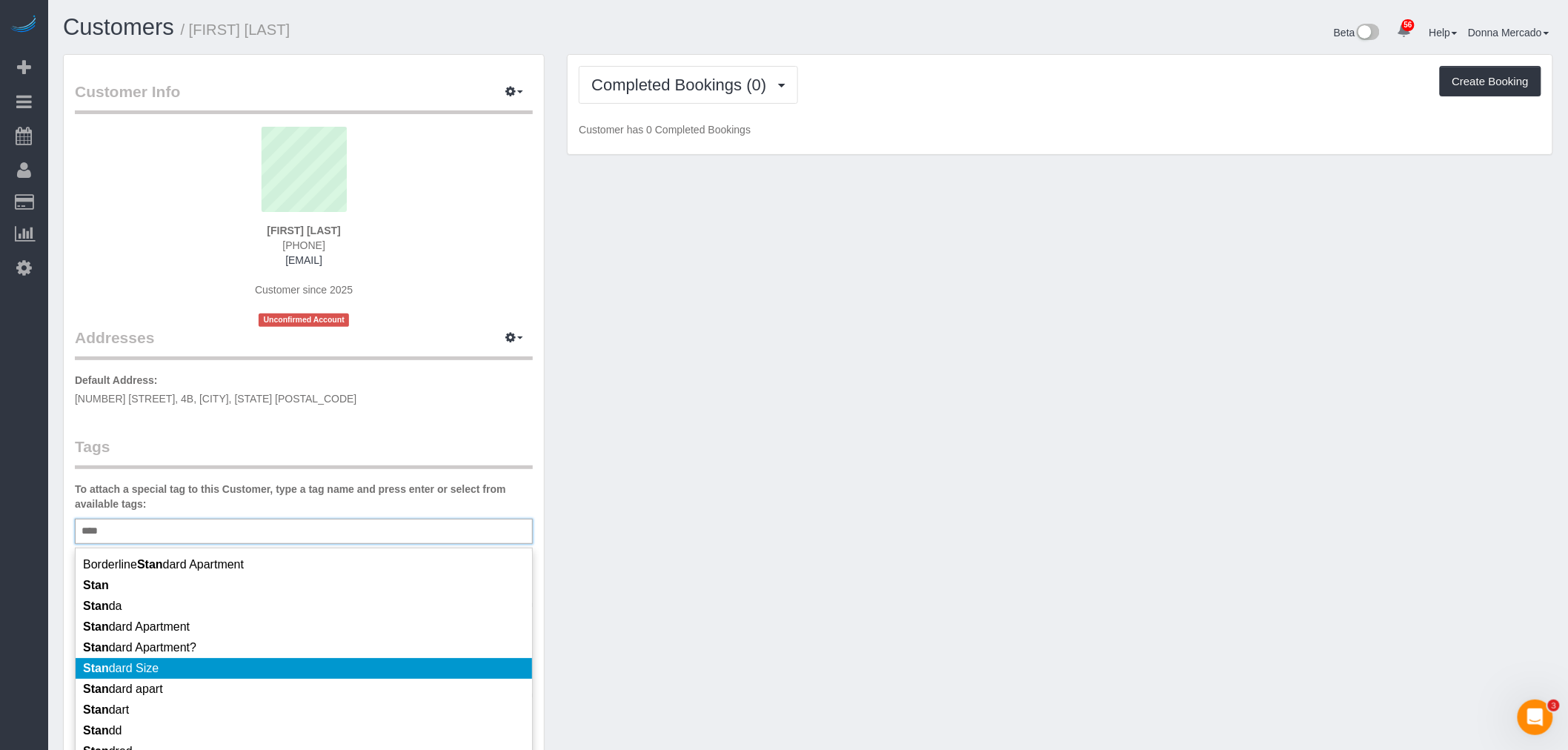 scroll, scrollTop: 165, scrollLeft: 0, axis: vertical 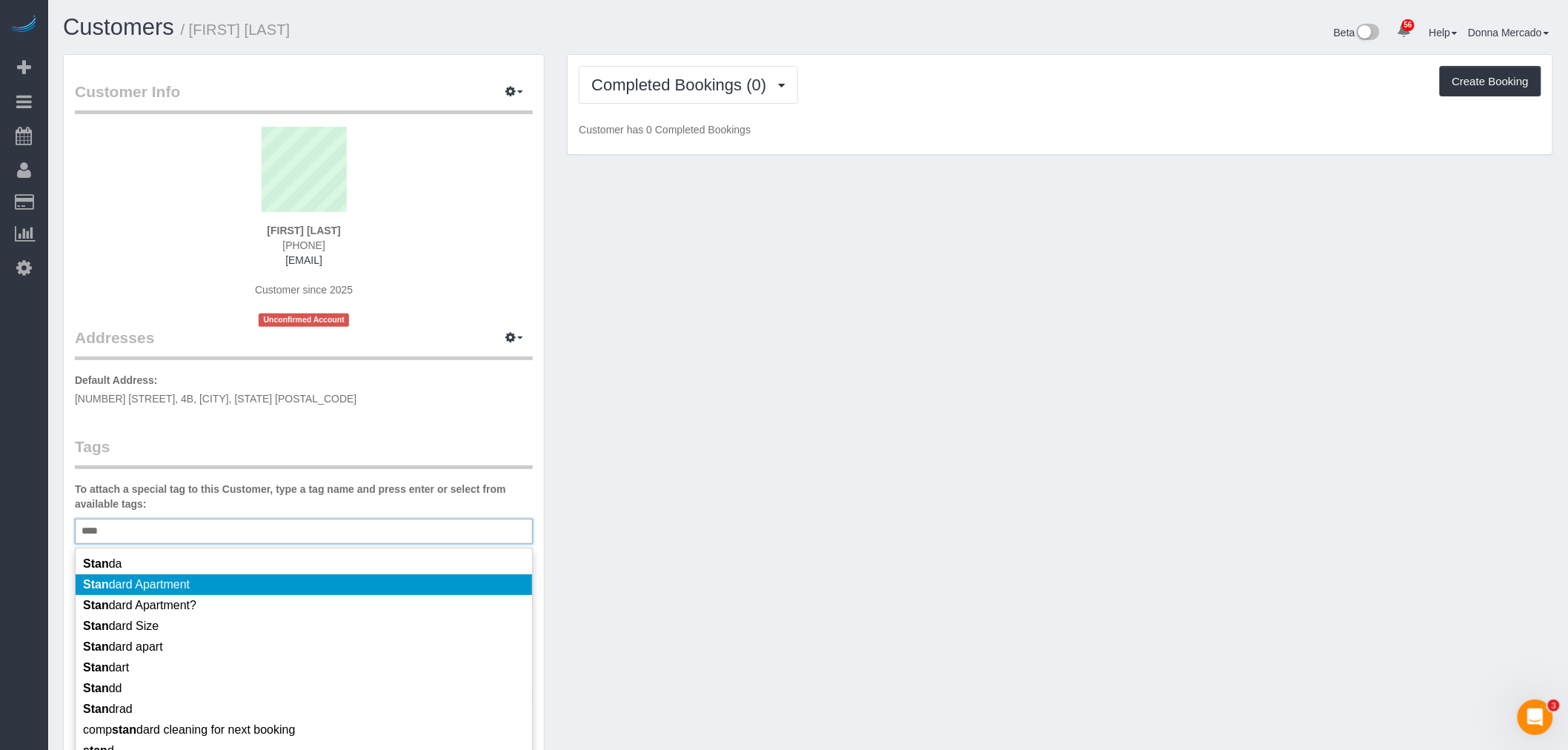 type on "****" 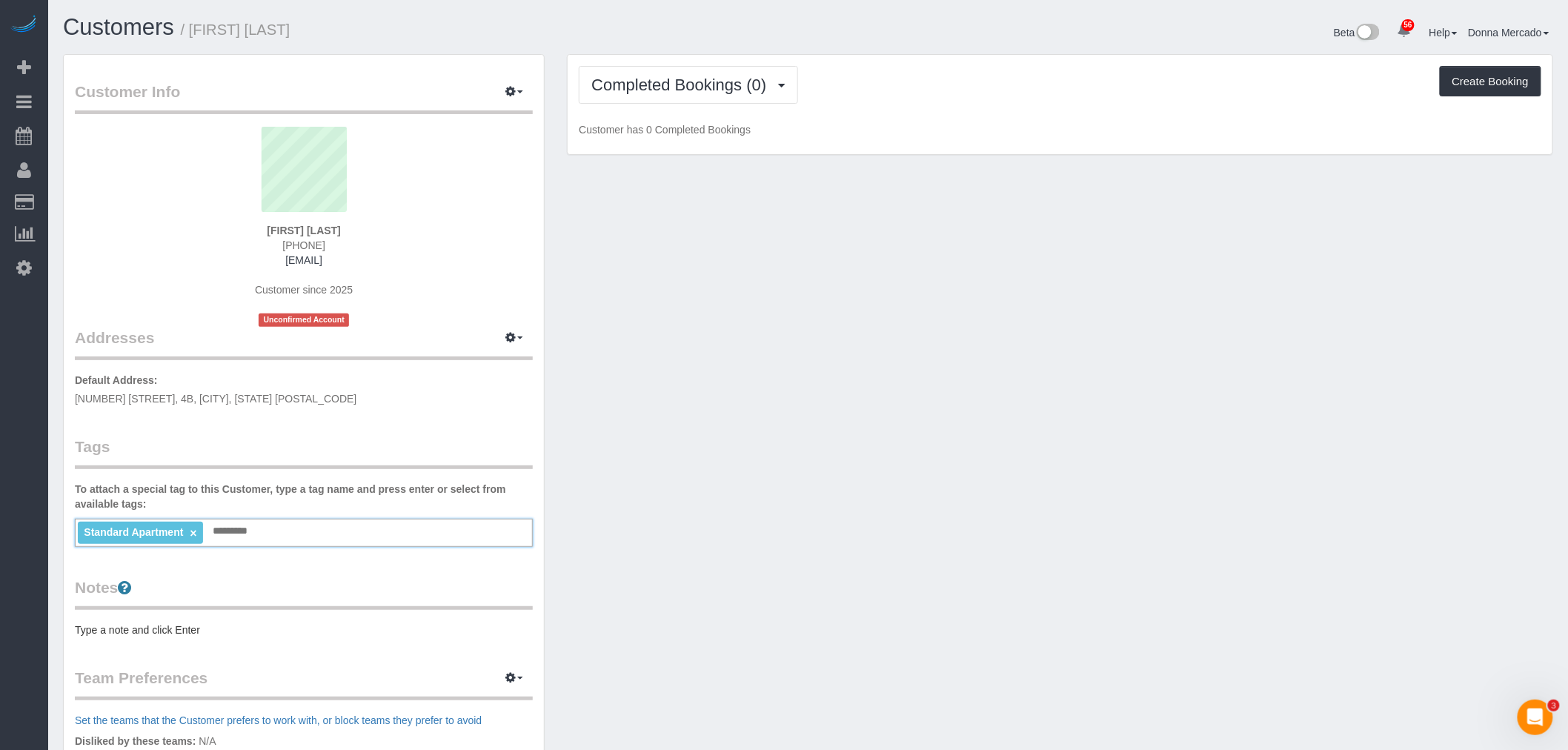 click on "Type a note and click Enter" at bounding box center (304, 630) 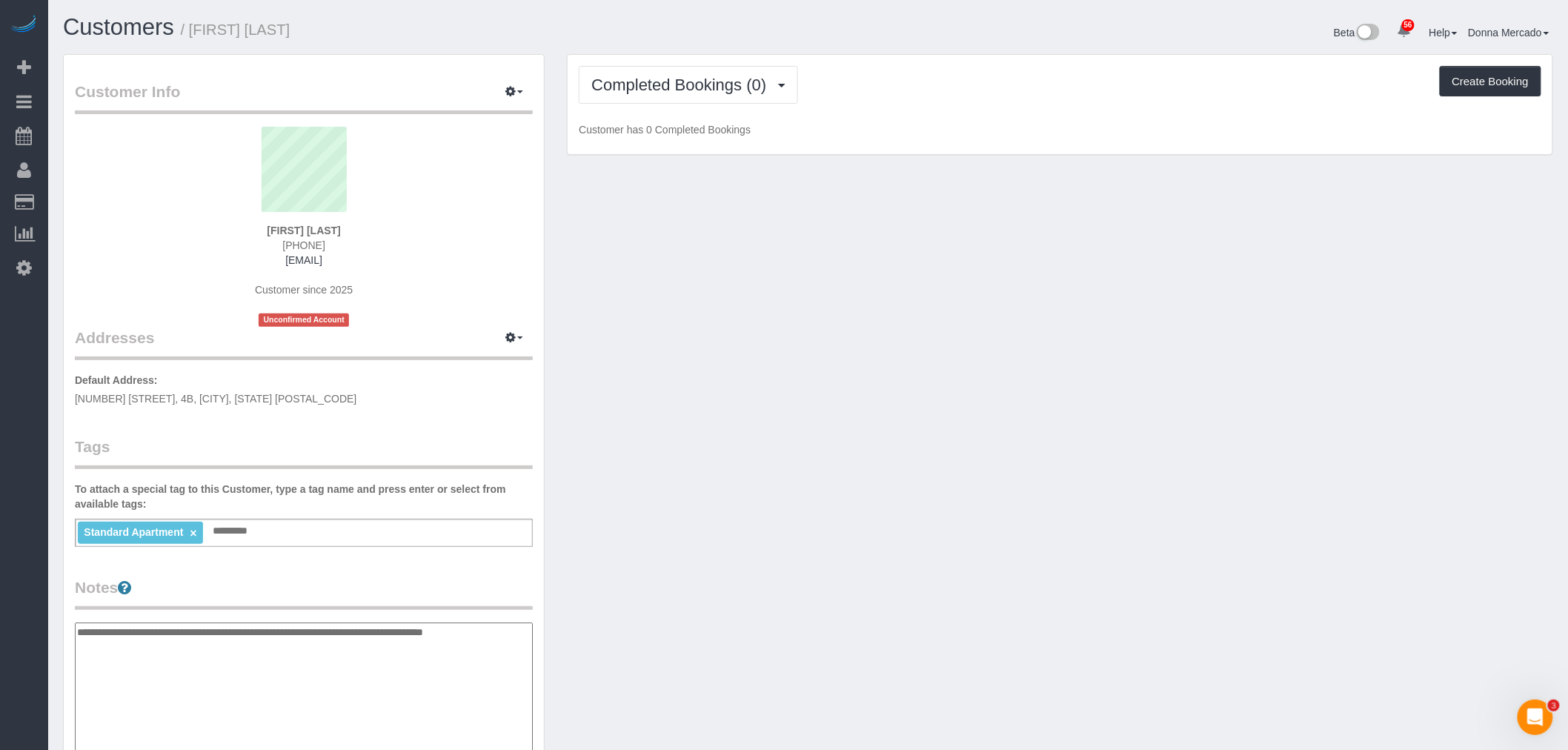type on "**********" 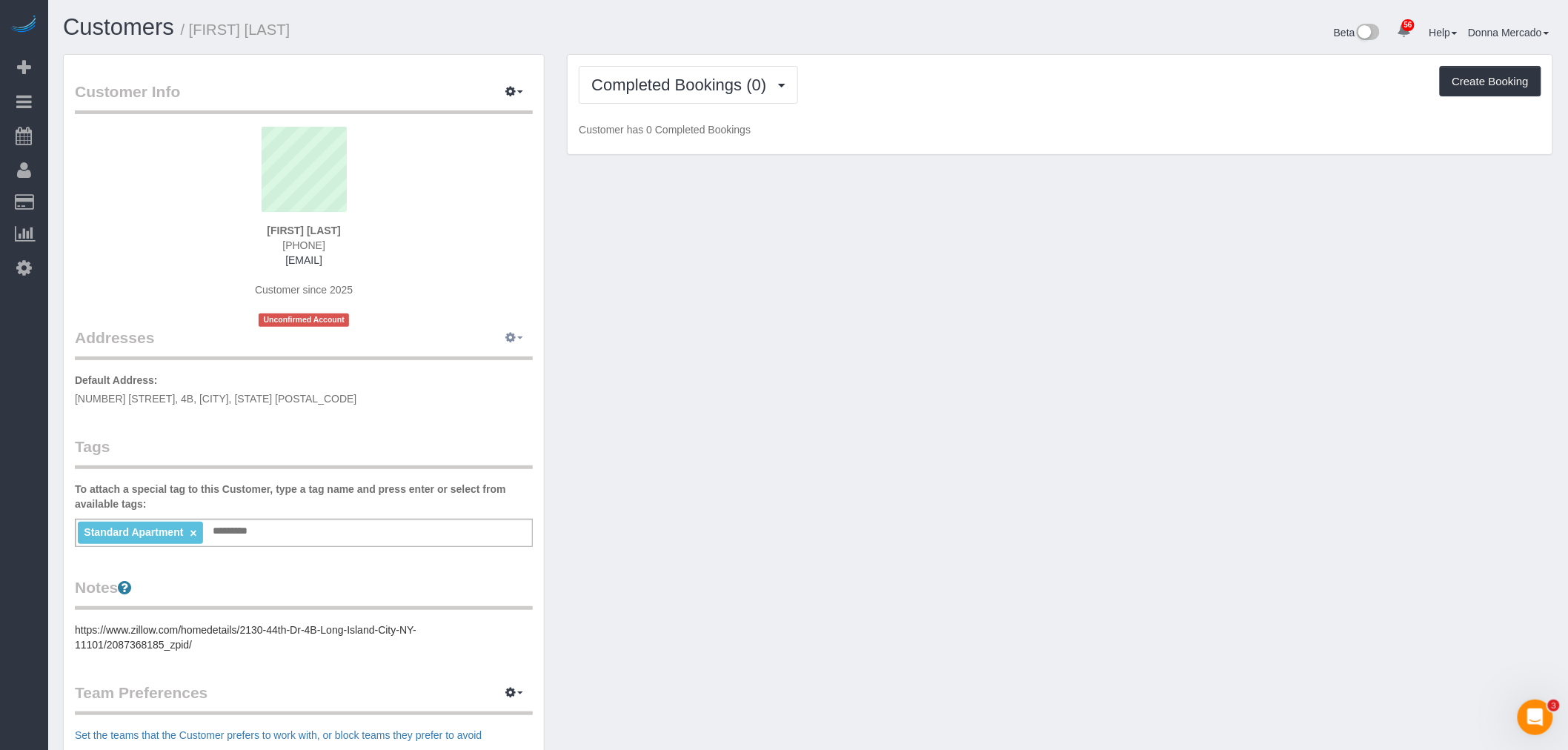 click at bounding box center (514, 338) 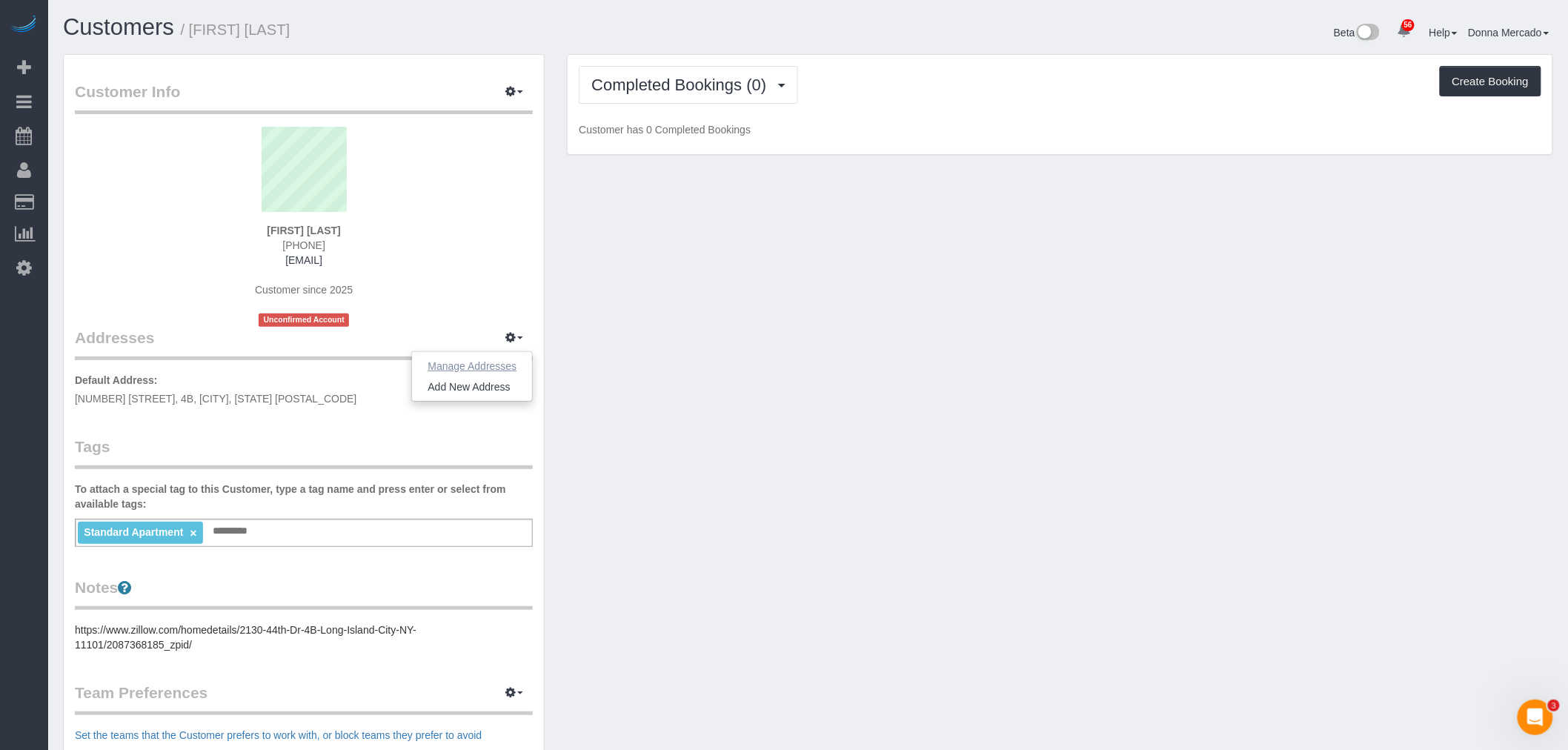 click on "Manage Addresses" at bounding box center (472, 366) 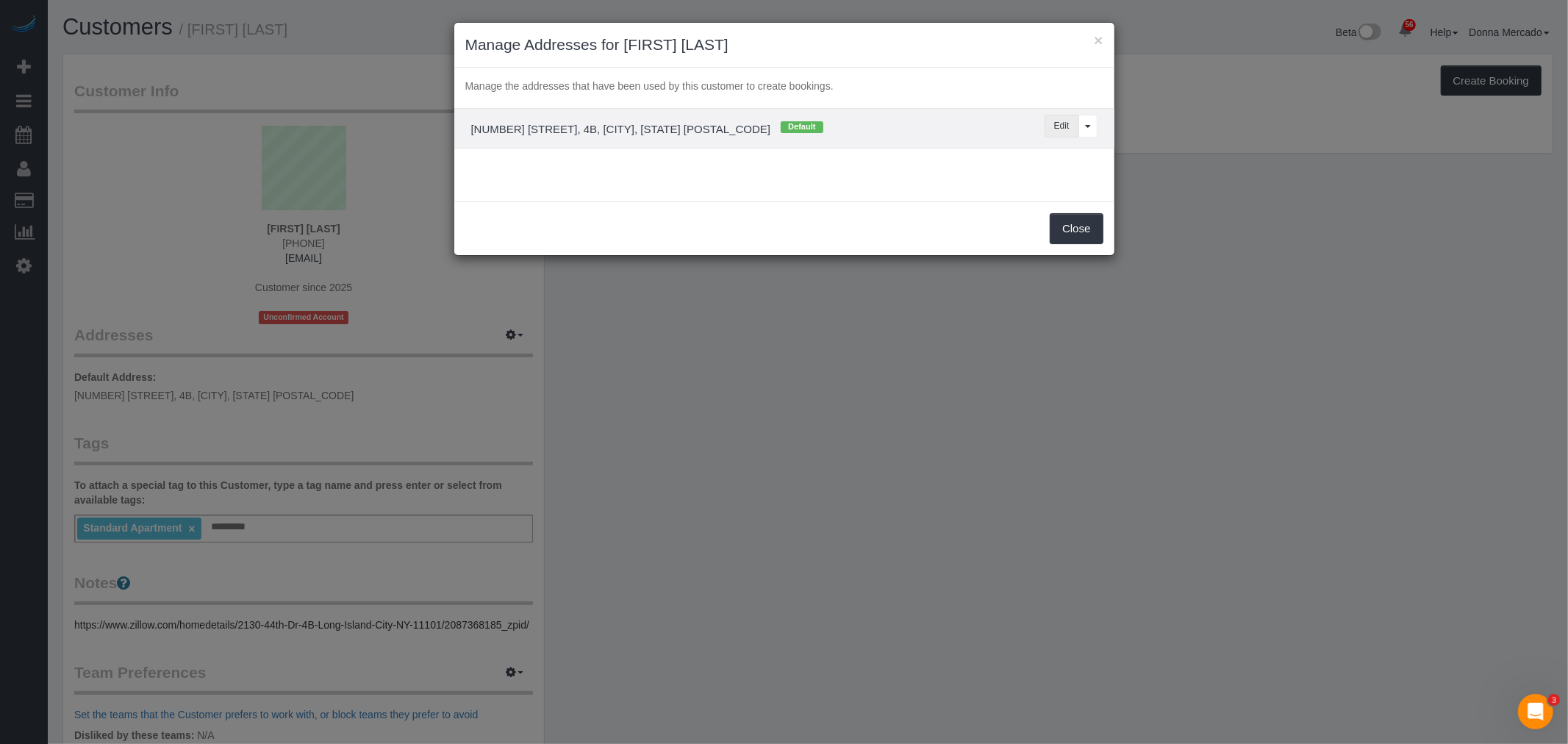 click on "Edit" at bounding box center [1062, 126] 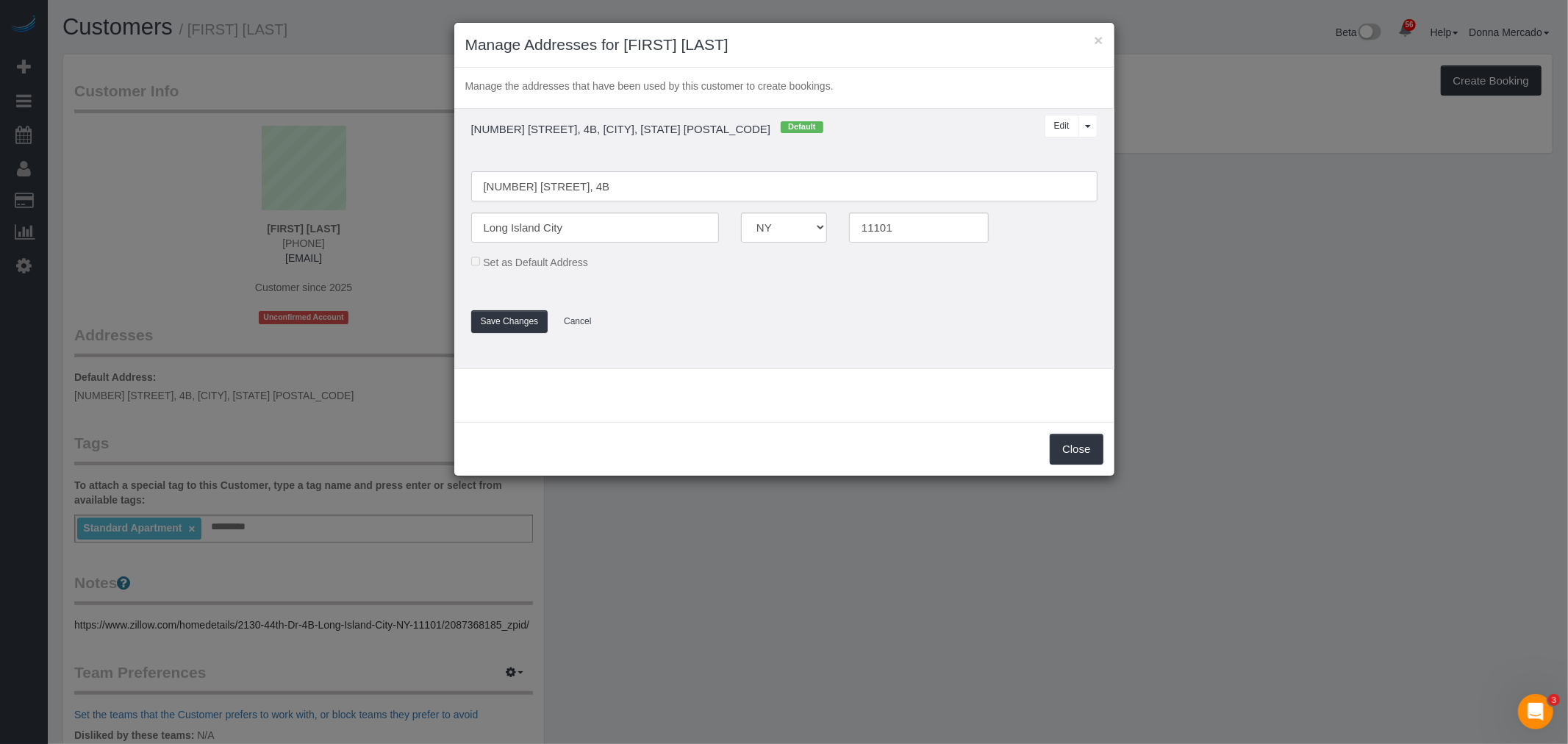 click on "2130 44th Dr, 4B" at bounding box center [784, 186] 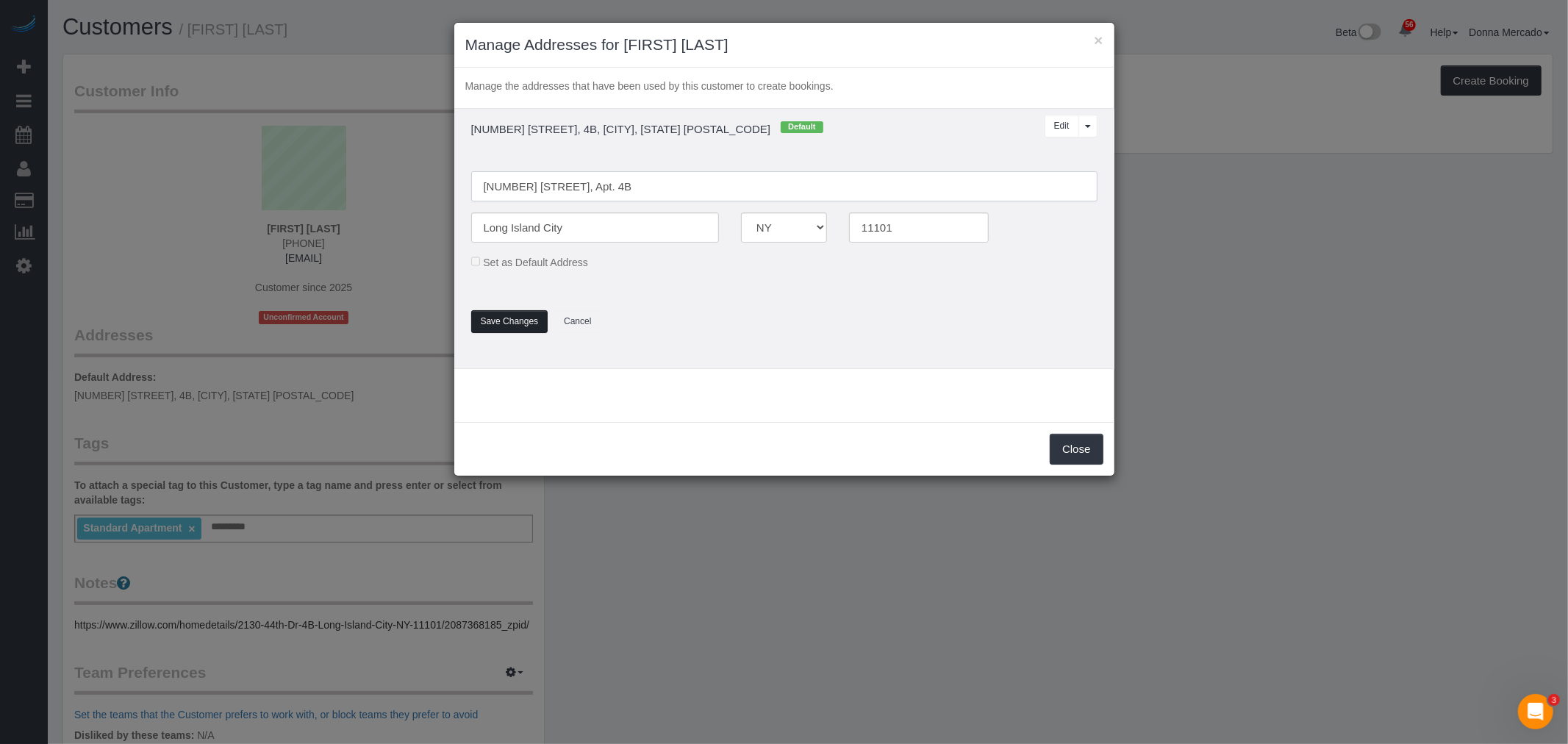 type on "2130 44th Drive, Apt. 4B" 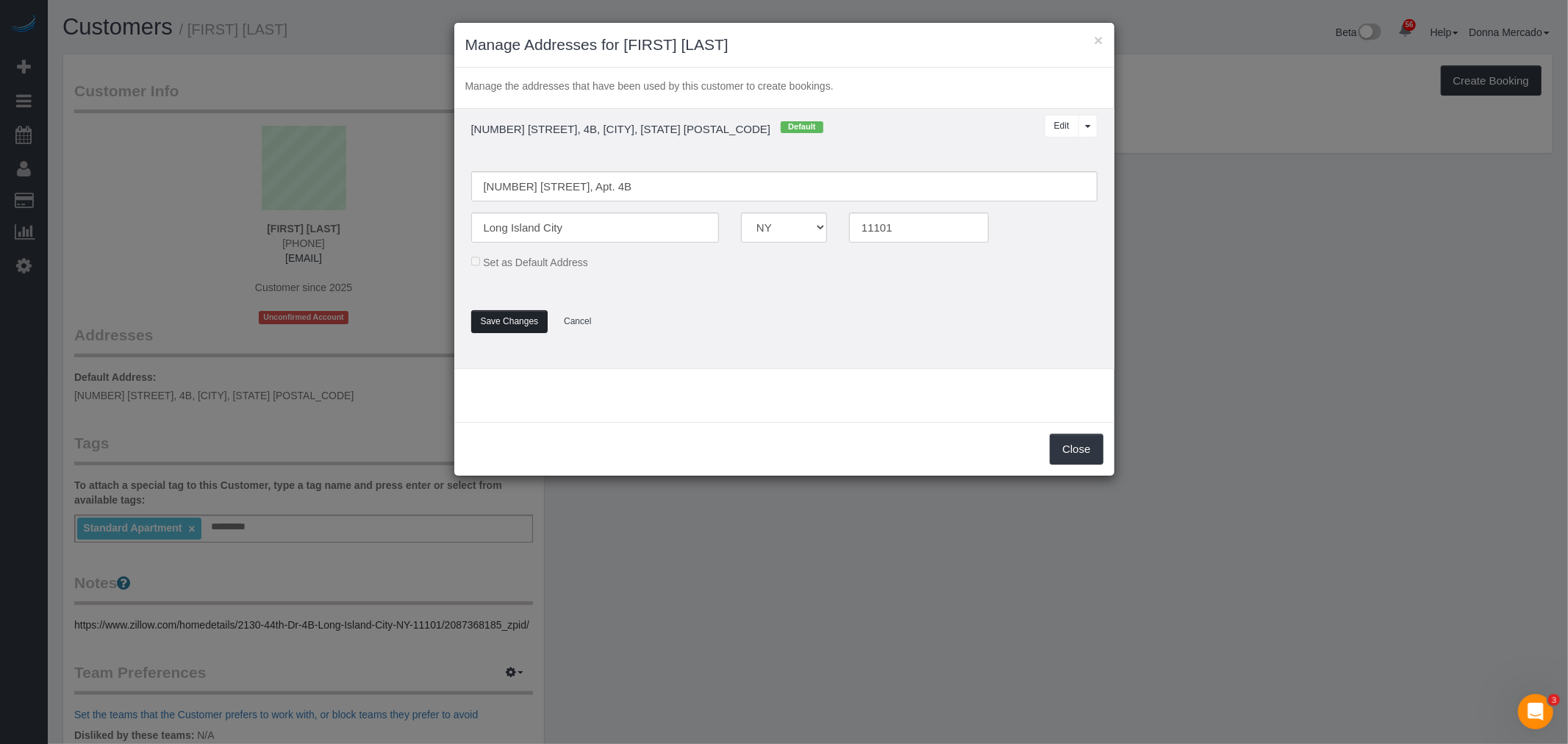 click on "Save Changes" at bounding box center [509, 321] 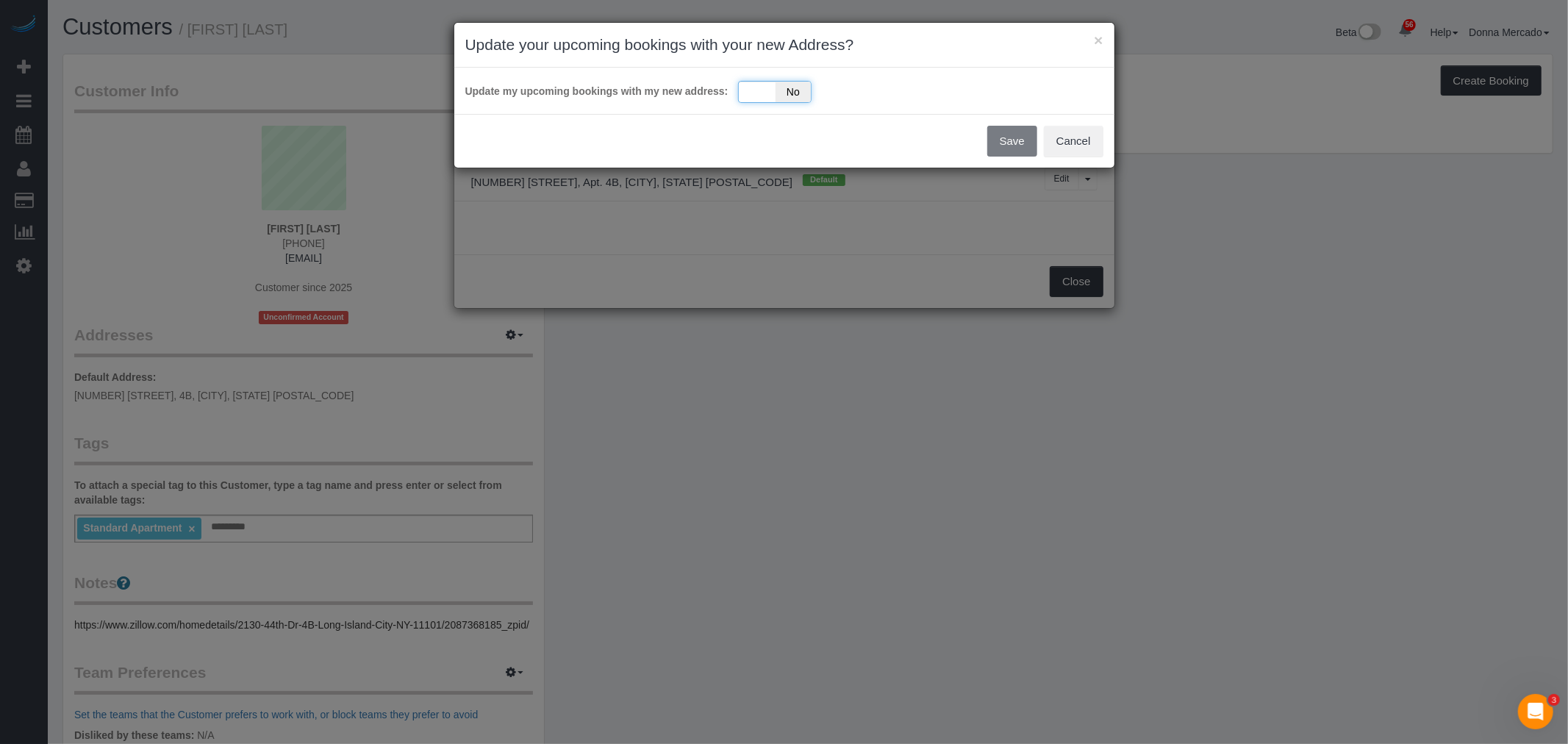 click on "Yes   No" at bounding box center (775, 92) 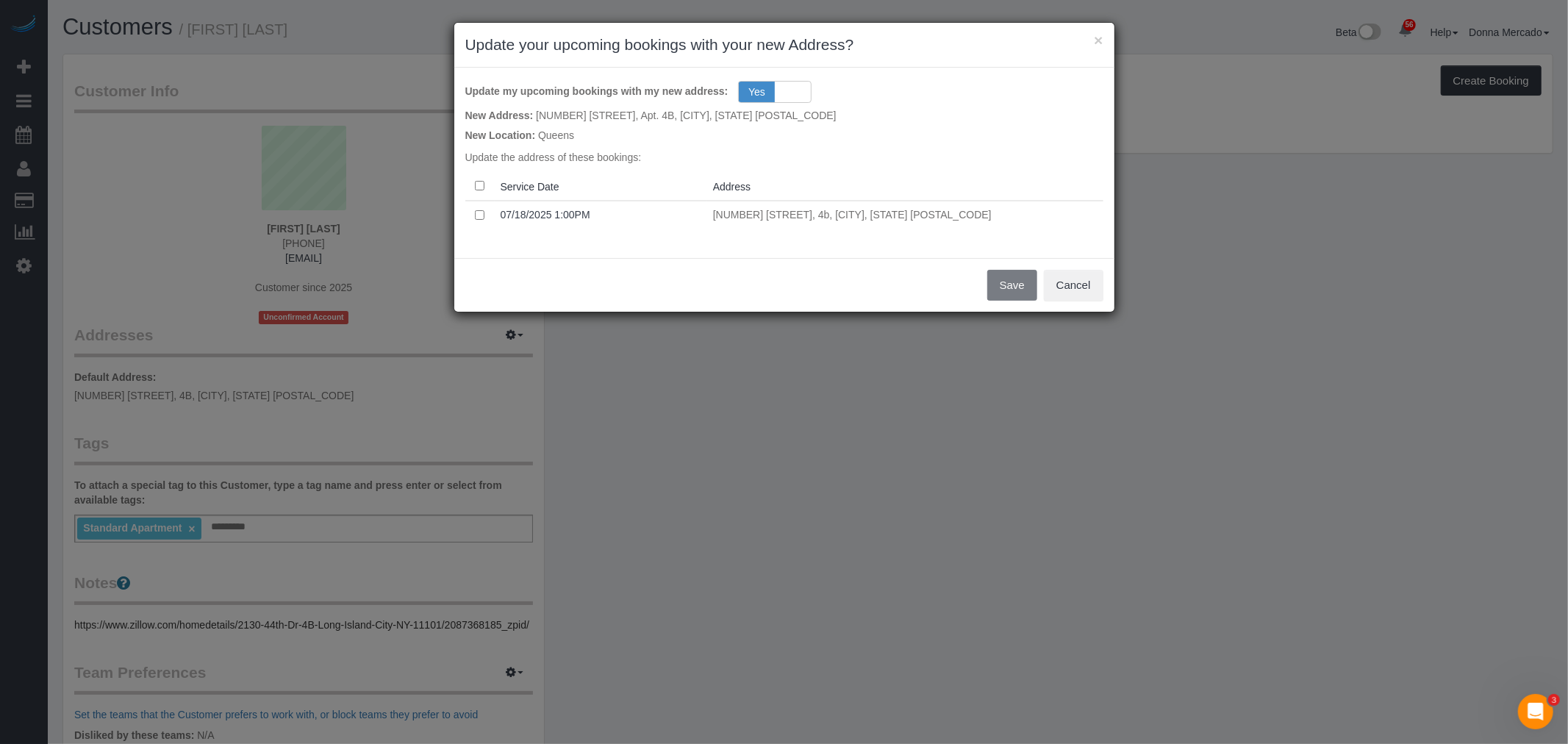 click at bounding box center [480, 186] 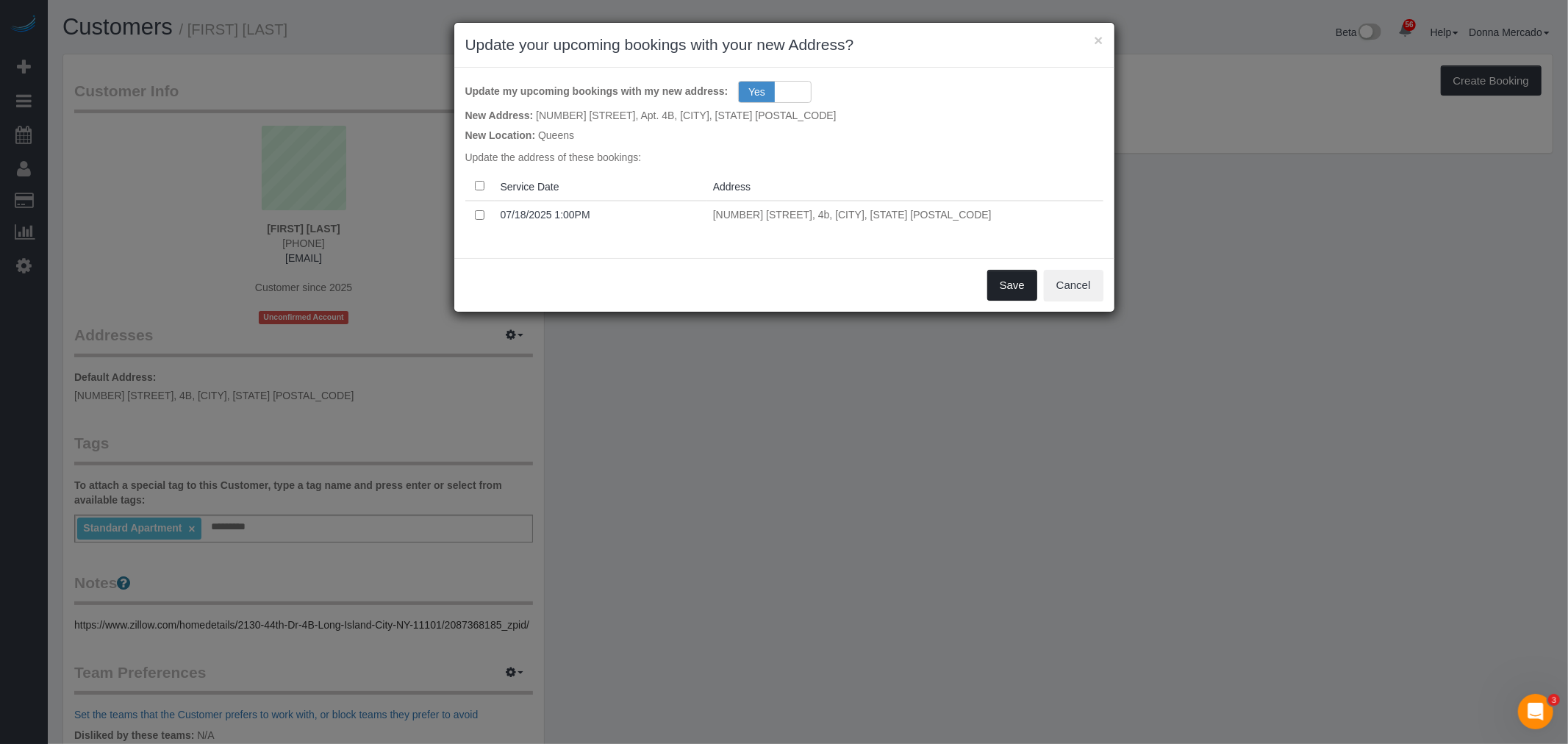 click on "Save" at bounding box center (1012, 285) 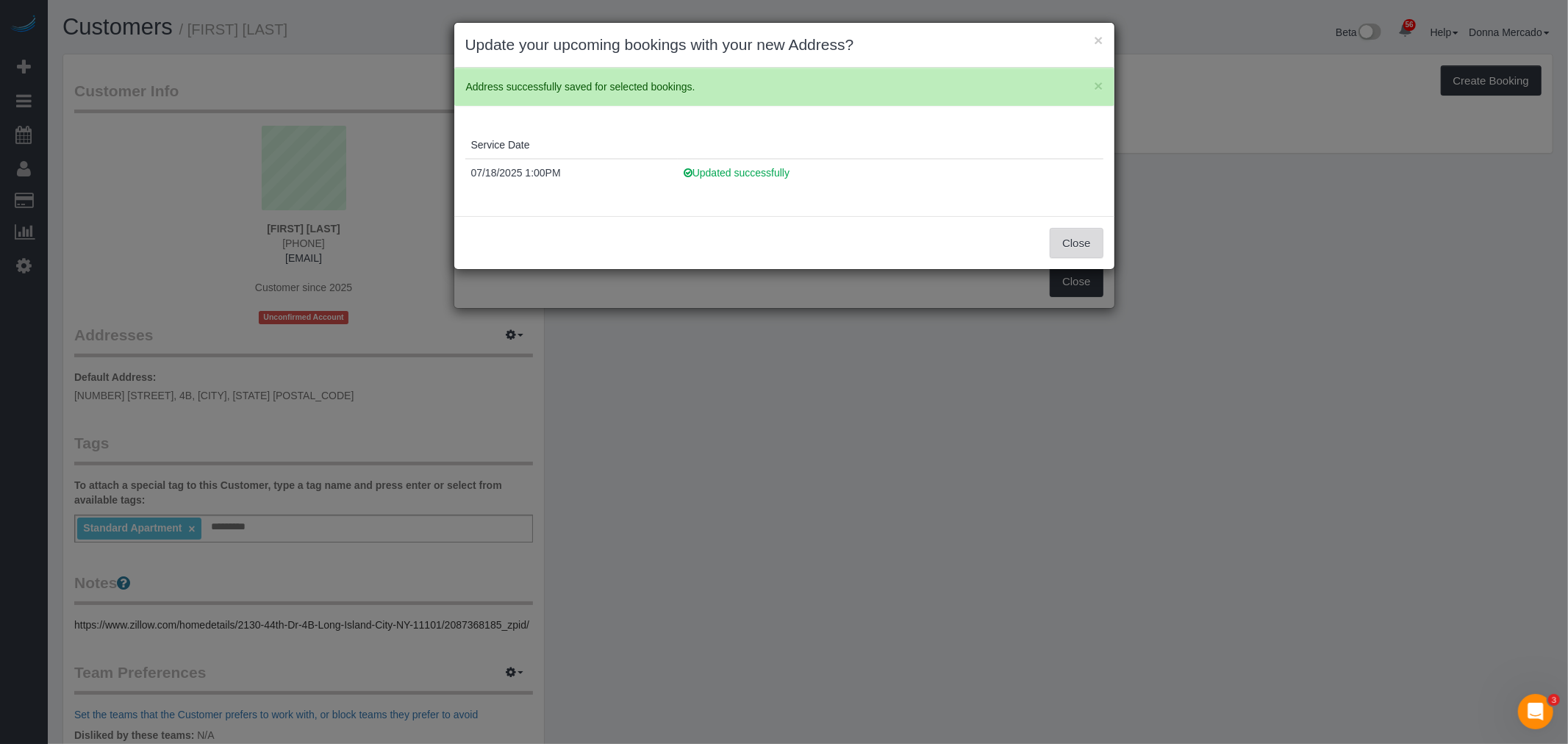 click on "Close" at bounding box center [1076, 243] 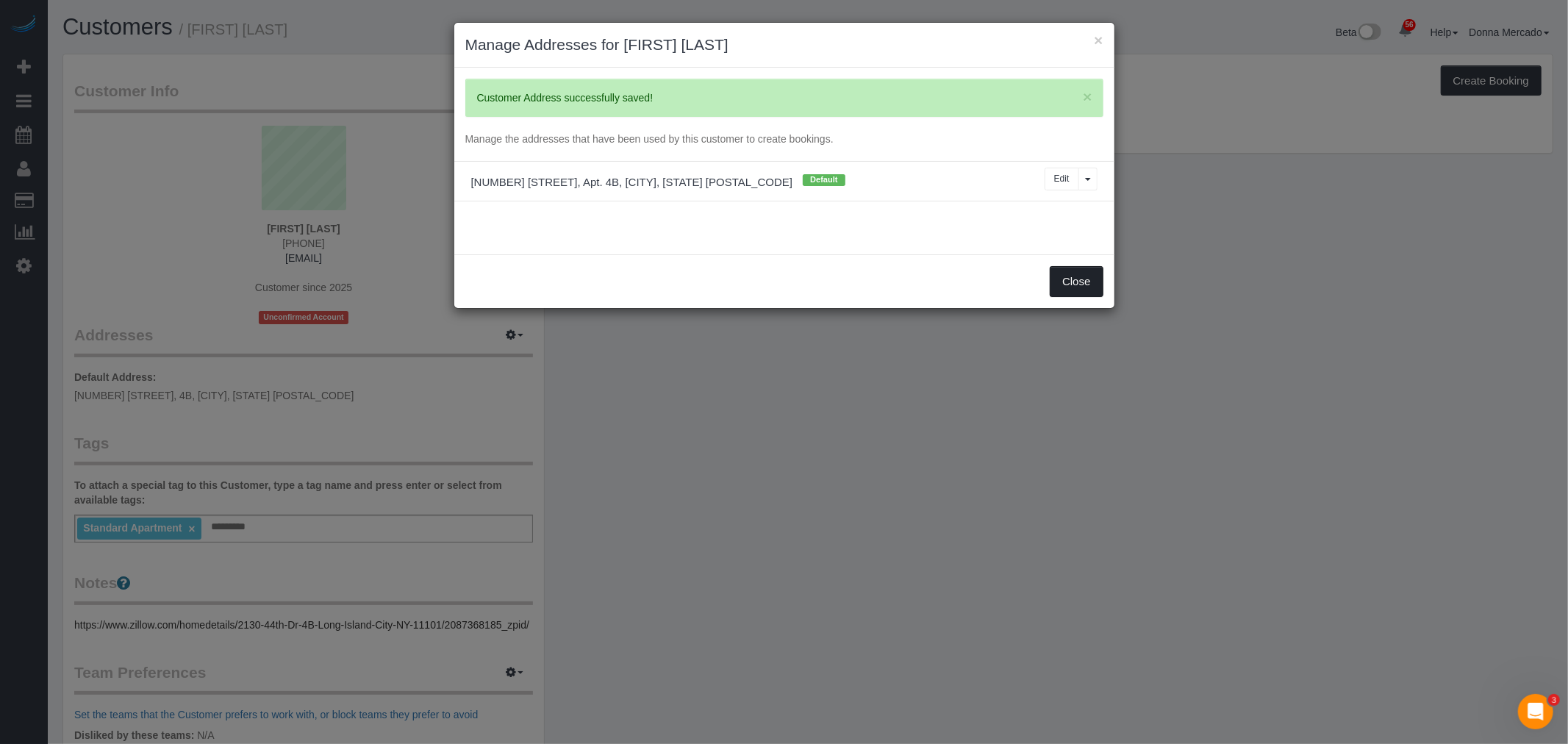 click on "Close" at bounding box center (1076, 282) 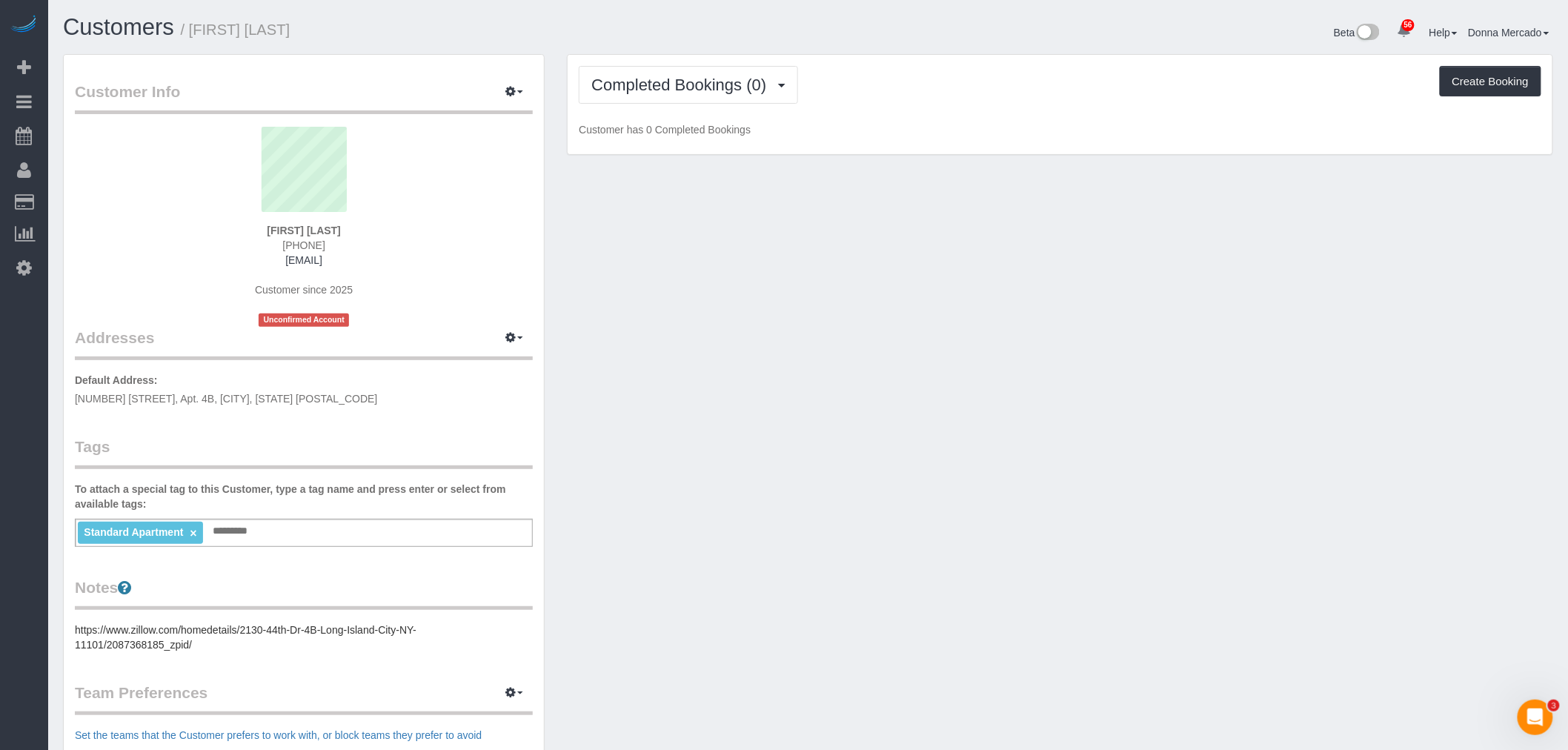 click on "Customer Info
Edit Contact Info
Send Message
Email Preferences
Special Sales Tax
View Changes
Send Confirm Account email
Block this Customer
Archive Account
Delete Account
Monica Suh
4155318600" at bounding box center (808, 552) 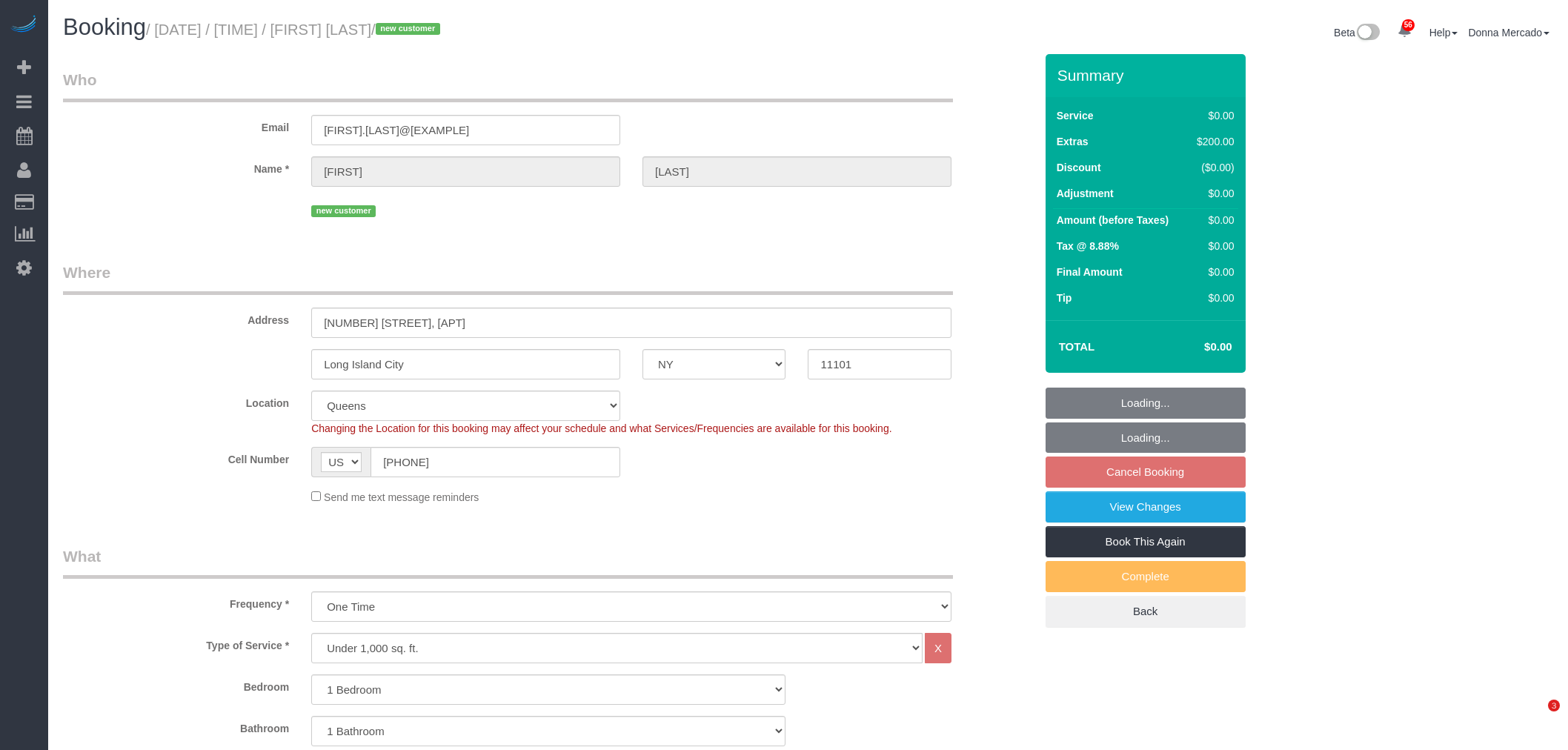 select on "NY" 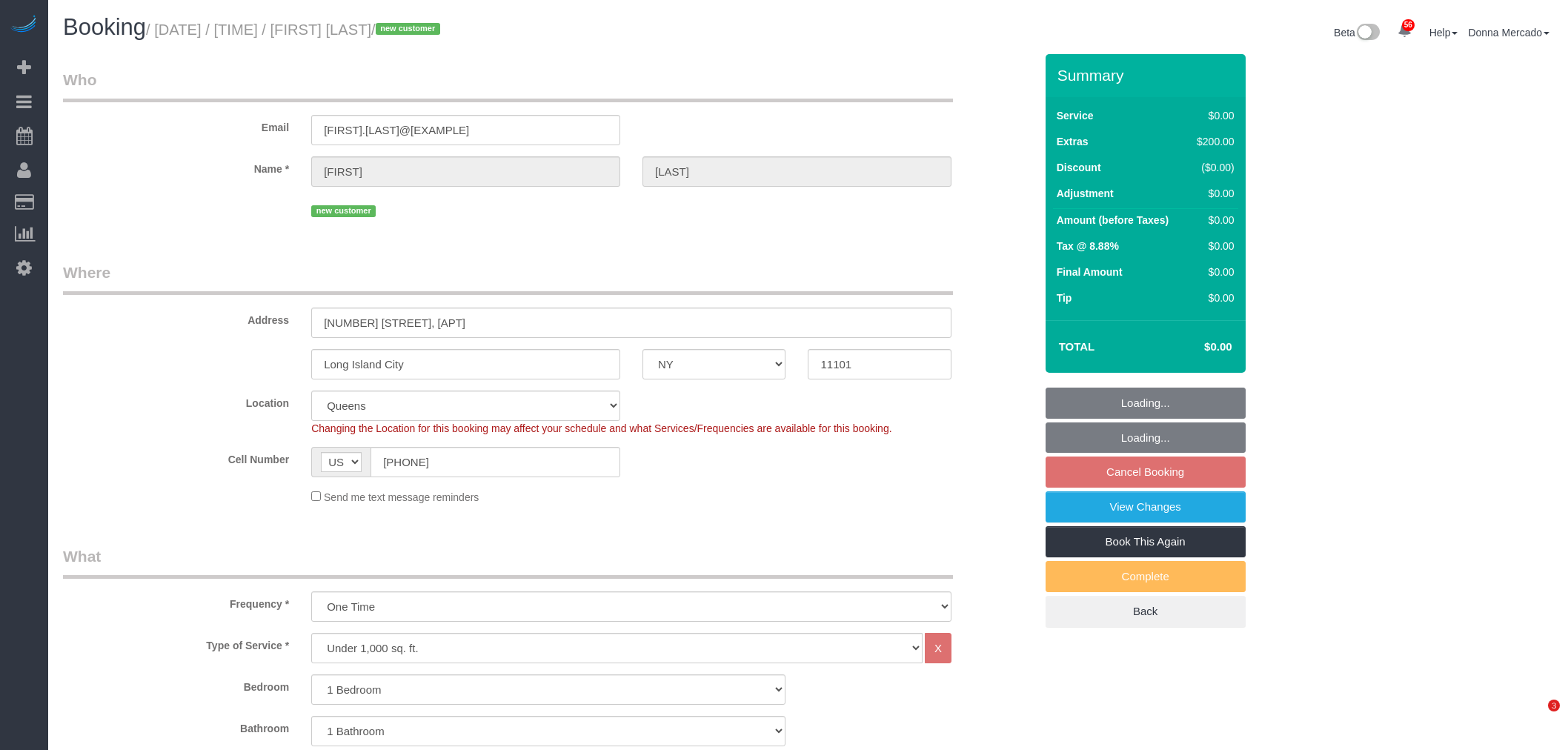 scroll, scrollTop: 0, scrollLeft: 0, axis: both 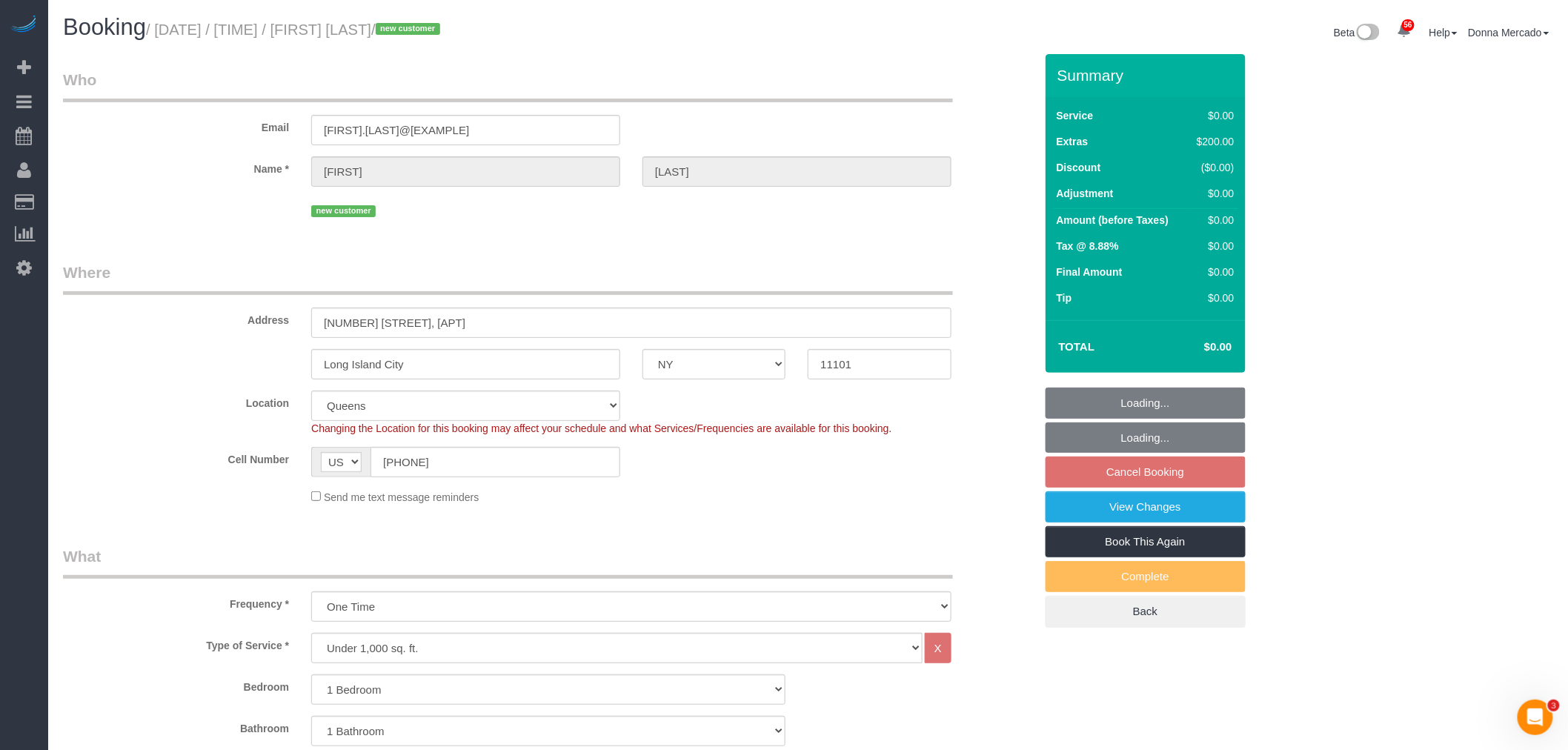 select on "spot6" 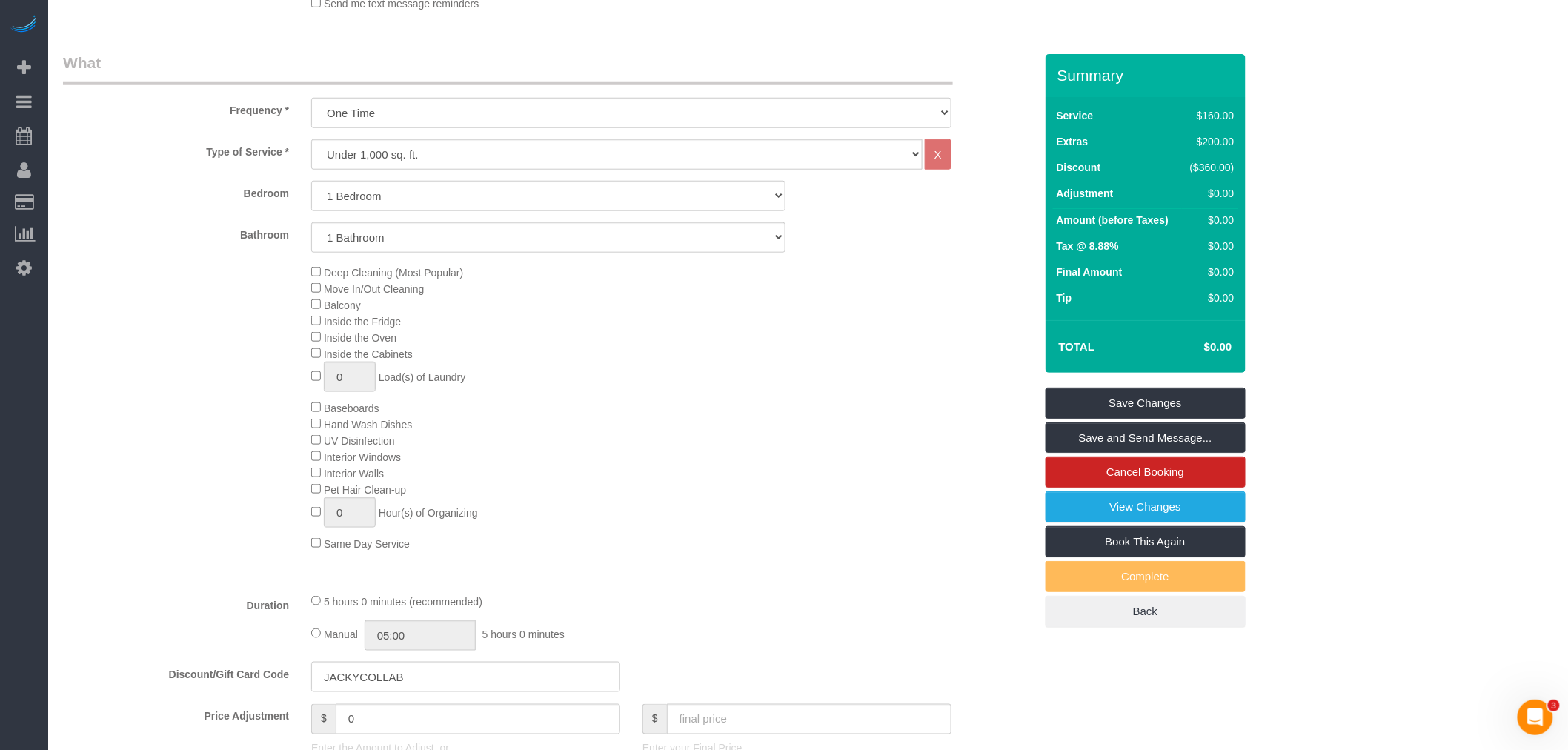 scroll, scrollTop: 849, scrollLeft: 0, axis: vertical 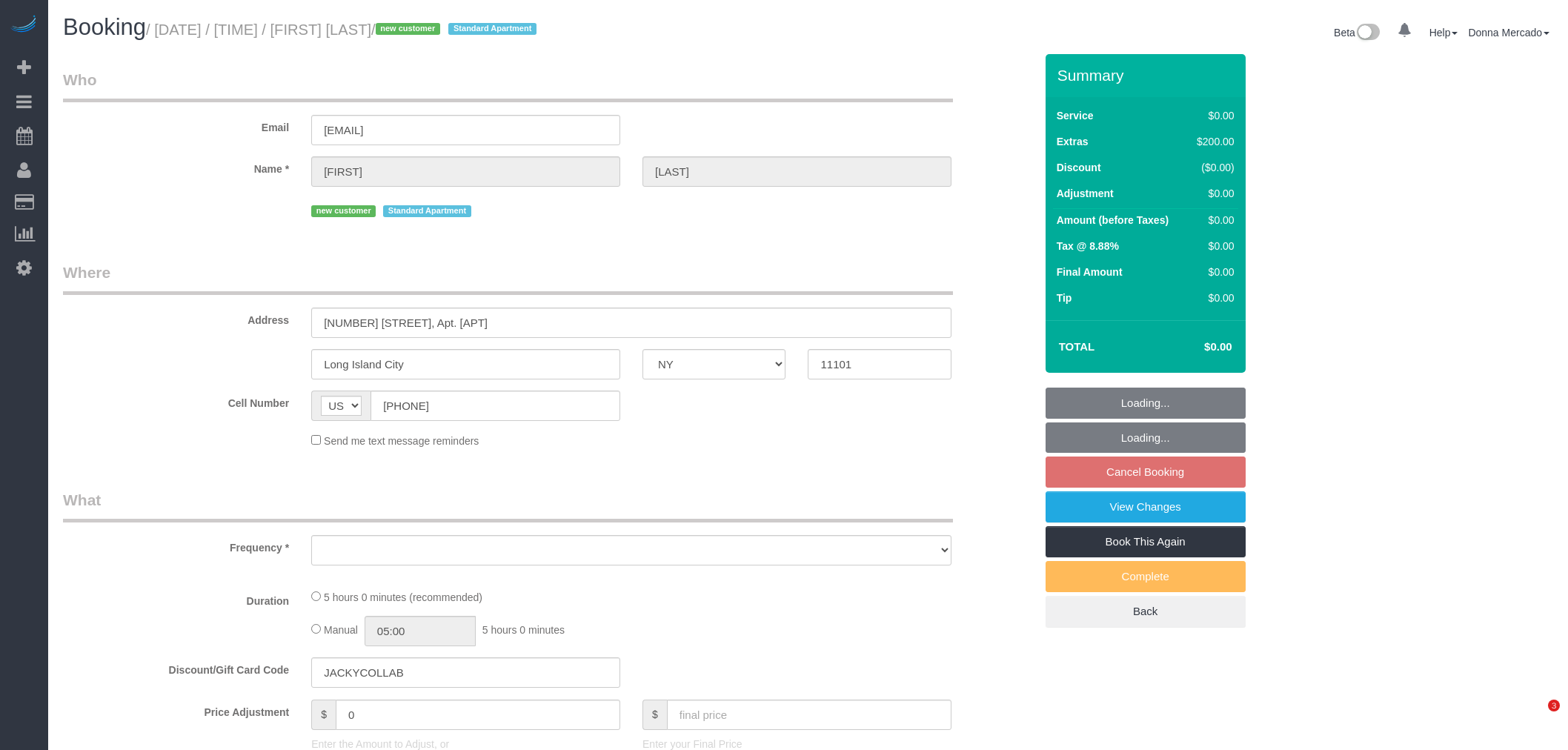 select on "NY" 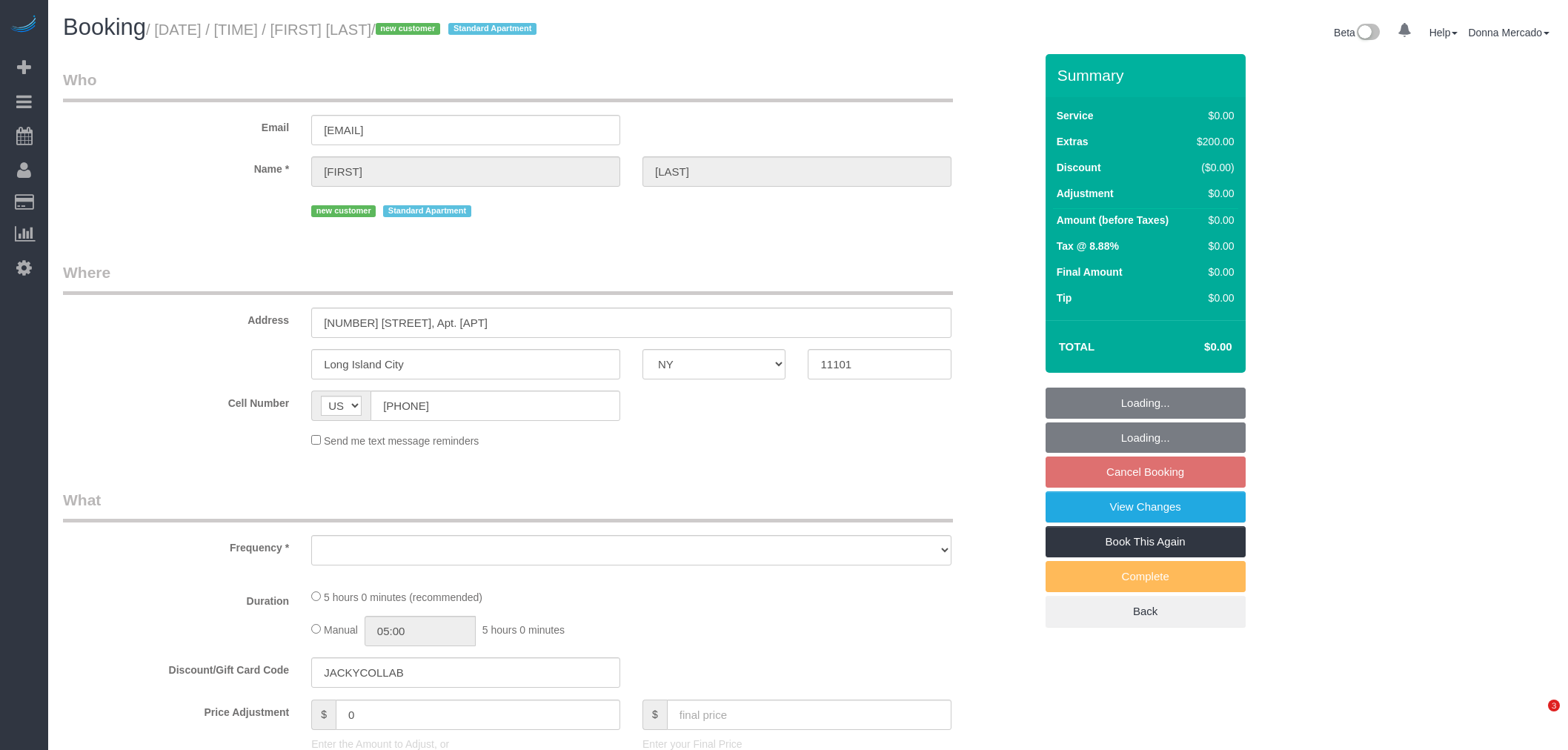 scroll, scrollTop: 0, scrollLeft: 0, axis: both 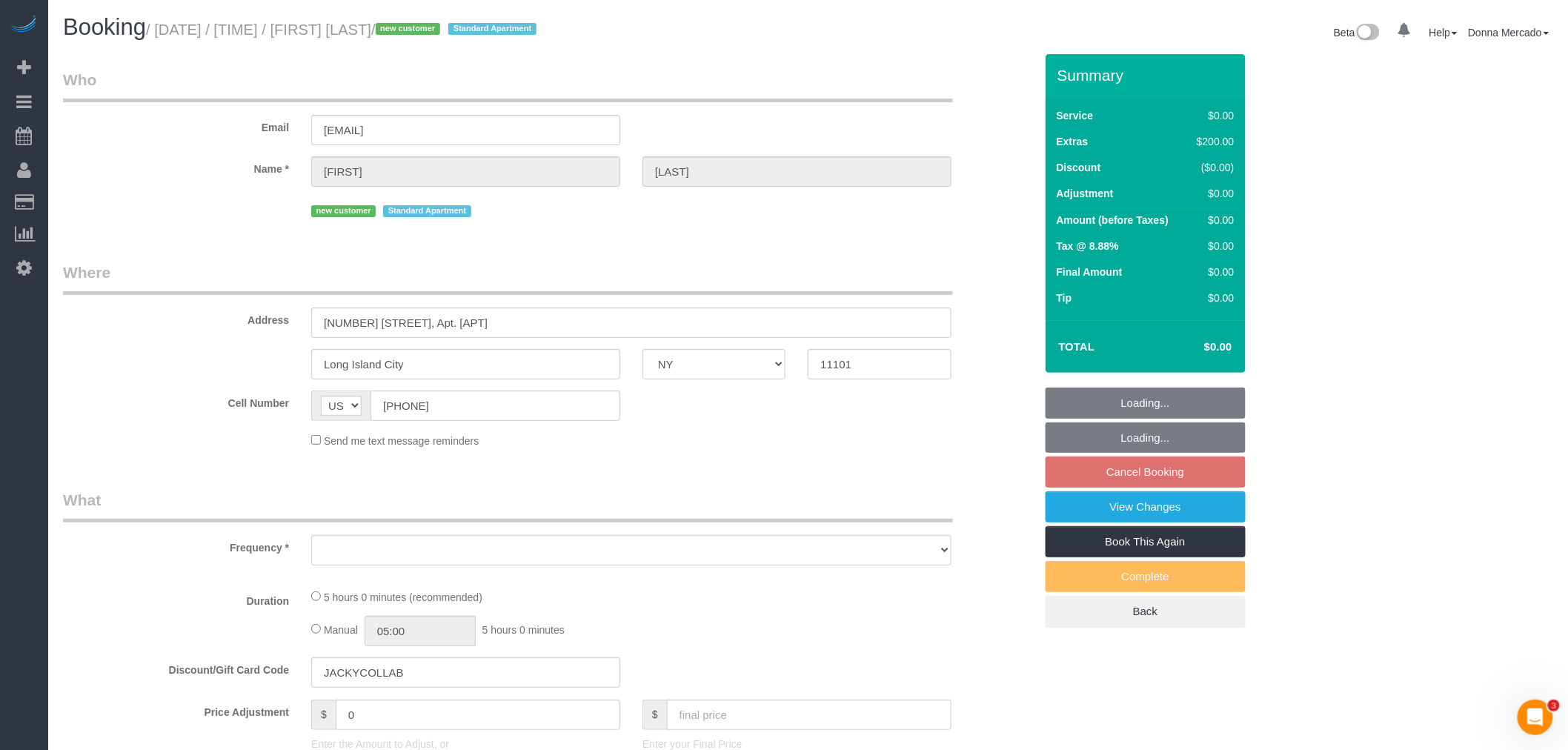 select on "string:stripe-pm_1RkZQq4VGloSiKo7U3AREzj4" 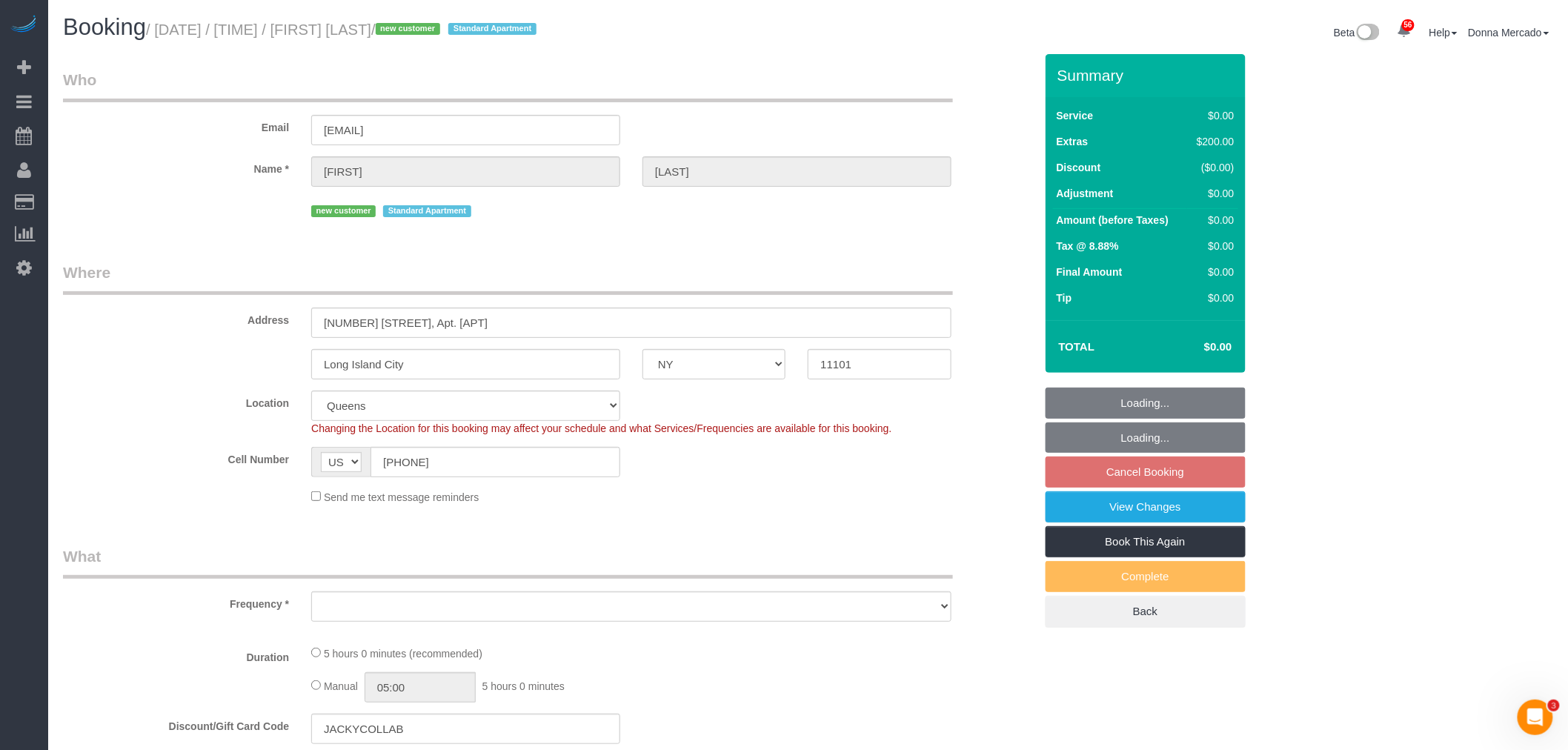 select on "object:815" 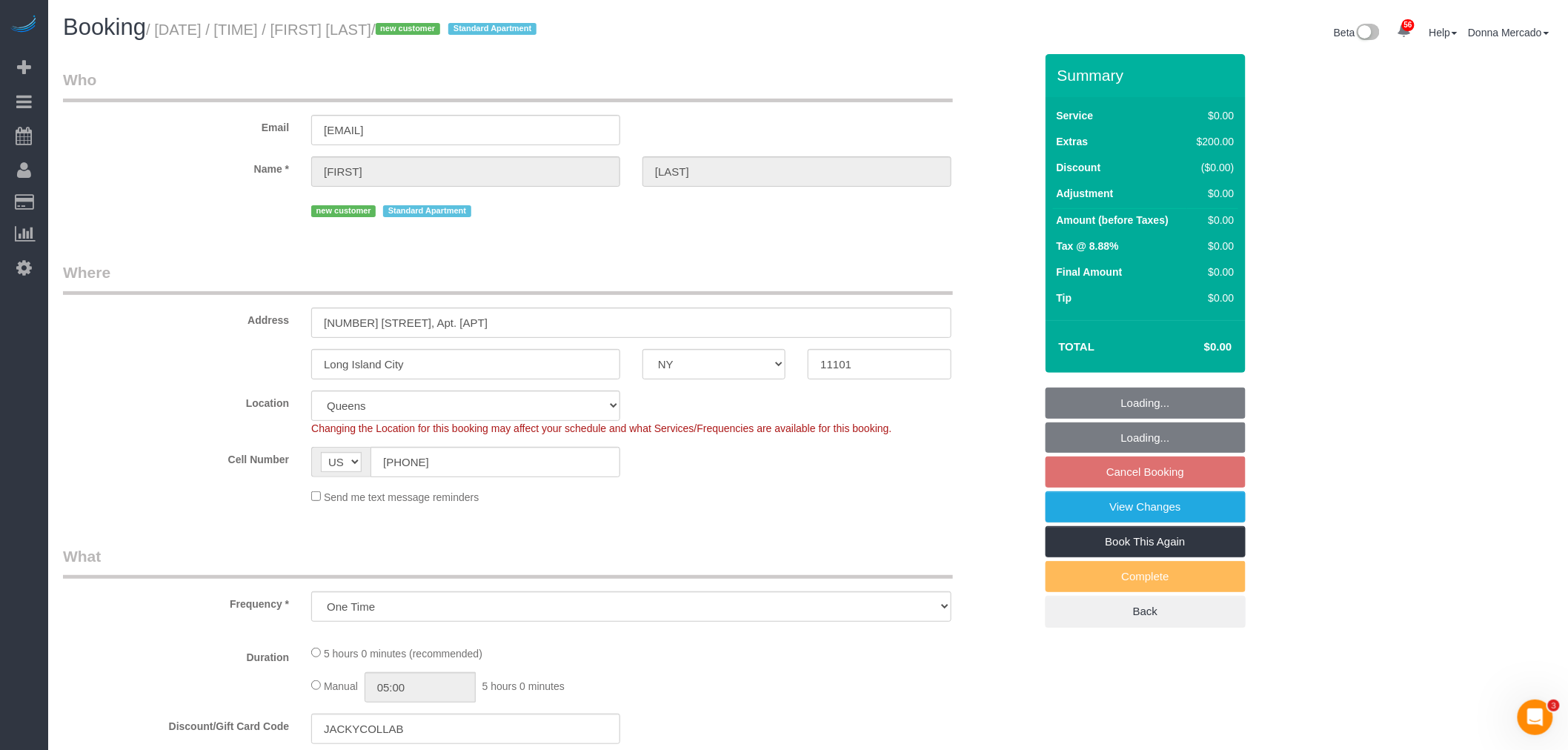 select on "1" 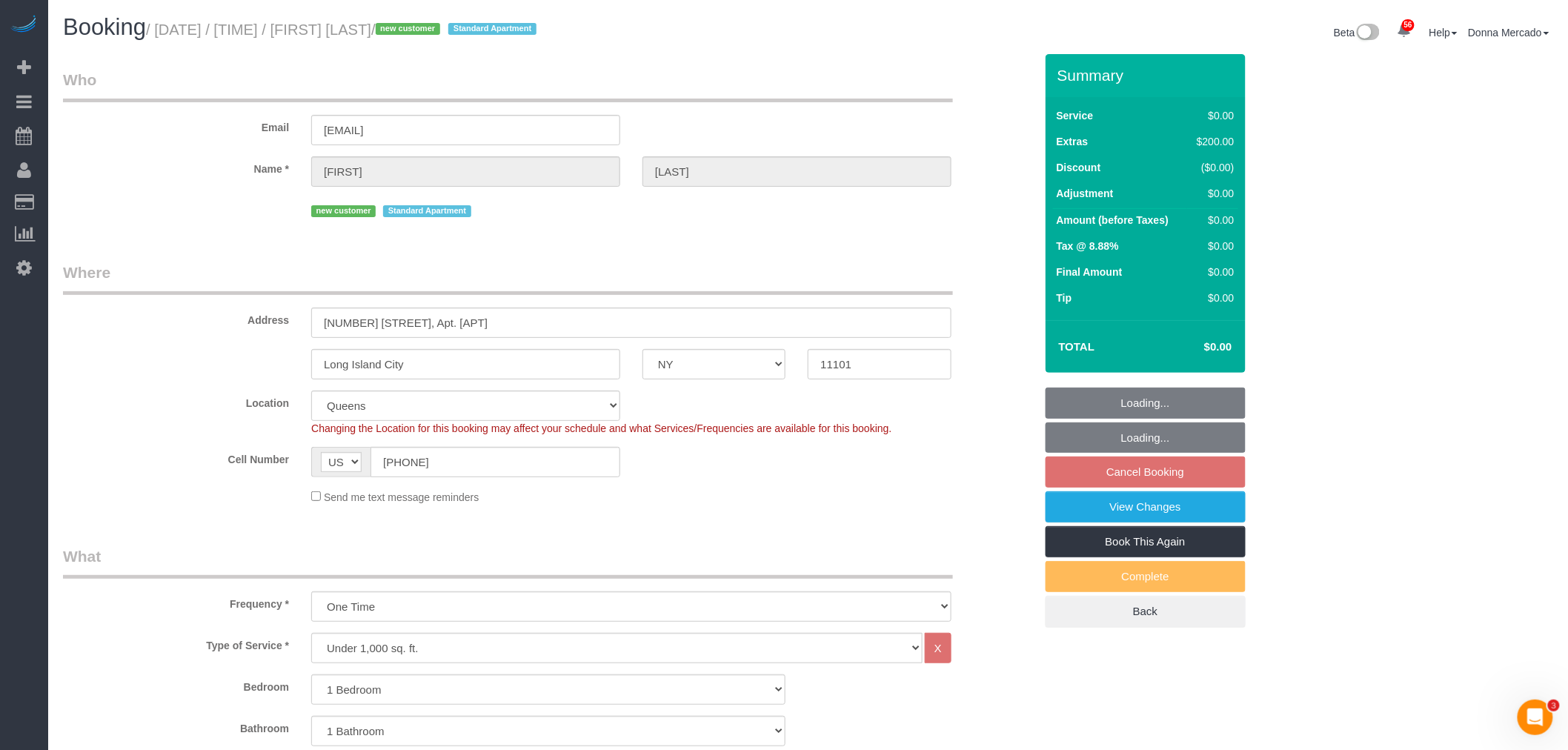 select on "object:1072" 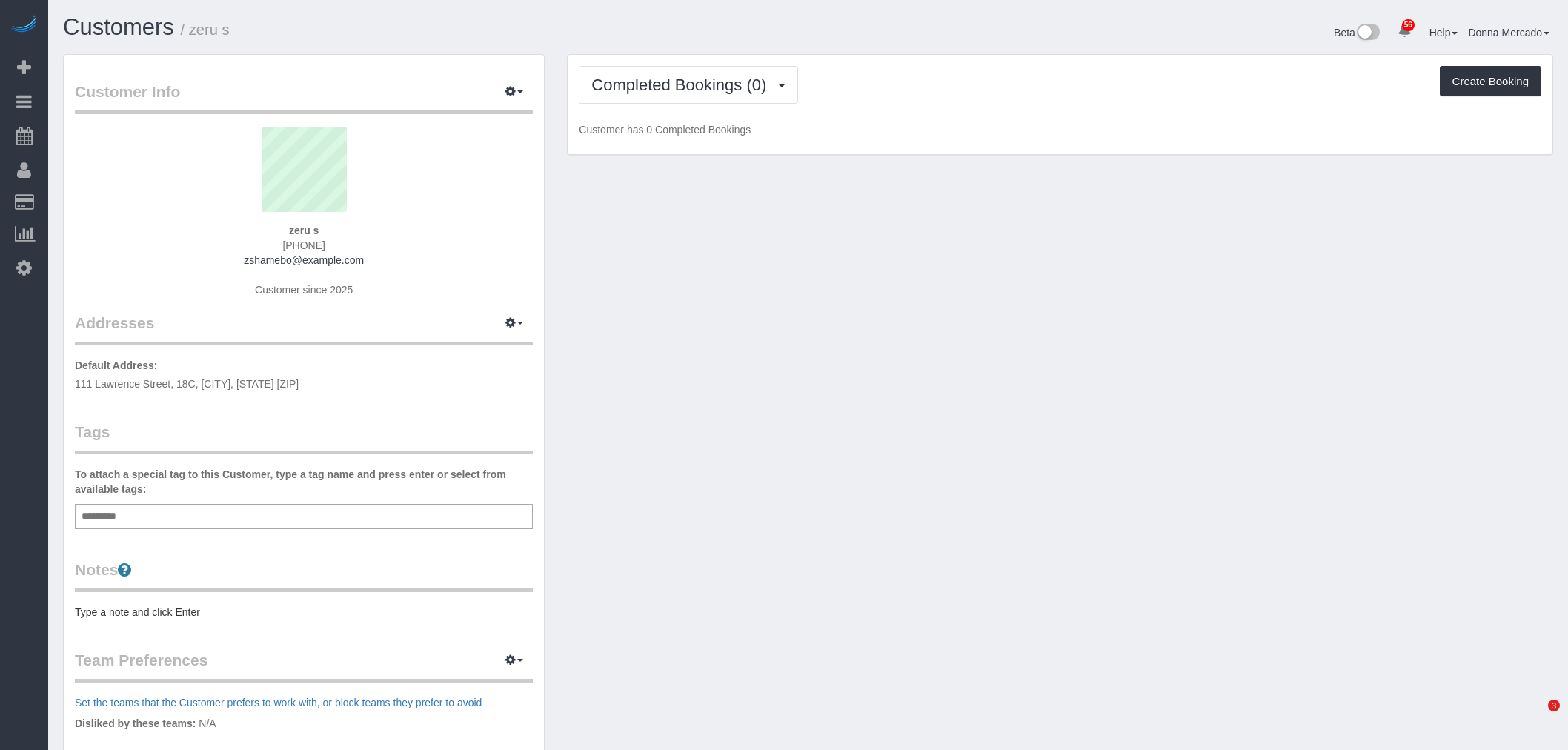 scroll, scrollTop: 0, scrollLeft: 0, axis: both 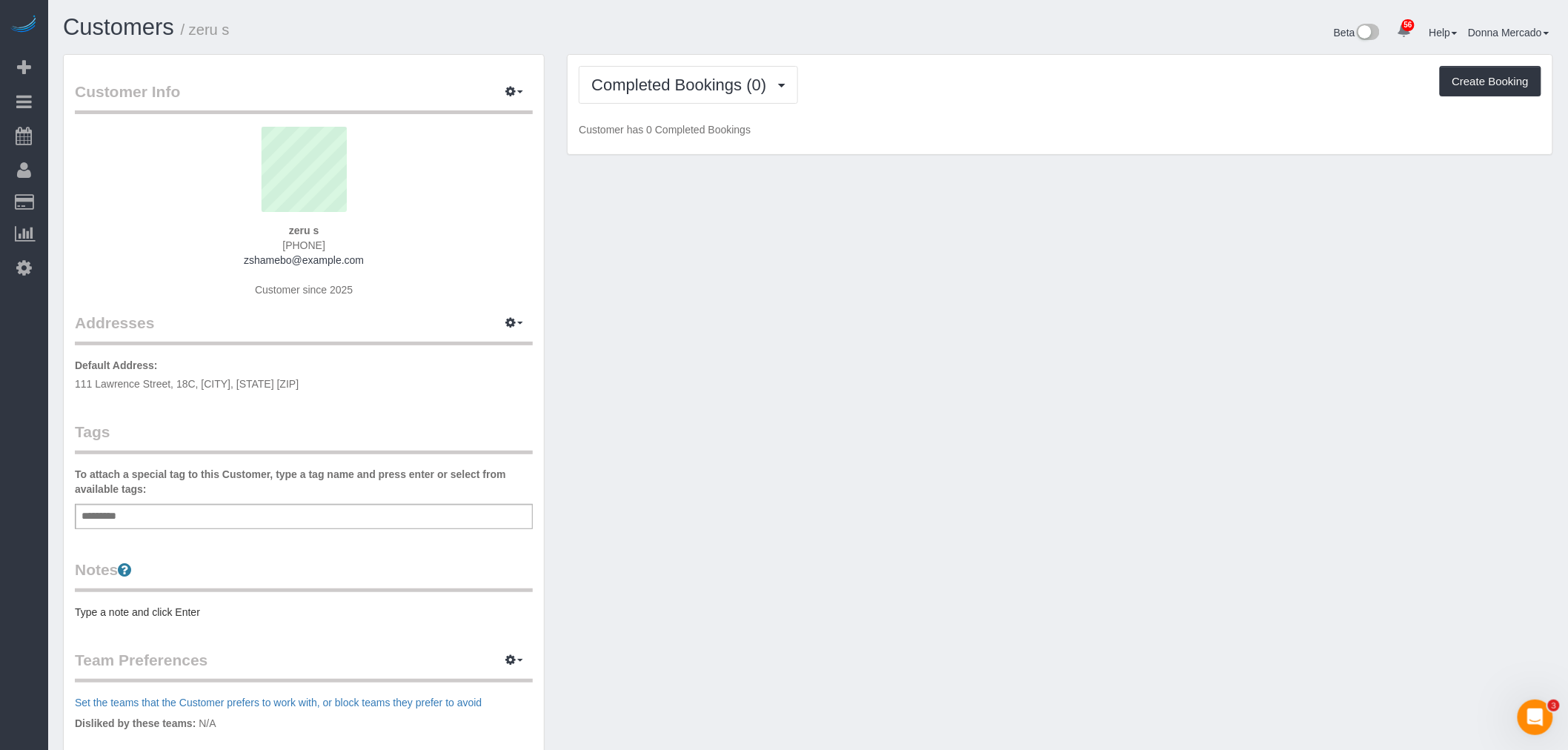 click on "Add a tag" at bounding box center (304, 517) 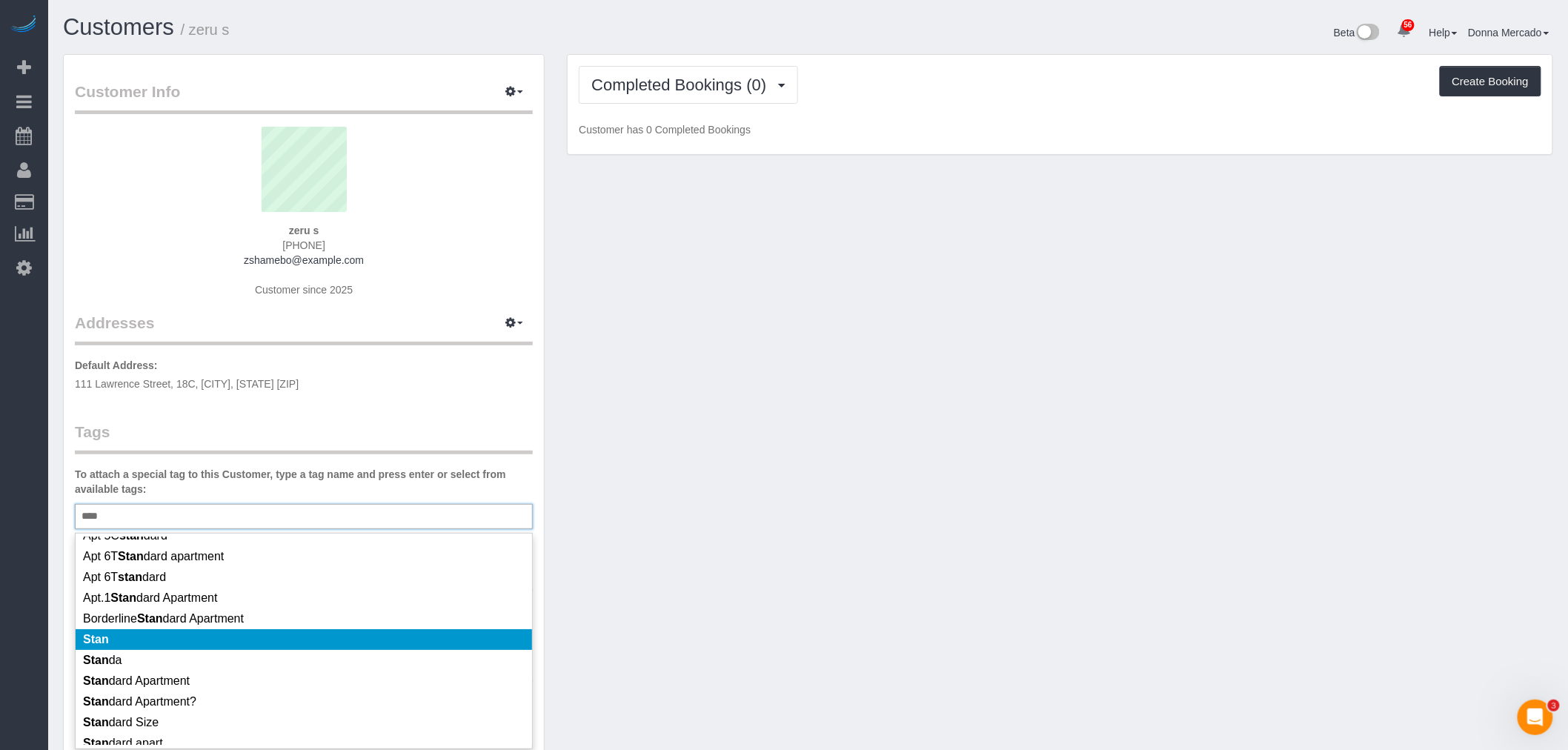scroll, scrollTop: 82, scrollLeft: 0, axis: vertical 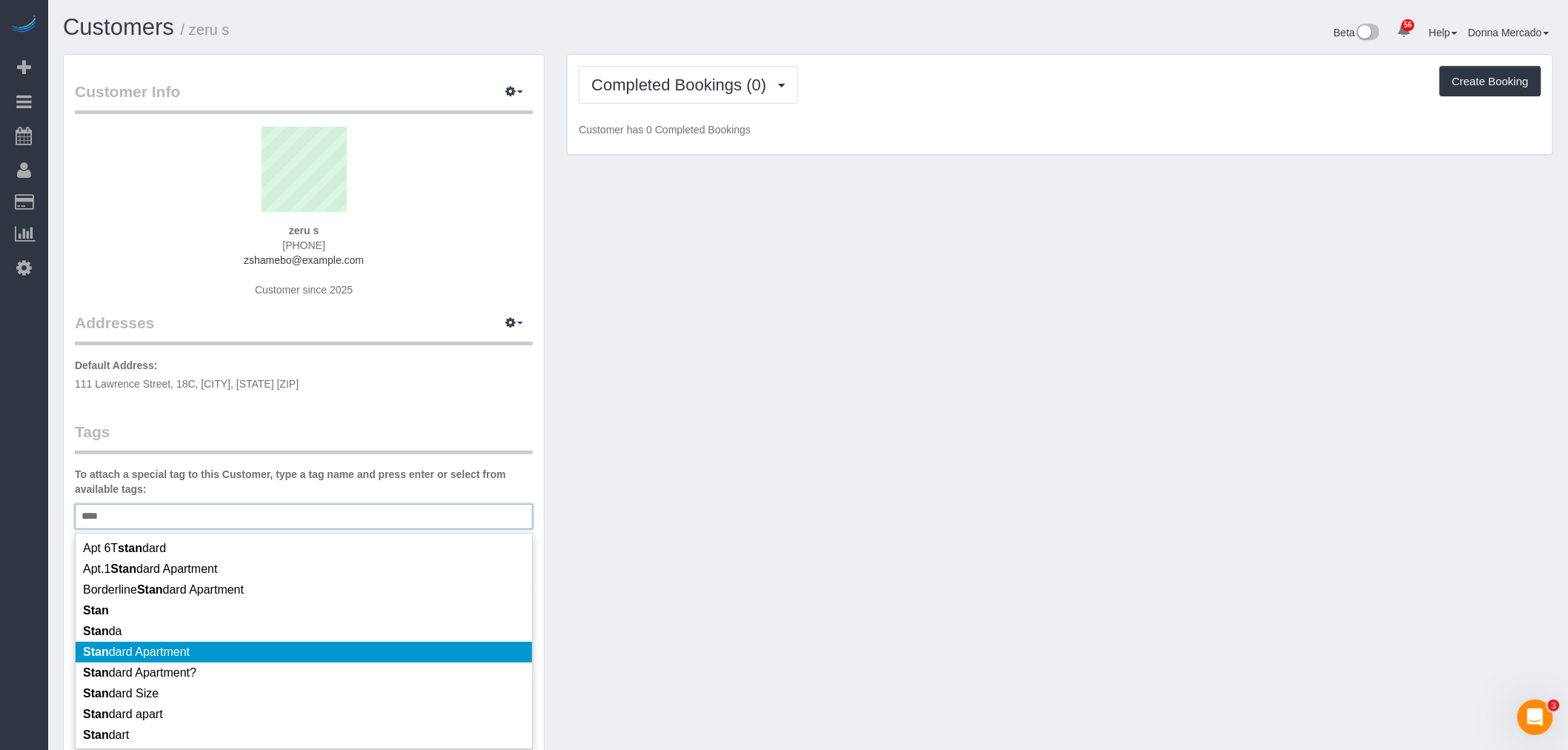 type on "****" 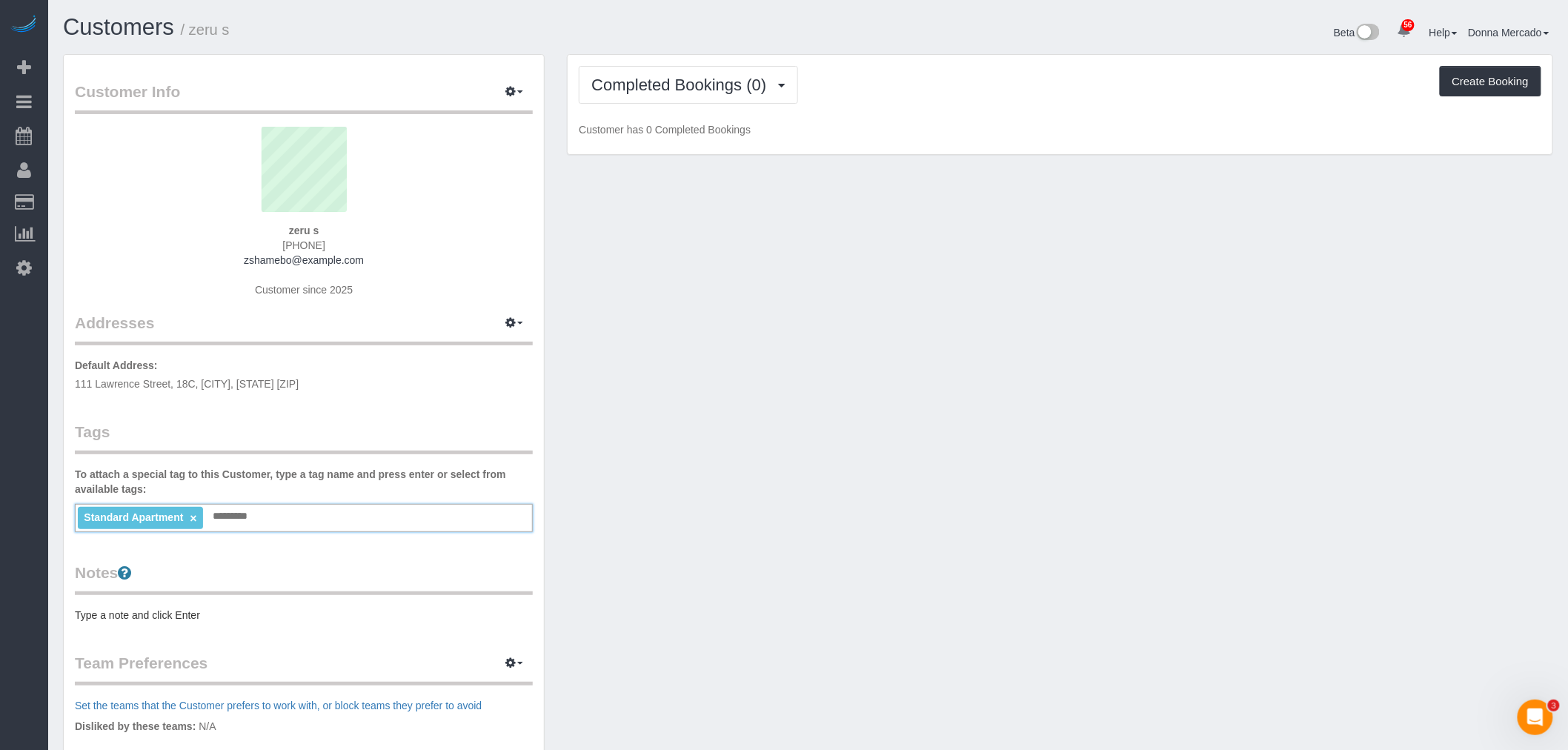 click on "Notes
Type a note and click Enter" at bounding box center (304, 592) 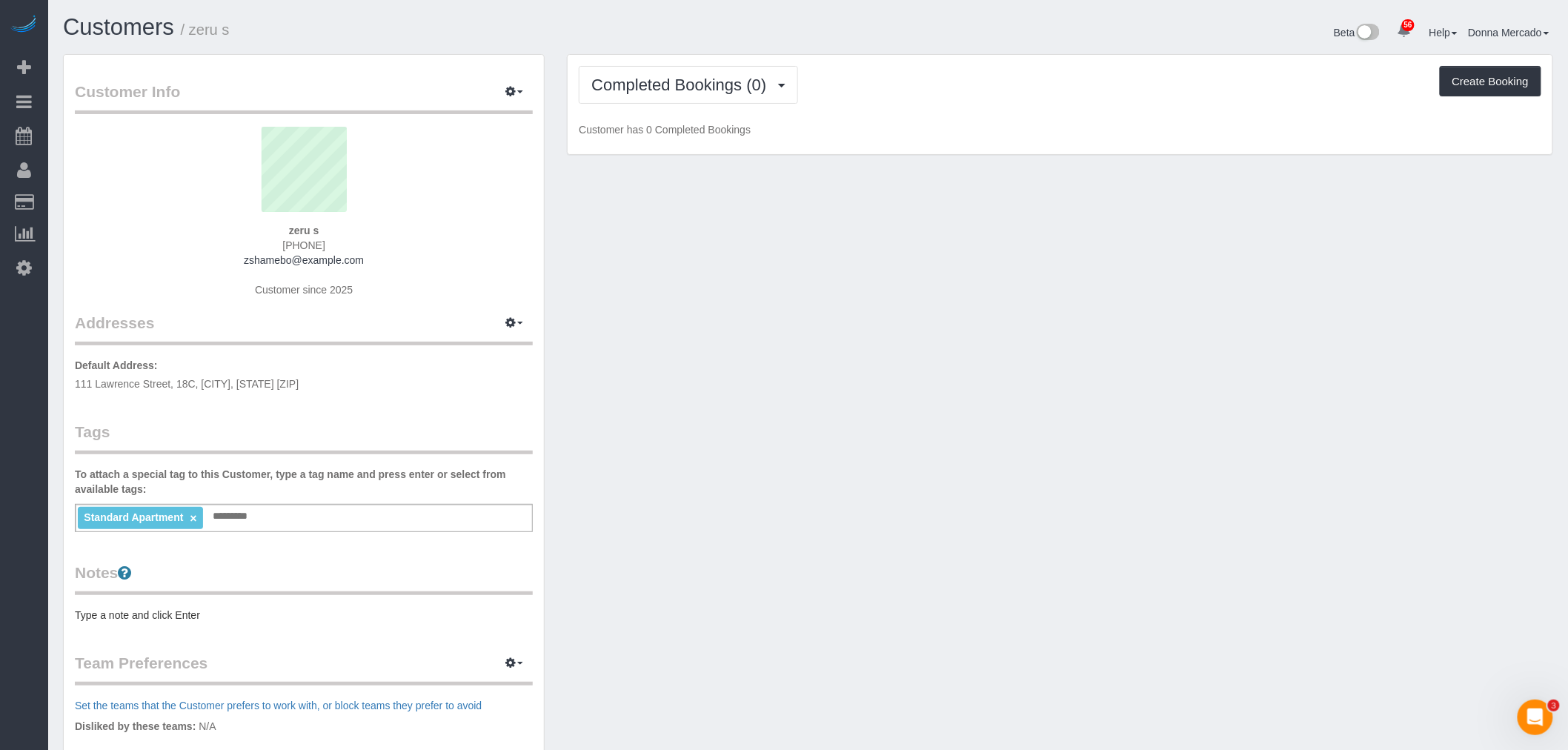 click on "Type a note and click Enter" at bounding box center (304, 615) 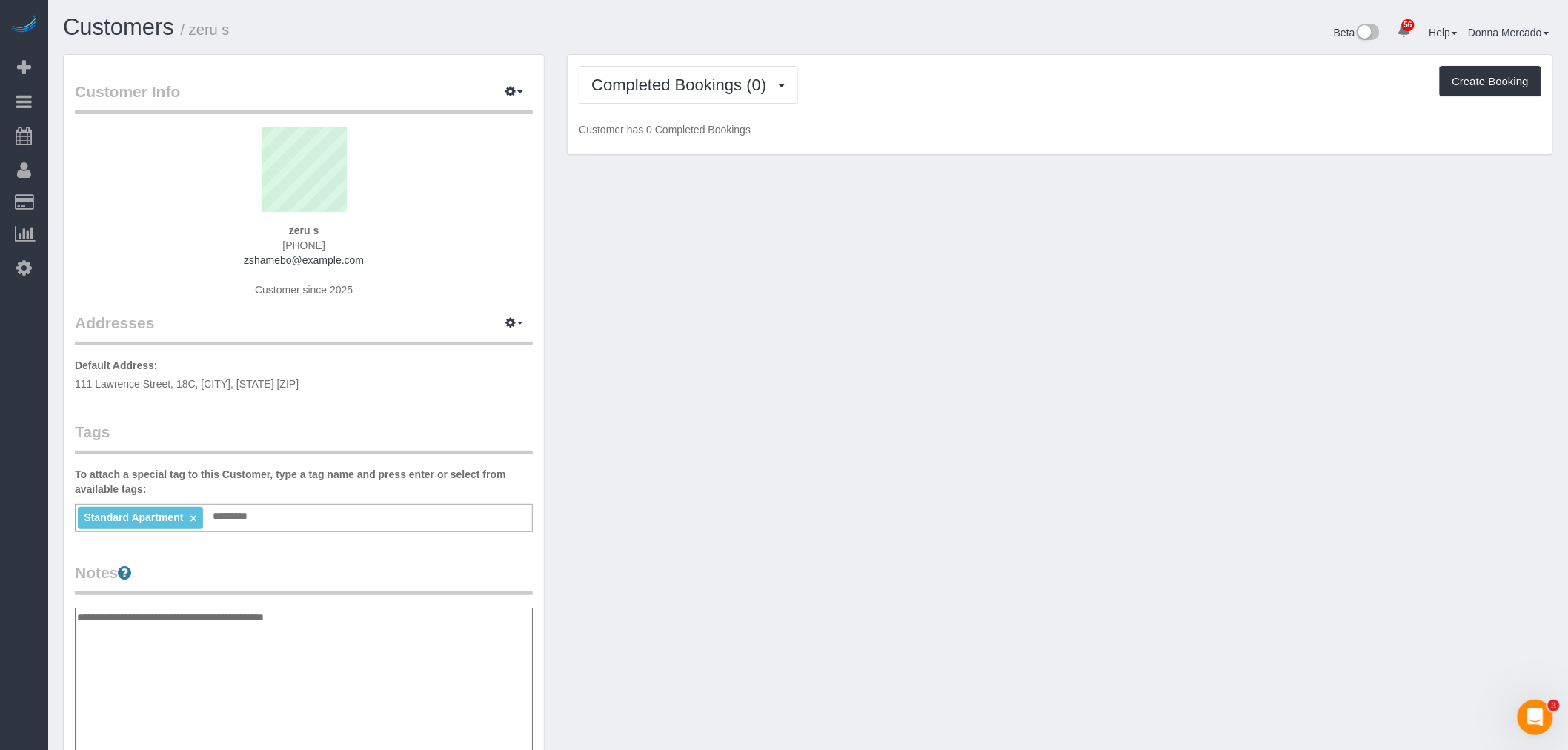 type on "**********" 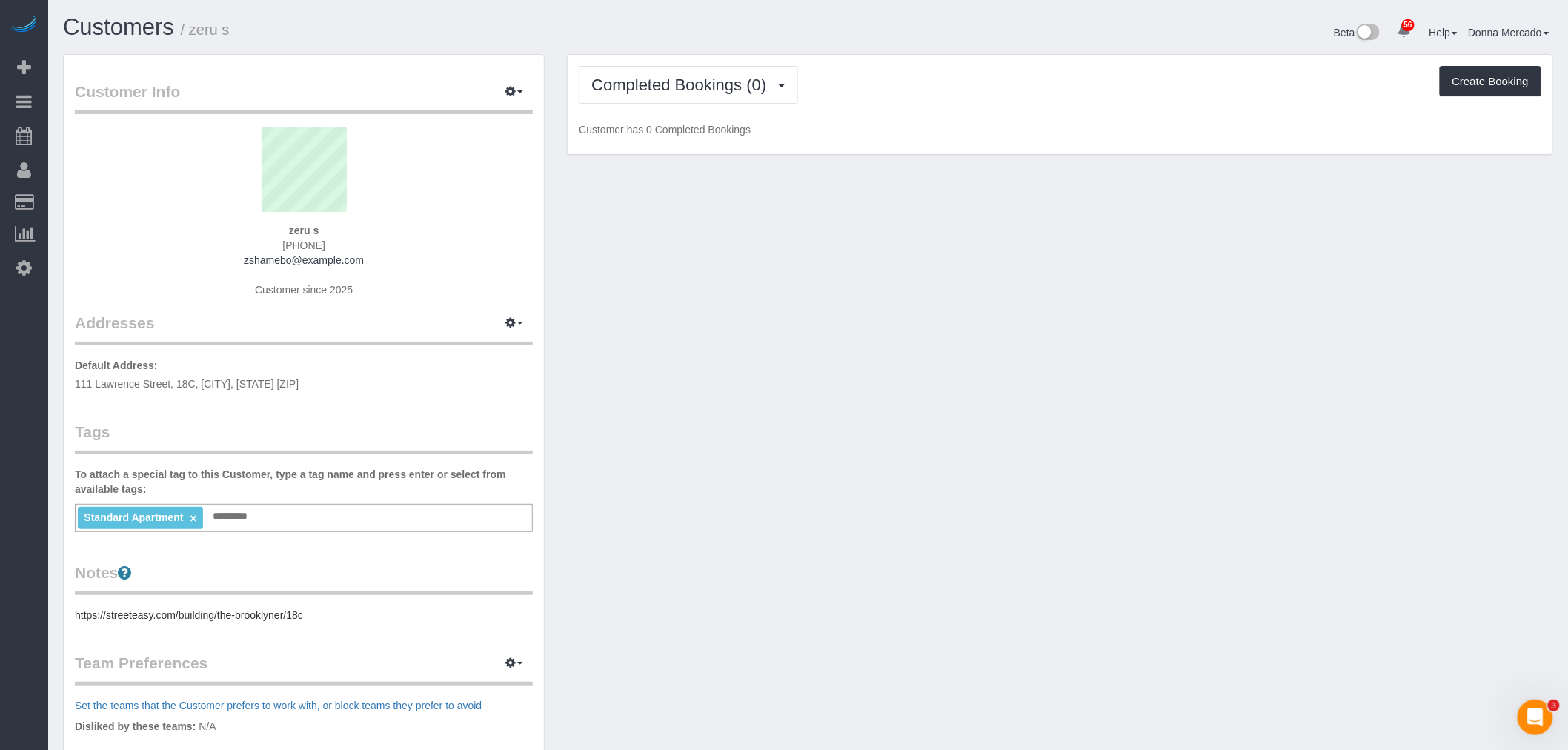 click on "Tags" at bounding box center [304, 437] 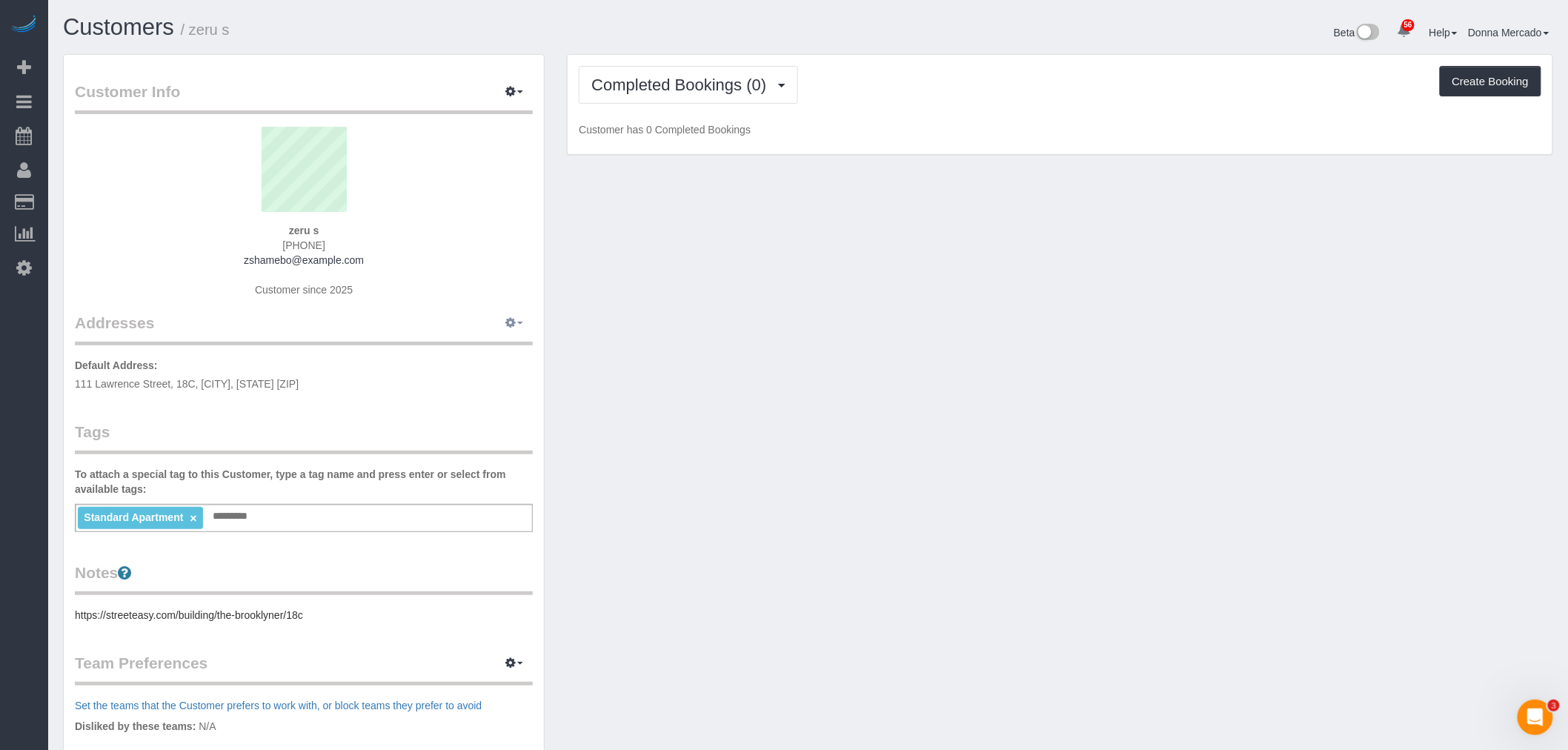 click at bounding box center [514, 323] 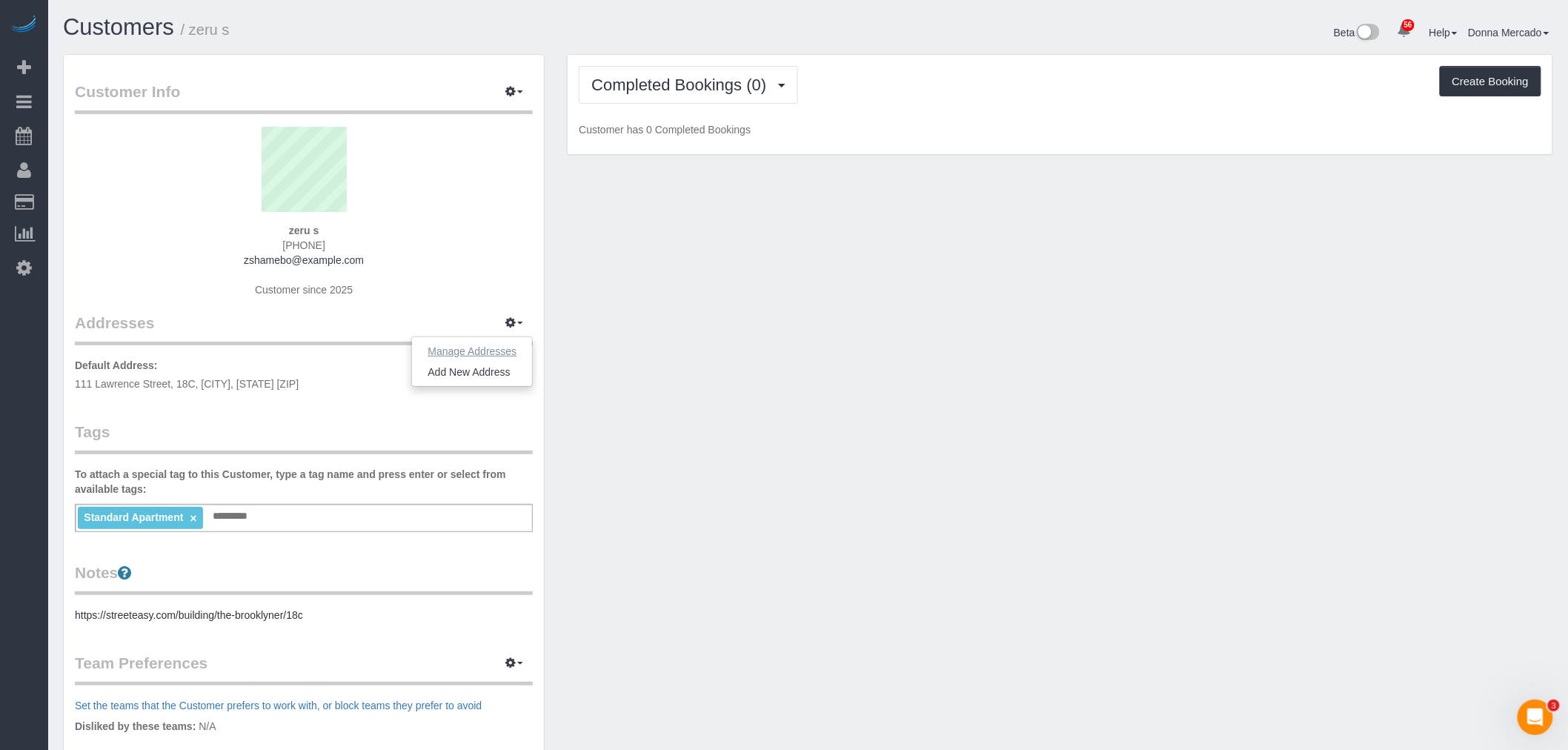 click on "Manage Addresses" at bounding box center [472, 351] 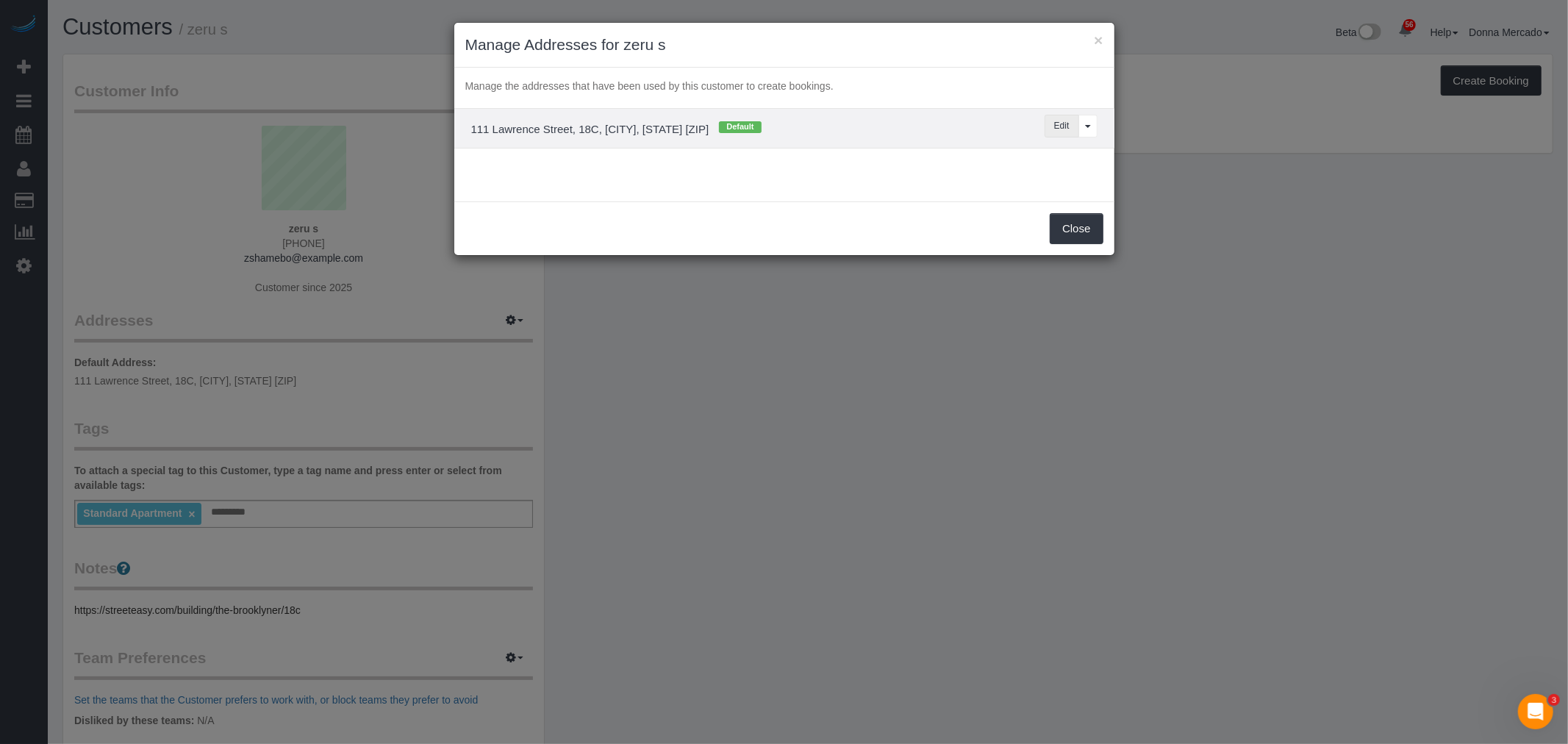 click on "Edit" at bounding box center [1062, 126] 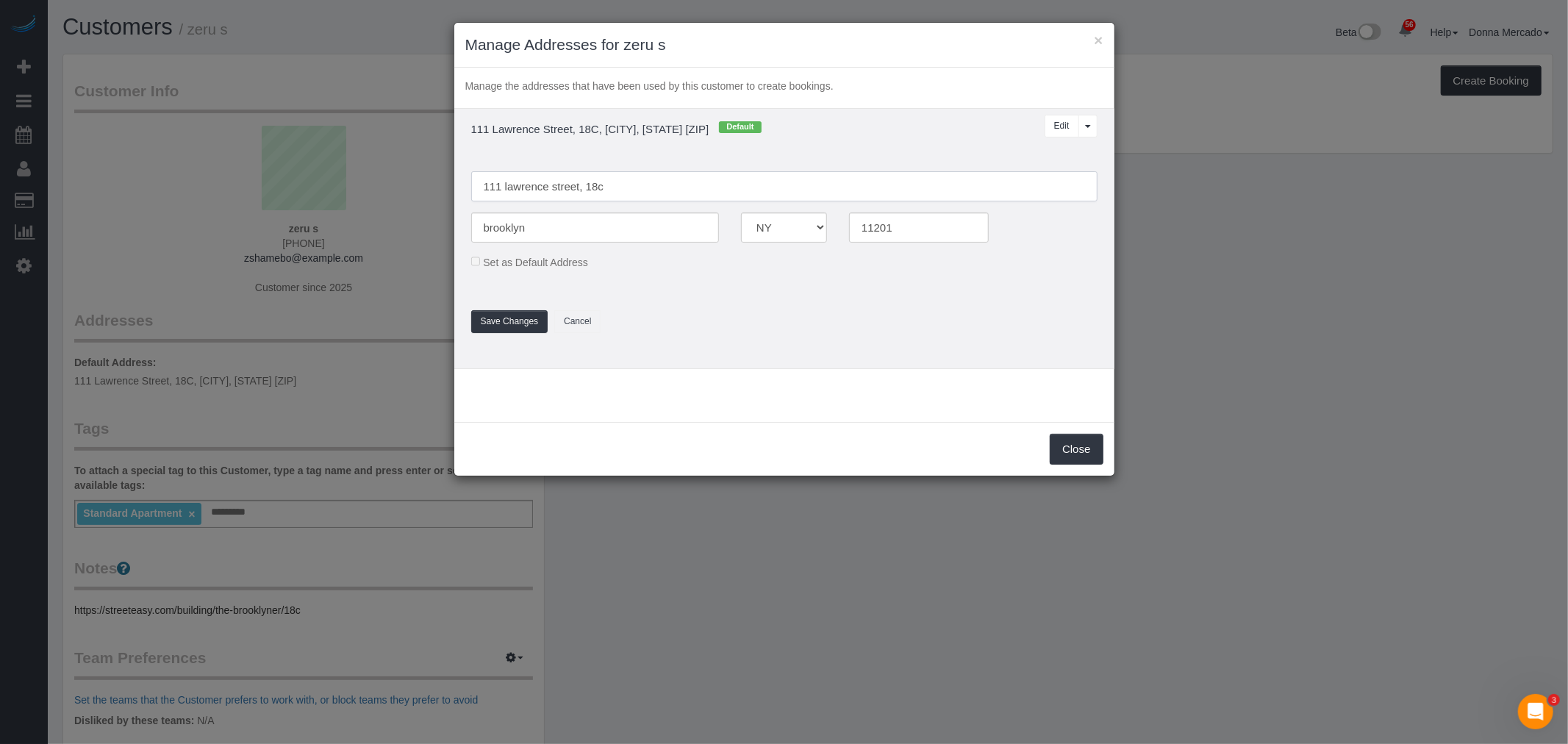 click on "111 lawrence street, 18c" at bounding box center (784, 186) 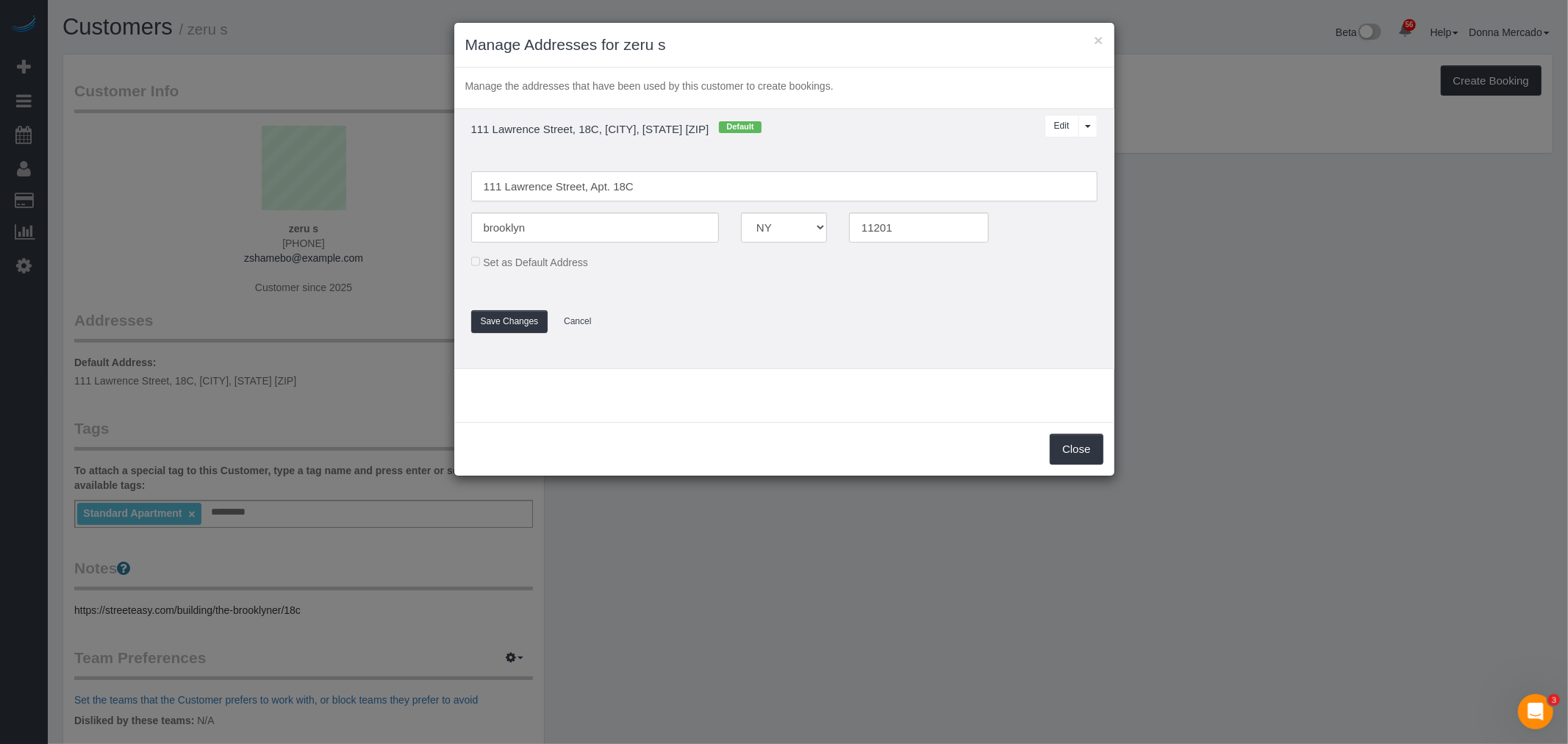 type on "111 Lawrence Street, Apt. 18C" 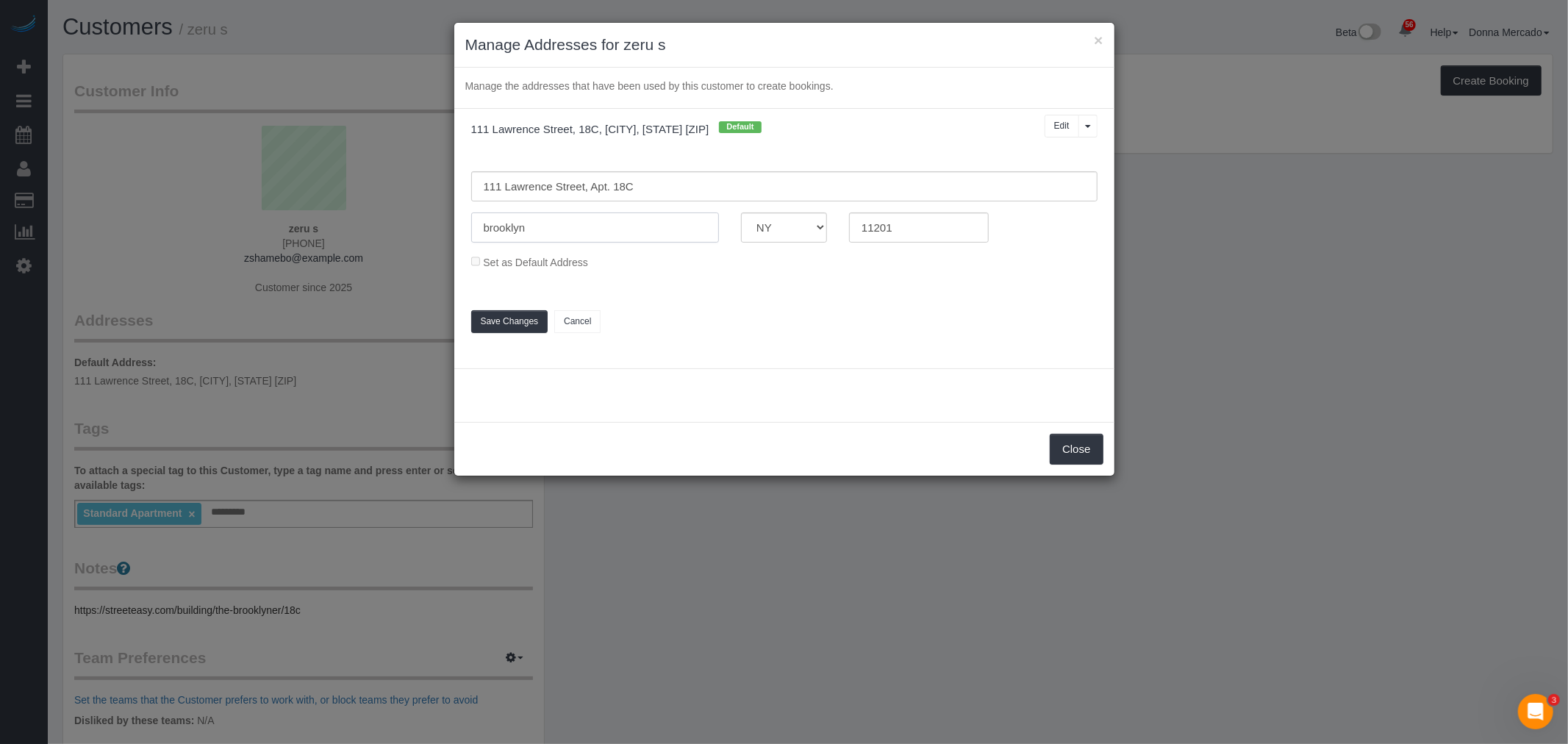 drag, startPoint x: 495, startPoint y: 237, endPoint x: 443, endPoint y: 247, distance: 52.95281 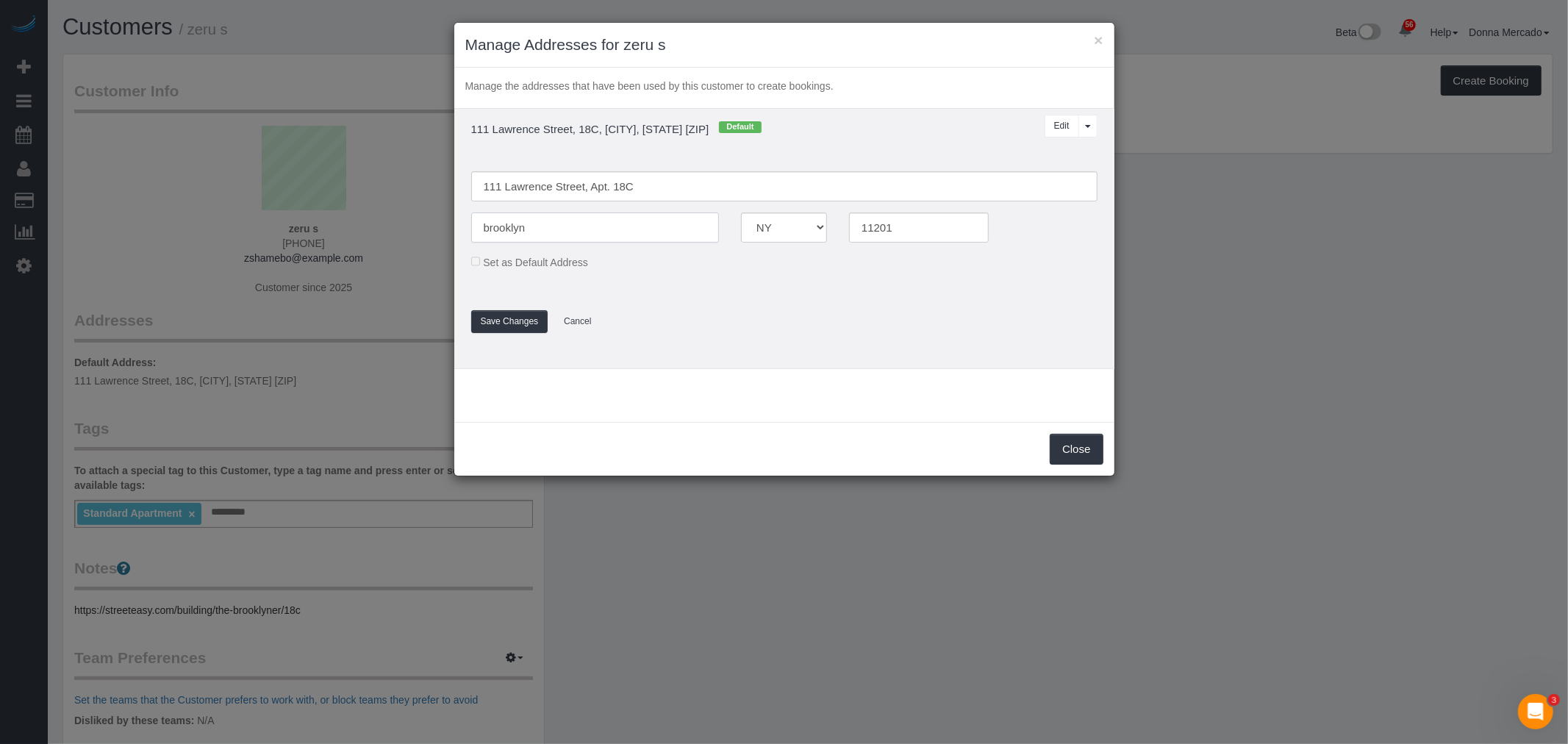 type on "V" 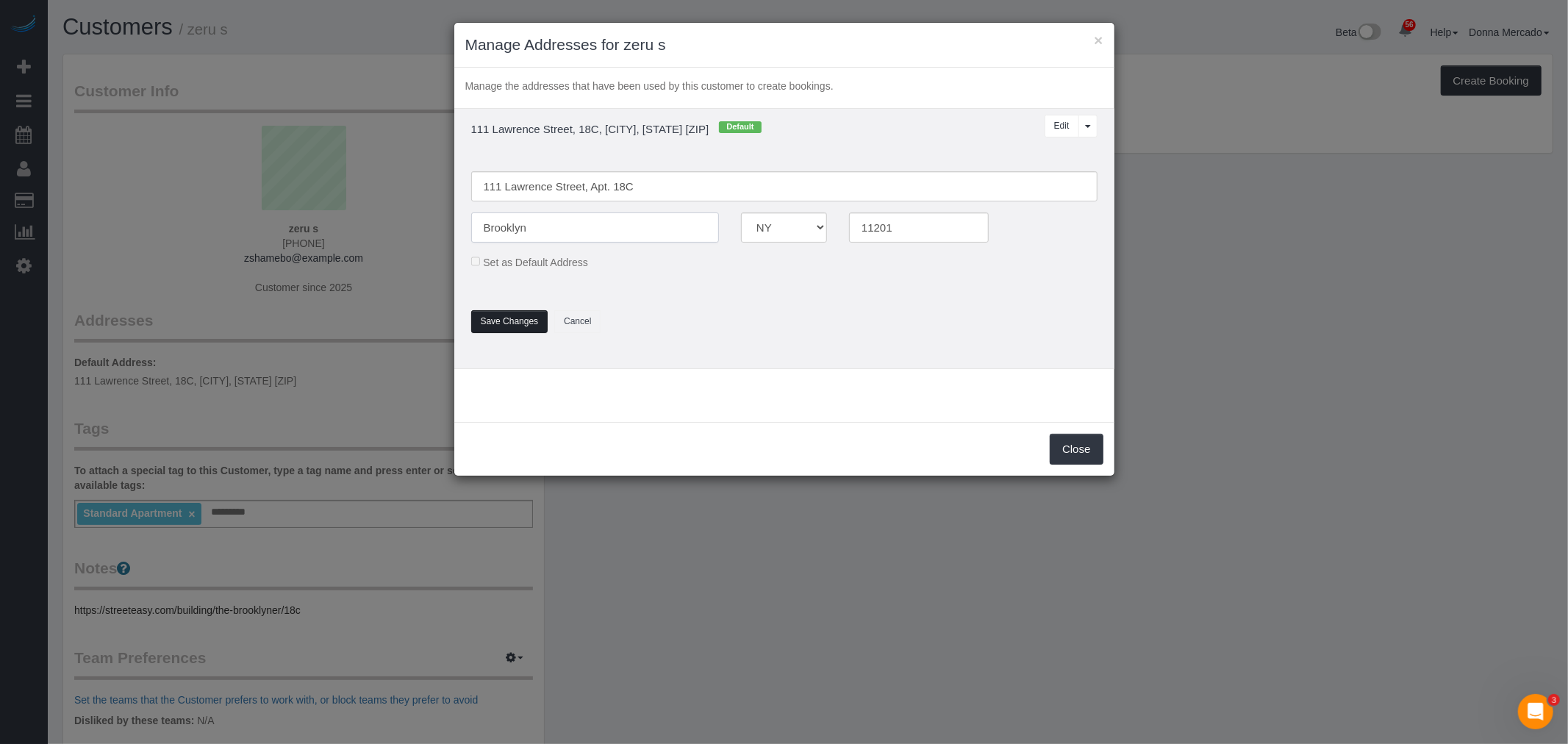 type on "Brooklyn" 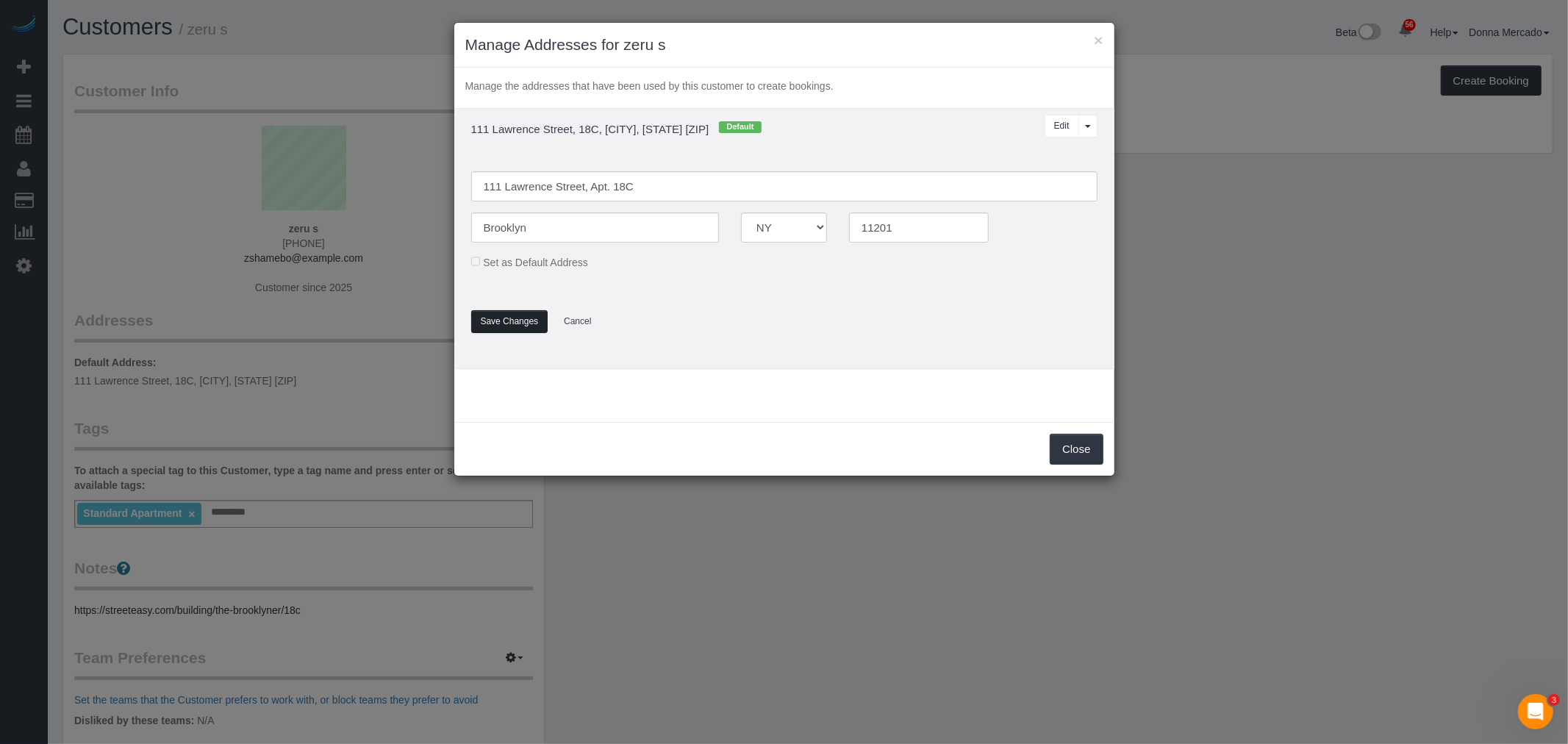 click on "Save Changes" at bounding box center (509, 321) 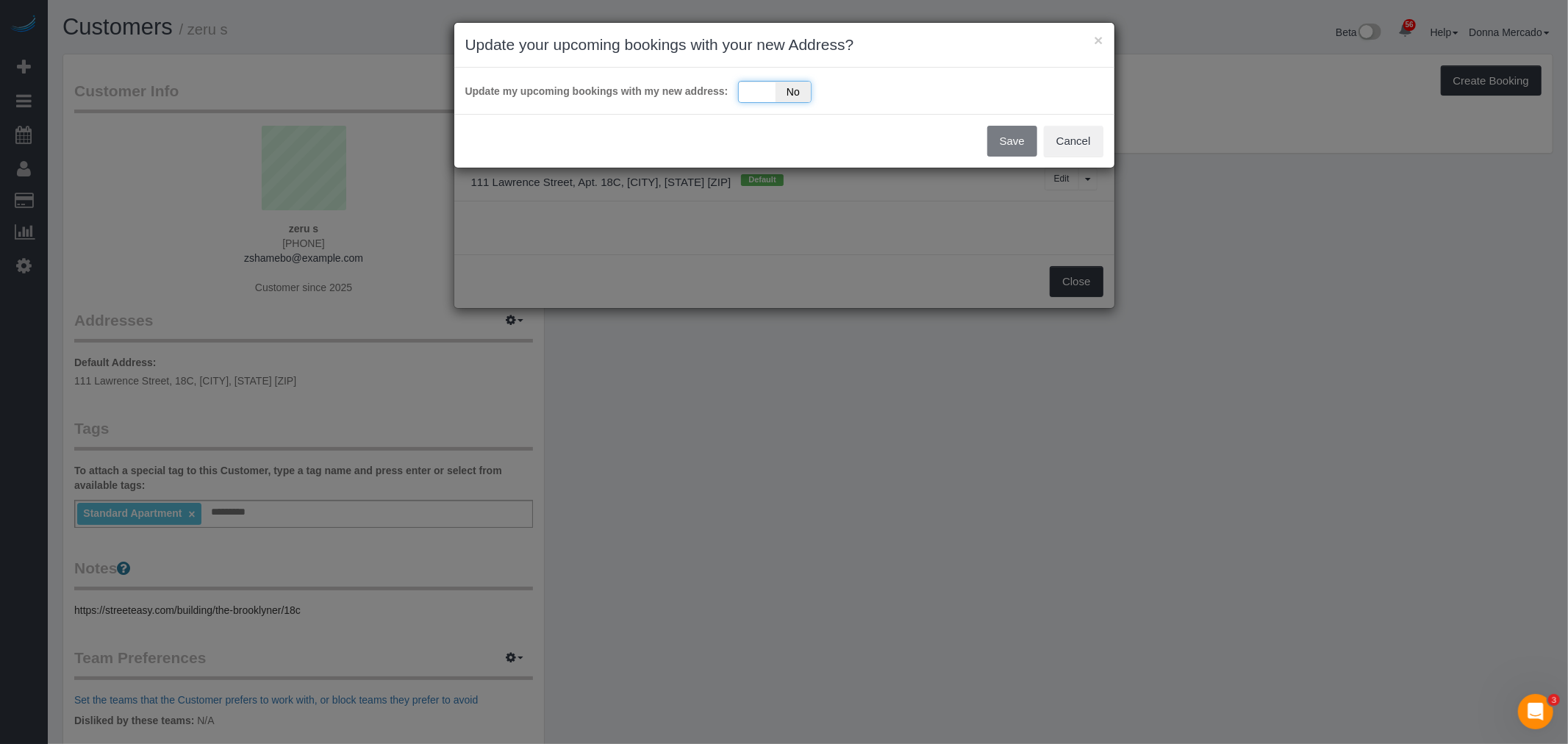 click on "Yes   No" at bounding box center (775, 92) 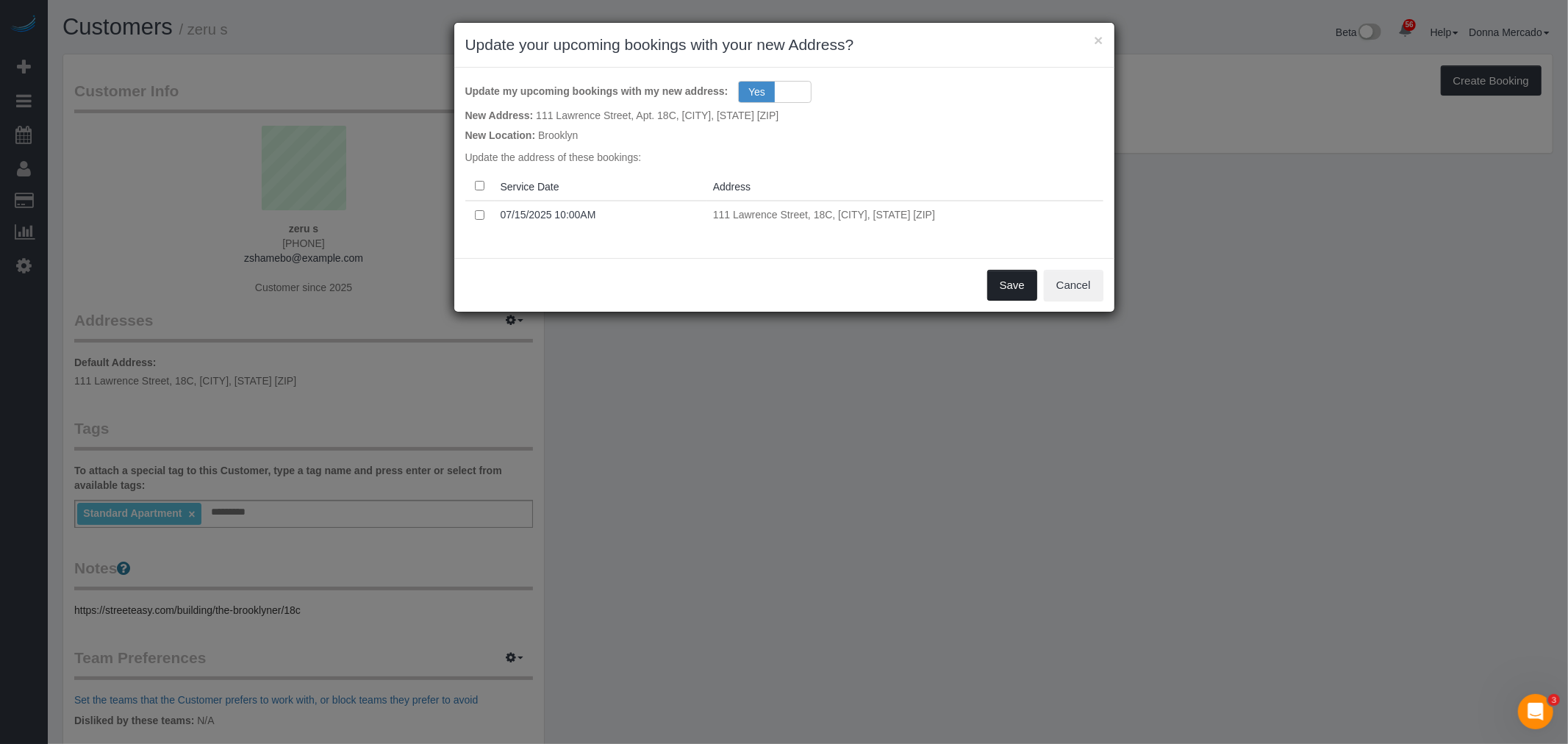 click on "Save" at bounding box center [1012, 285] 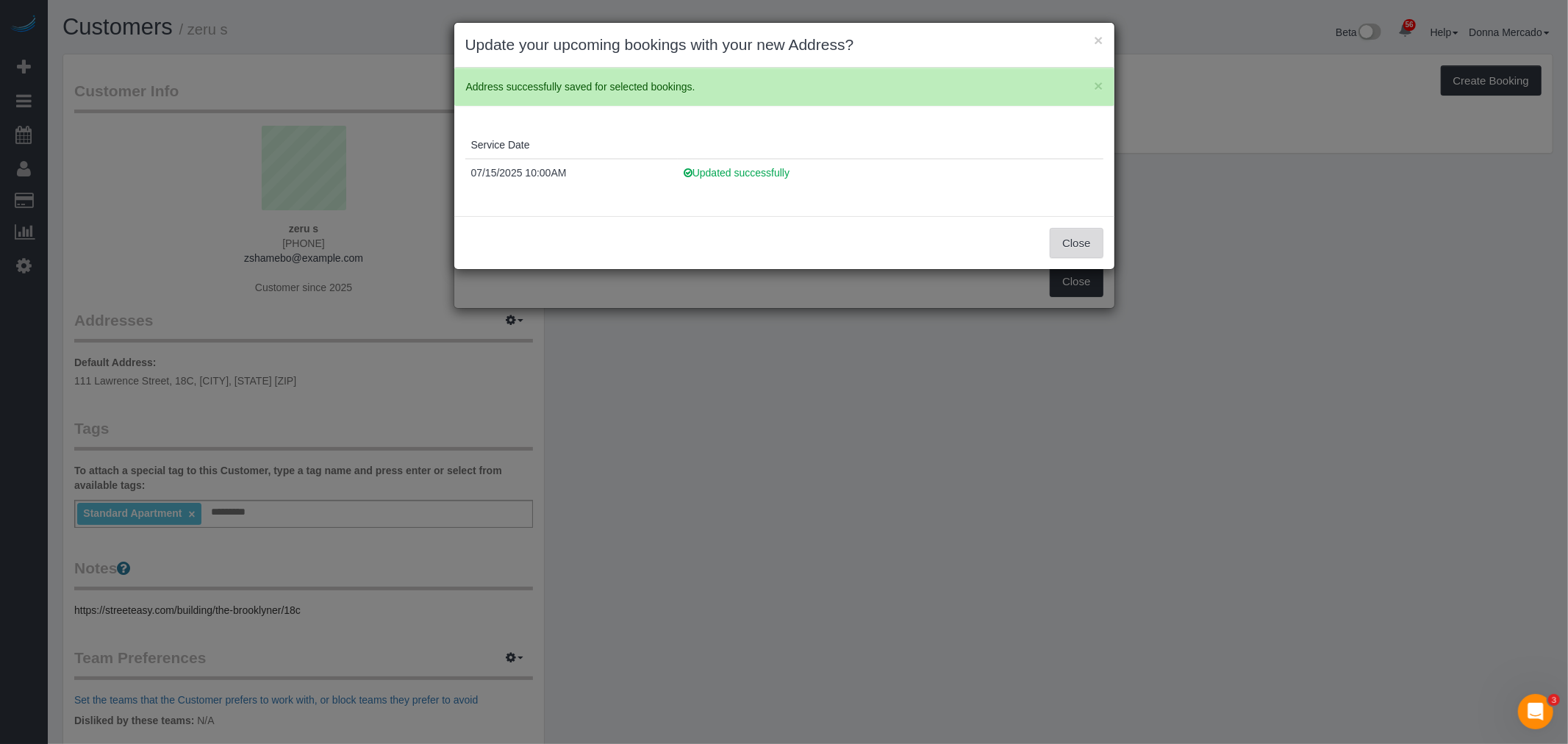 click on "Close" at bounding box center (1076, 243) 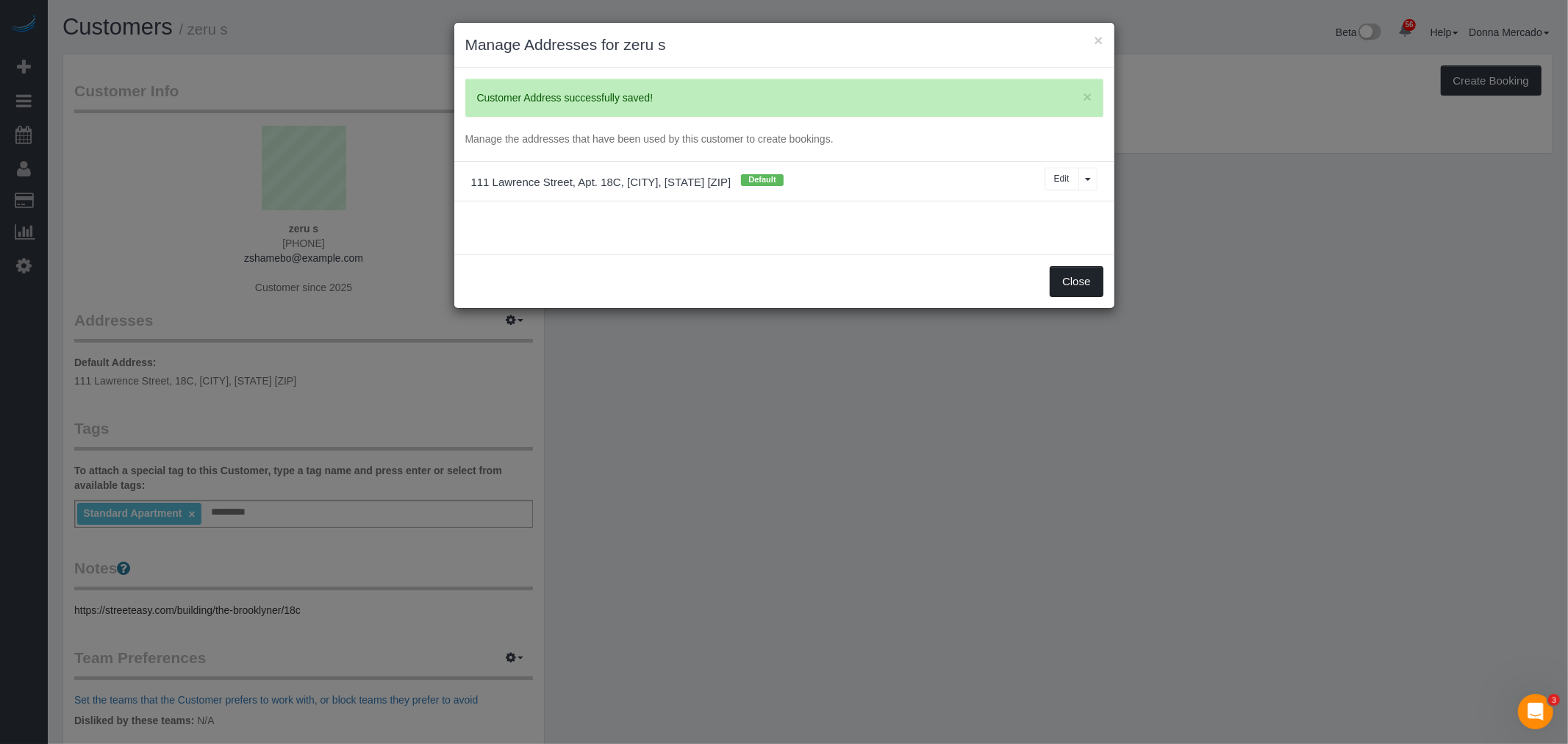 click on "Close" at bounding box center (1076, 282) 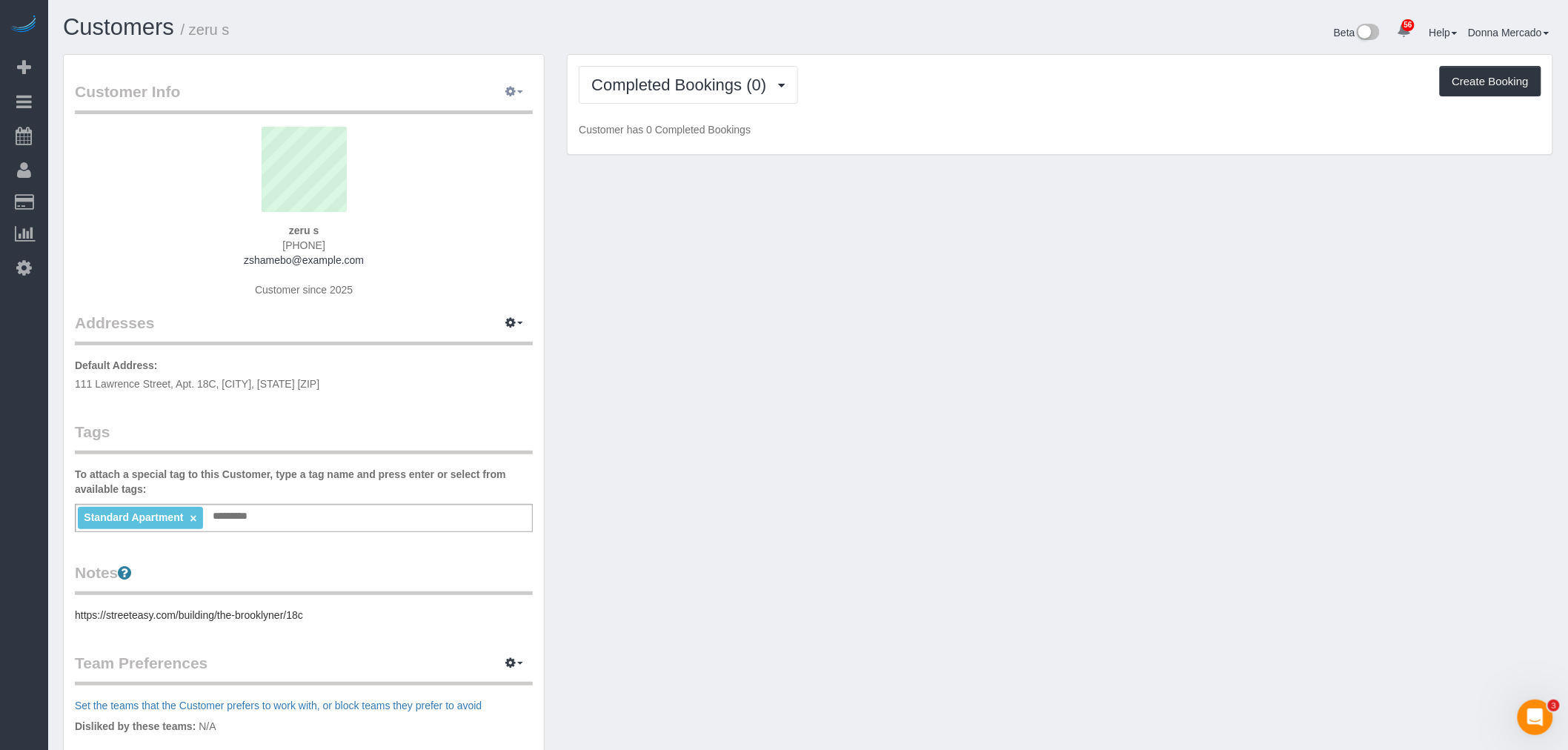 click at bounding box center [514, 92] 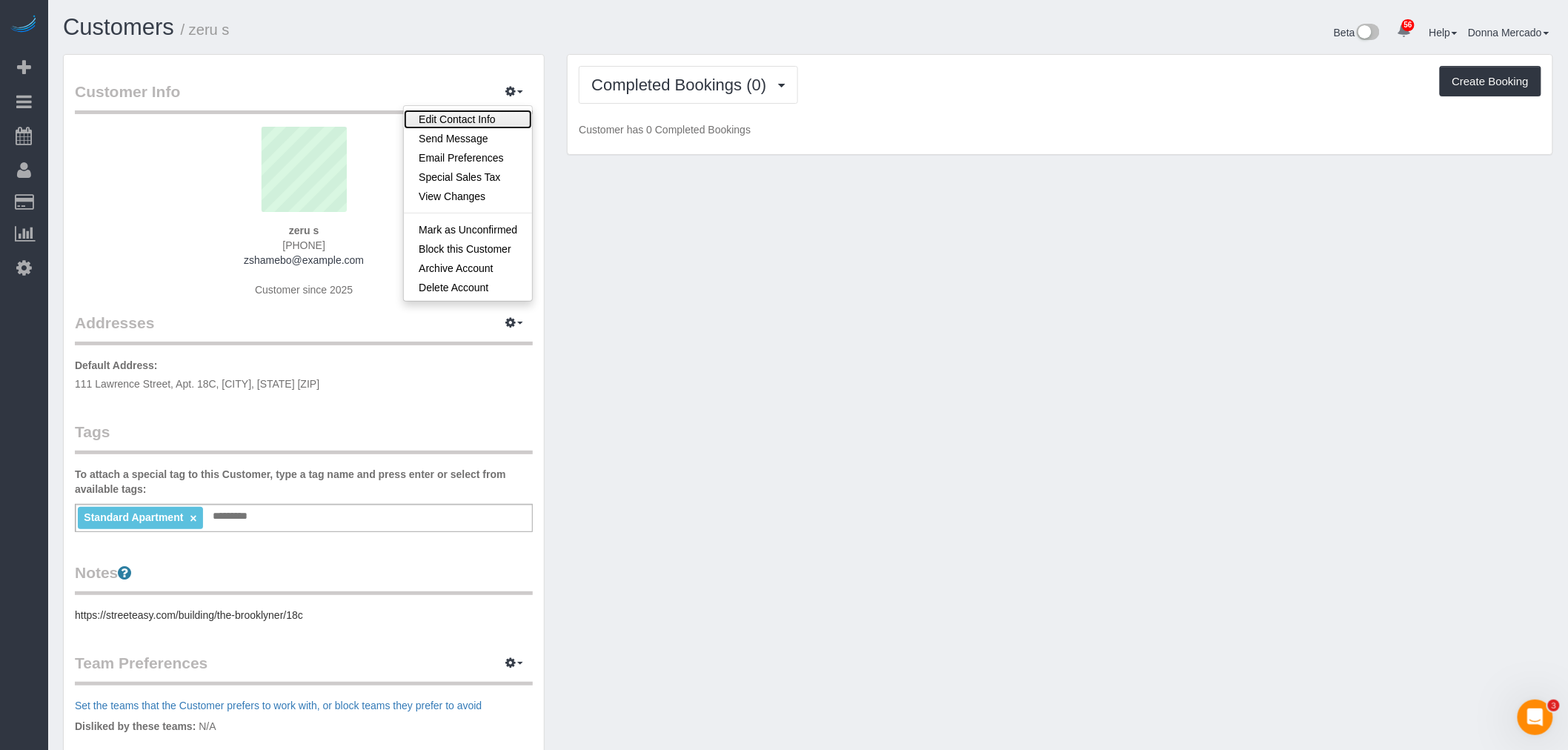 click on "Edit Contact Info" at bounding box center (468, 119) 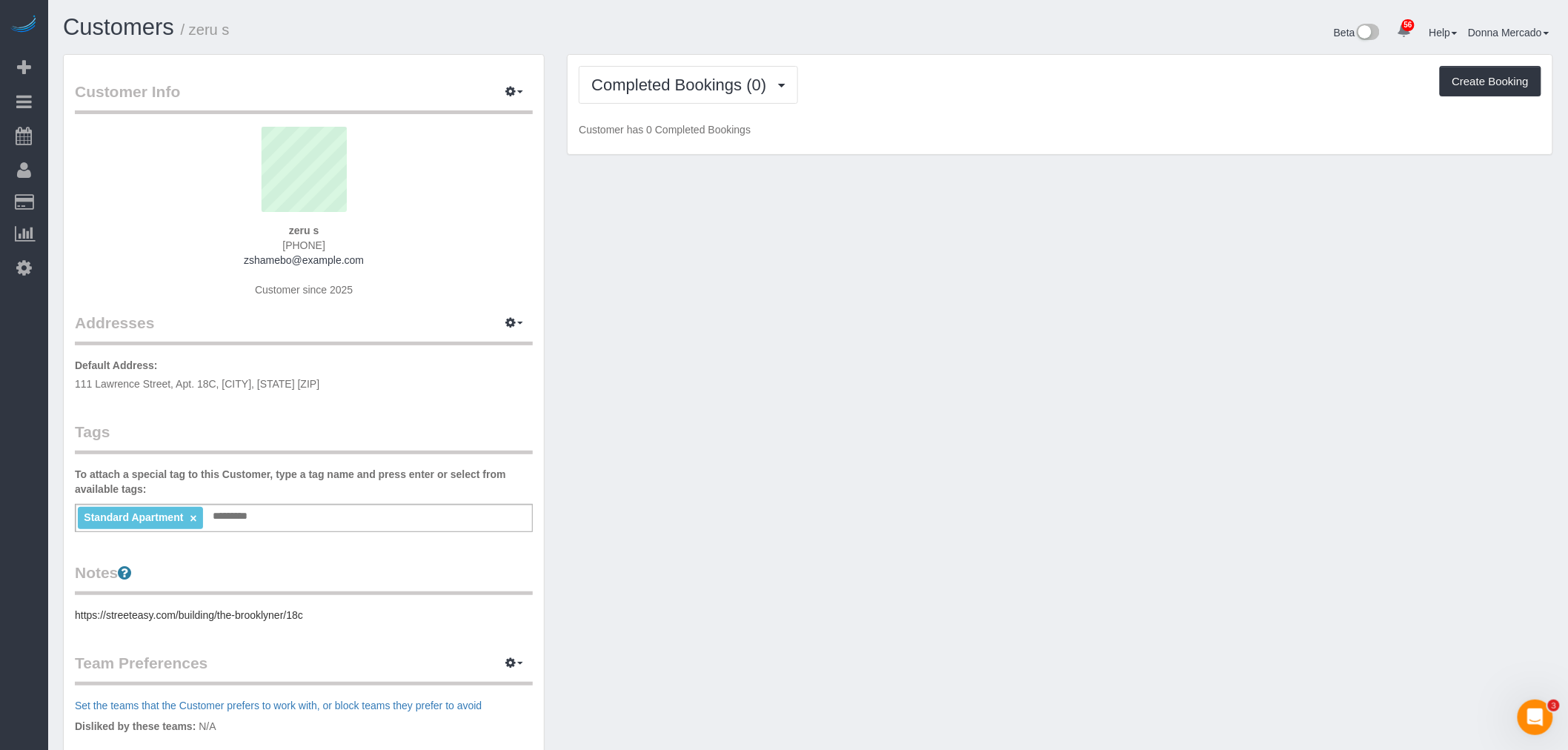 select on "NY" 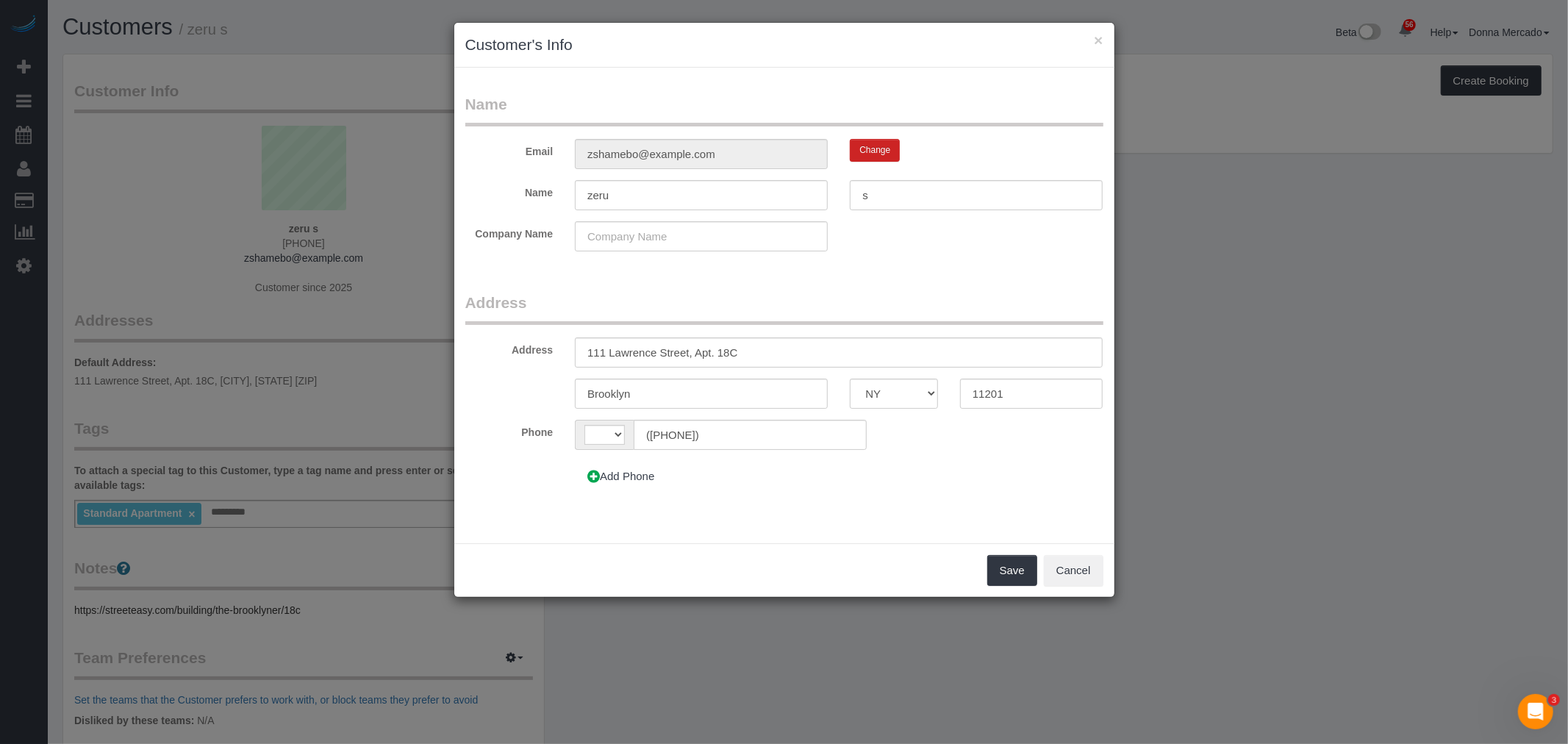 select on "string:US" 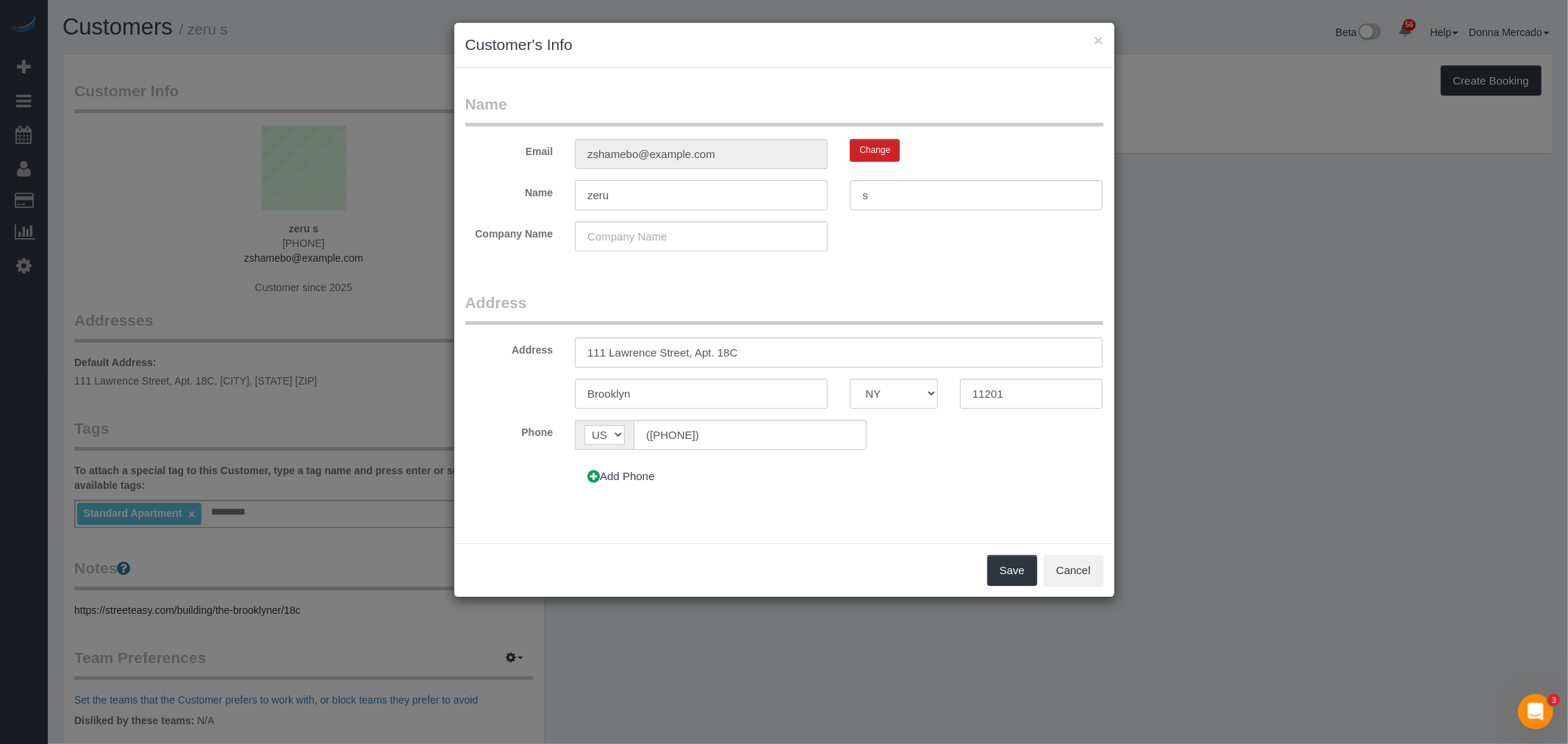 drag, startPoint x: 659, startPoint y: 201, endPoint x: 559, endPoint y: 209, distance: 100.3195 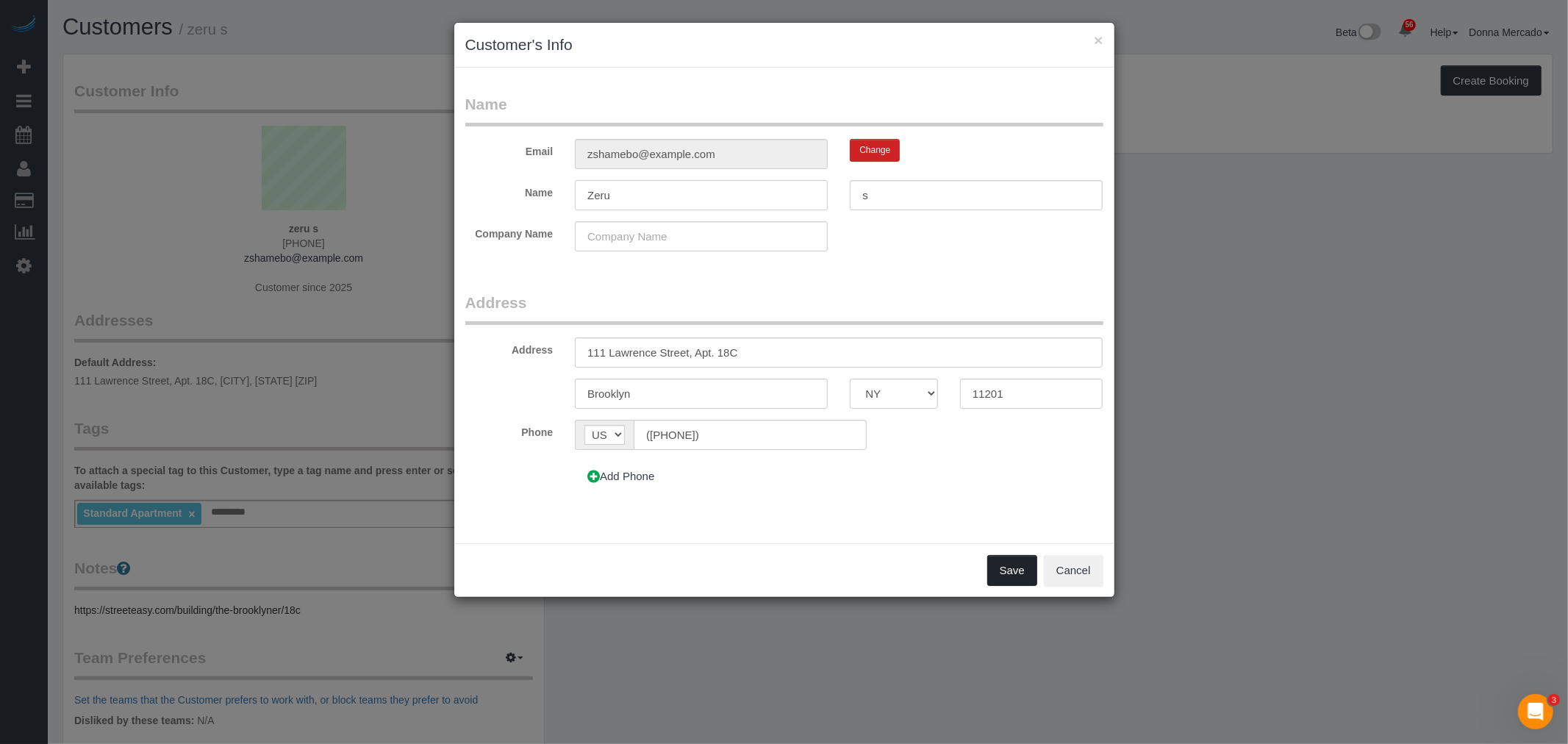 type on "Zeru" 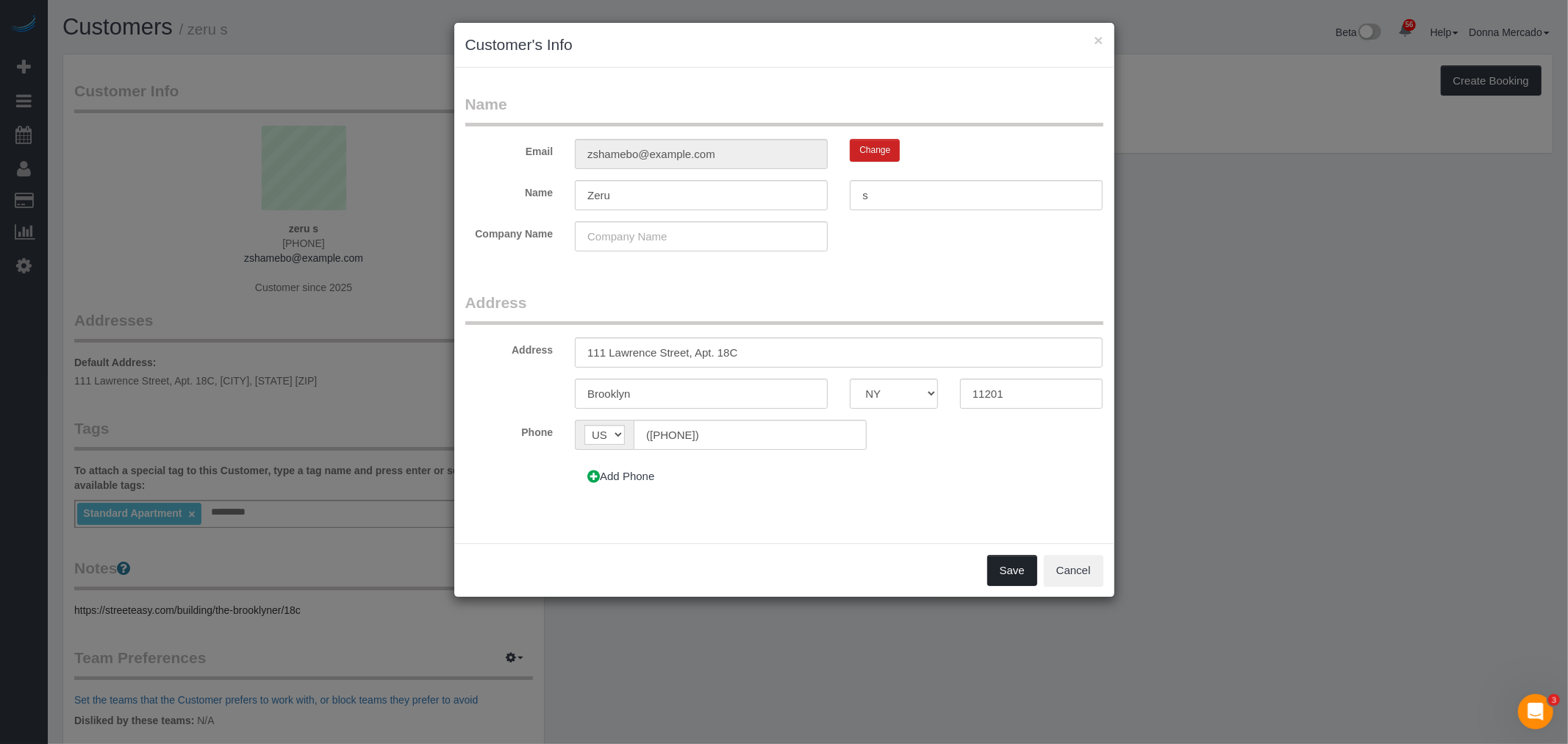 click on "Save" at bounding box center [1012, 570] 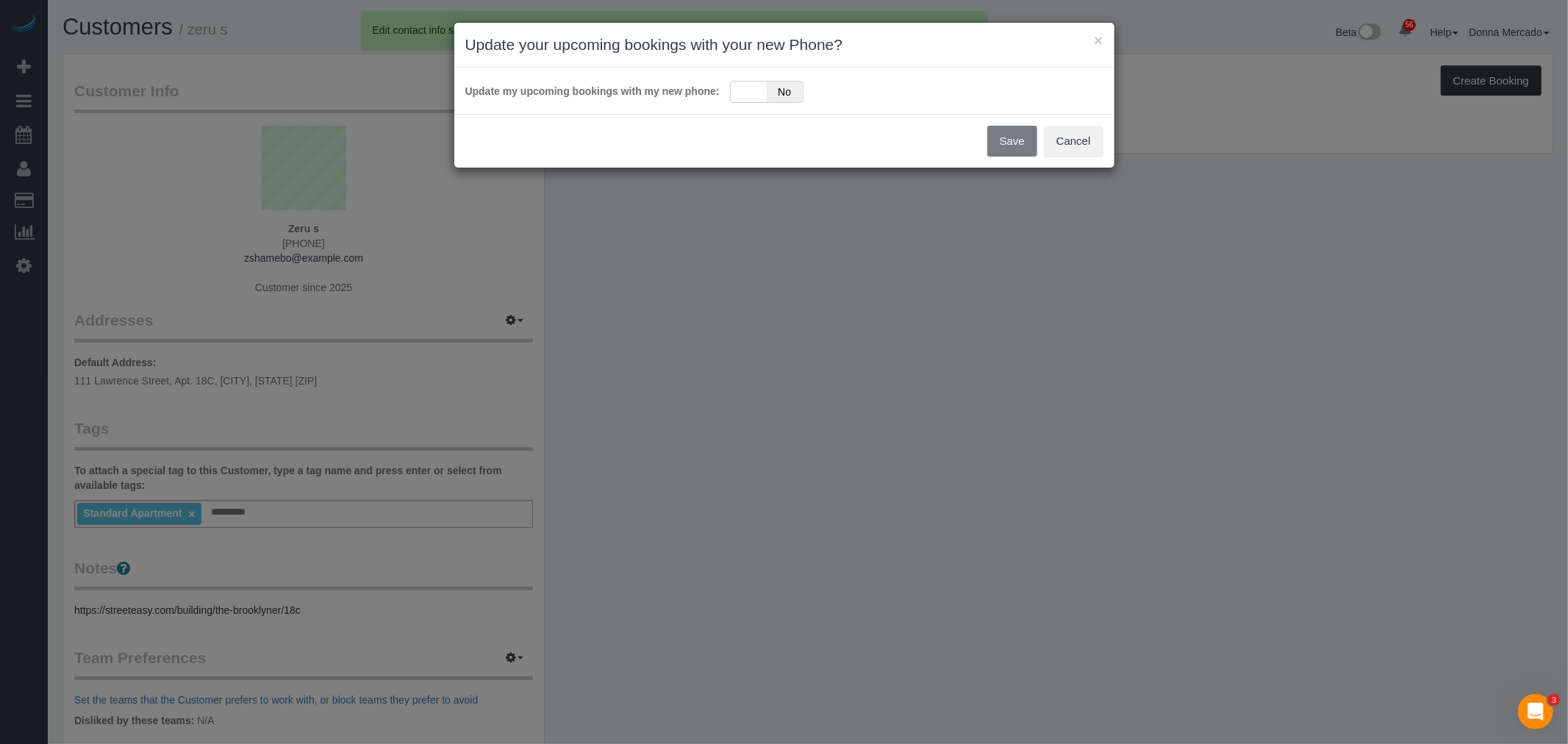 drag, startPoint x: 1211, startPoint y: 254, endPoint x: 1225, endPoint y: 254, distance: 14 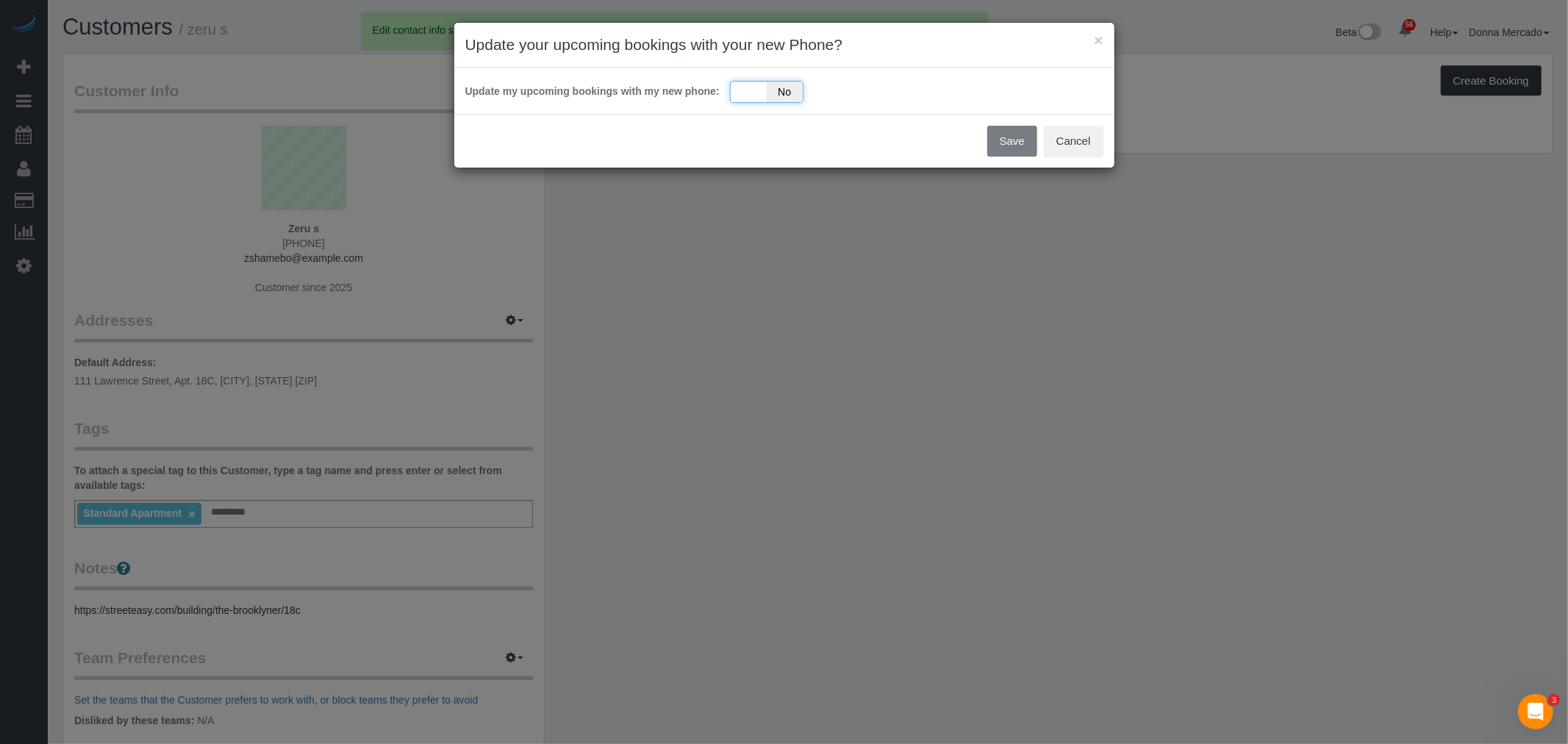 click on "Yes   No" at bounding box center (767, 92) 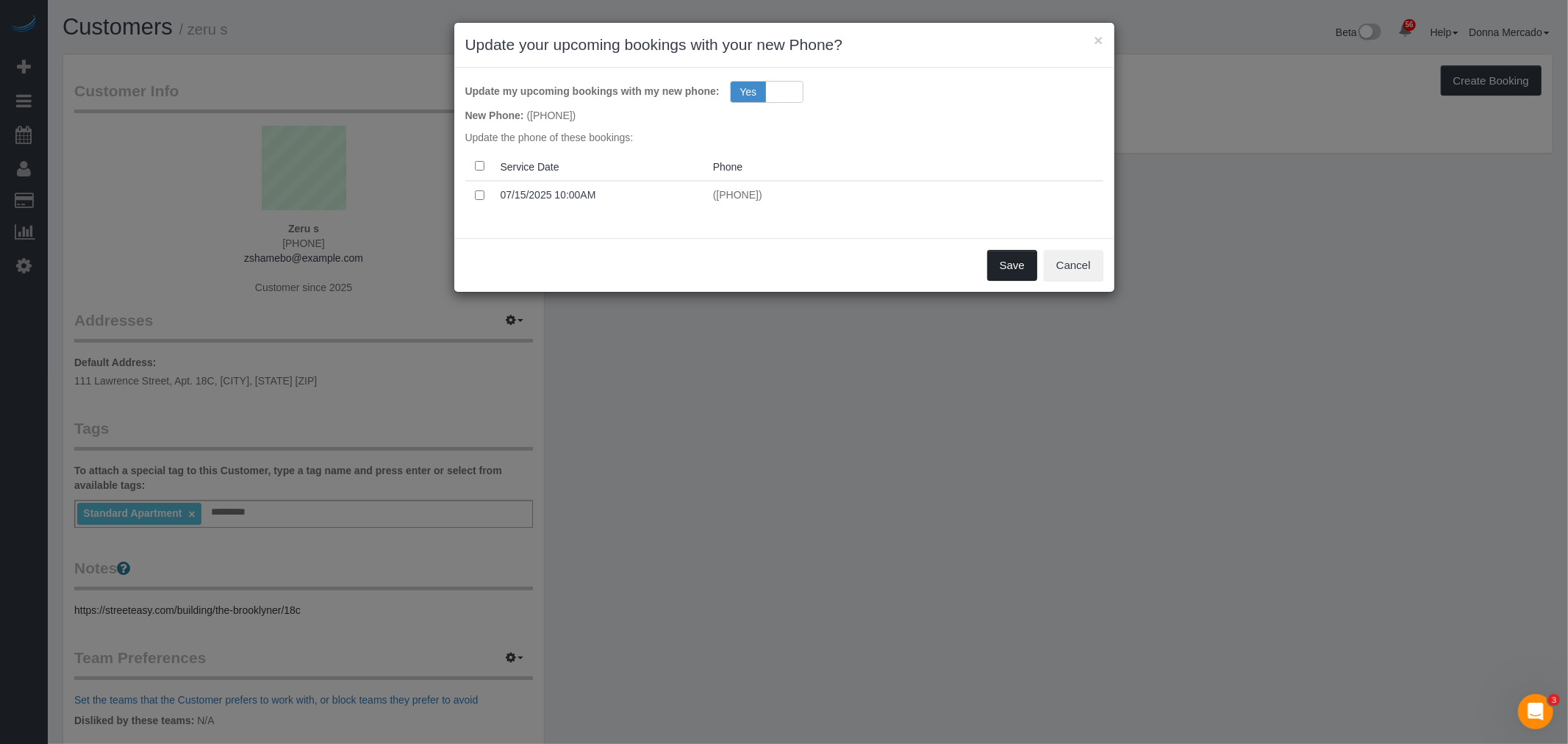 click on "Save" at bounding box center [1012, 265] 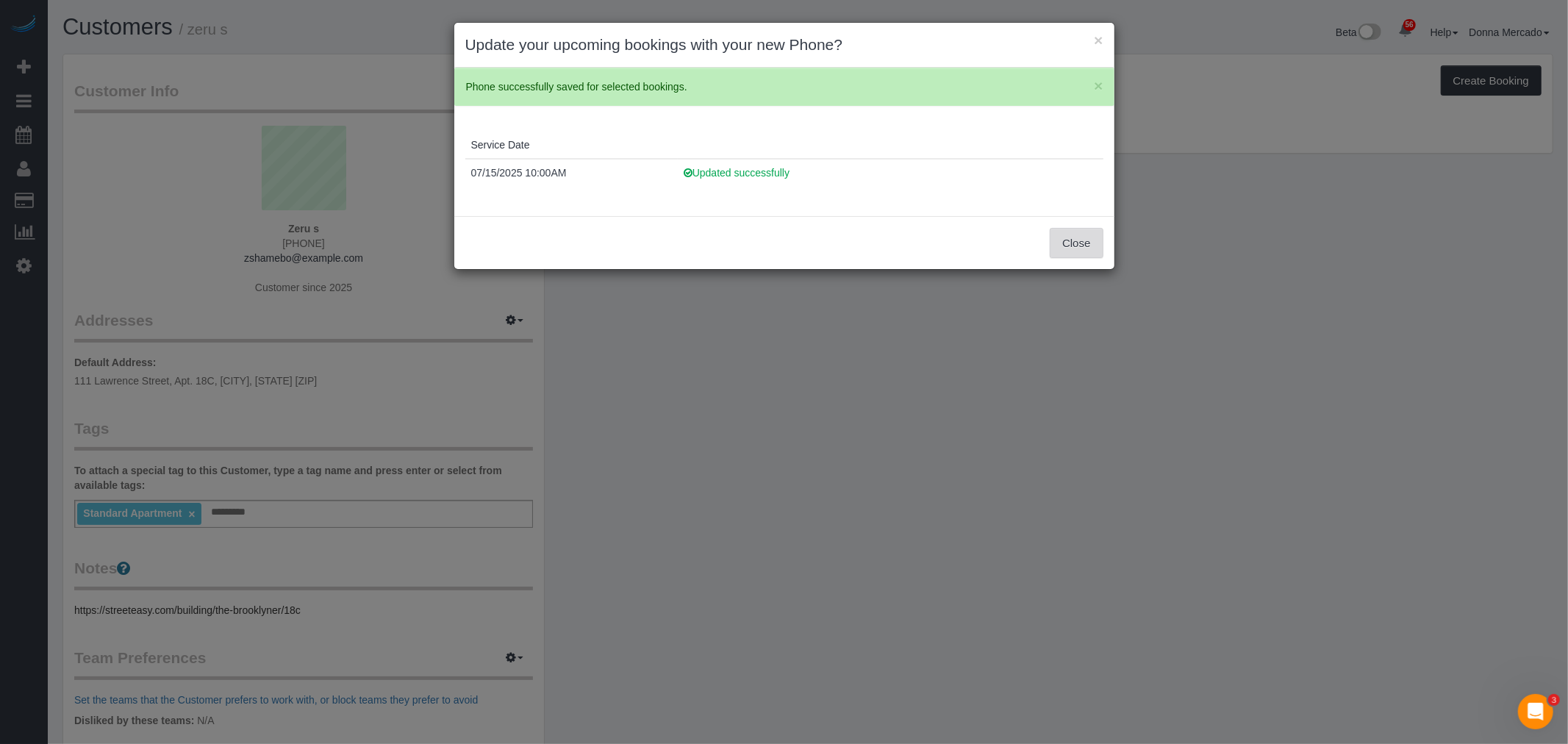 click on "Close" at bounding box center (1076, 243) 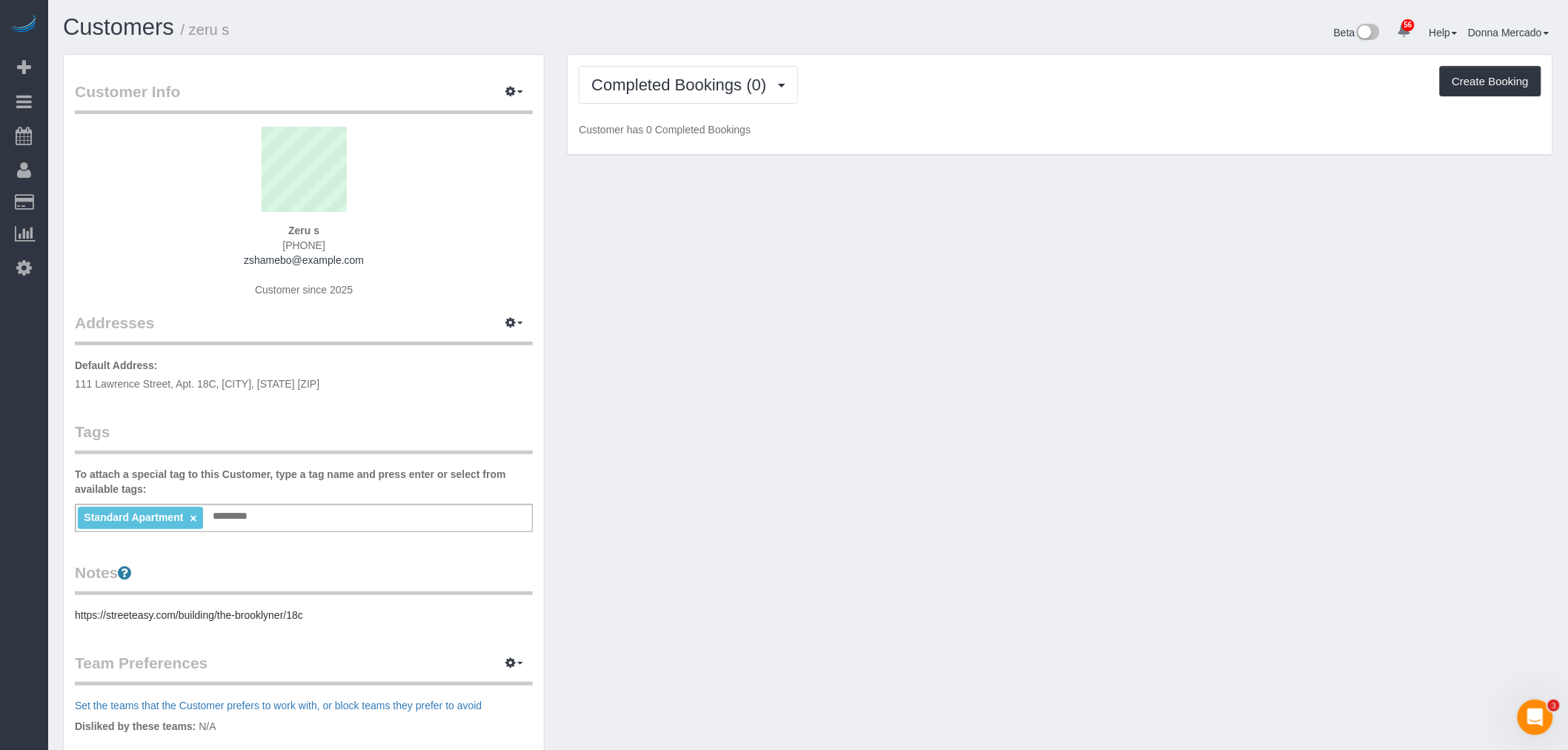 click on "2069668889" at bounding box center [304, 245] 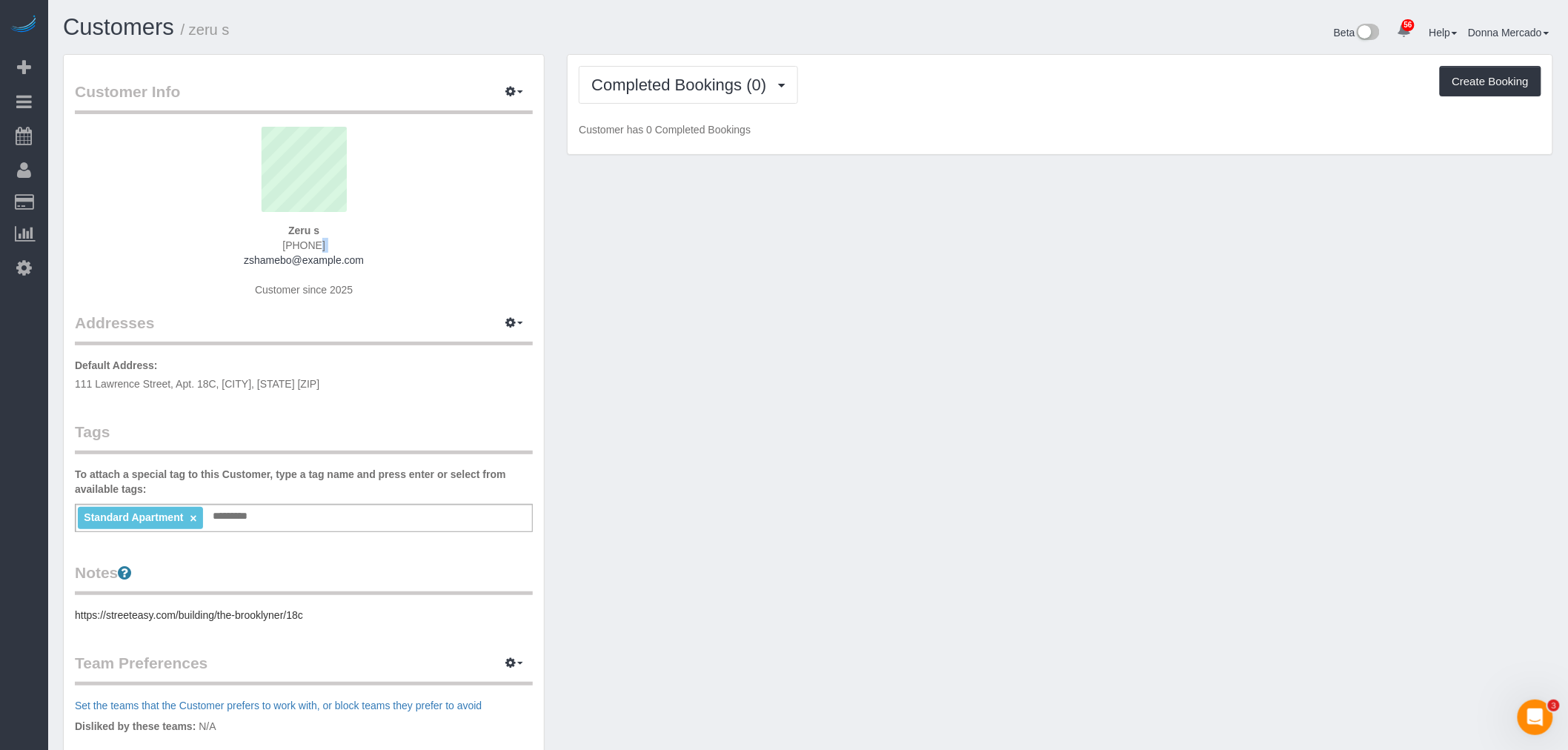 drag, startPoint x: 248, startPoint y: 255, endPoint x: 301, endPoint y: 252, distance: 53.08484 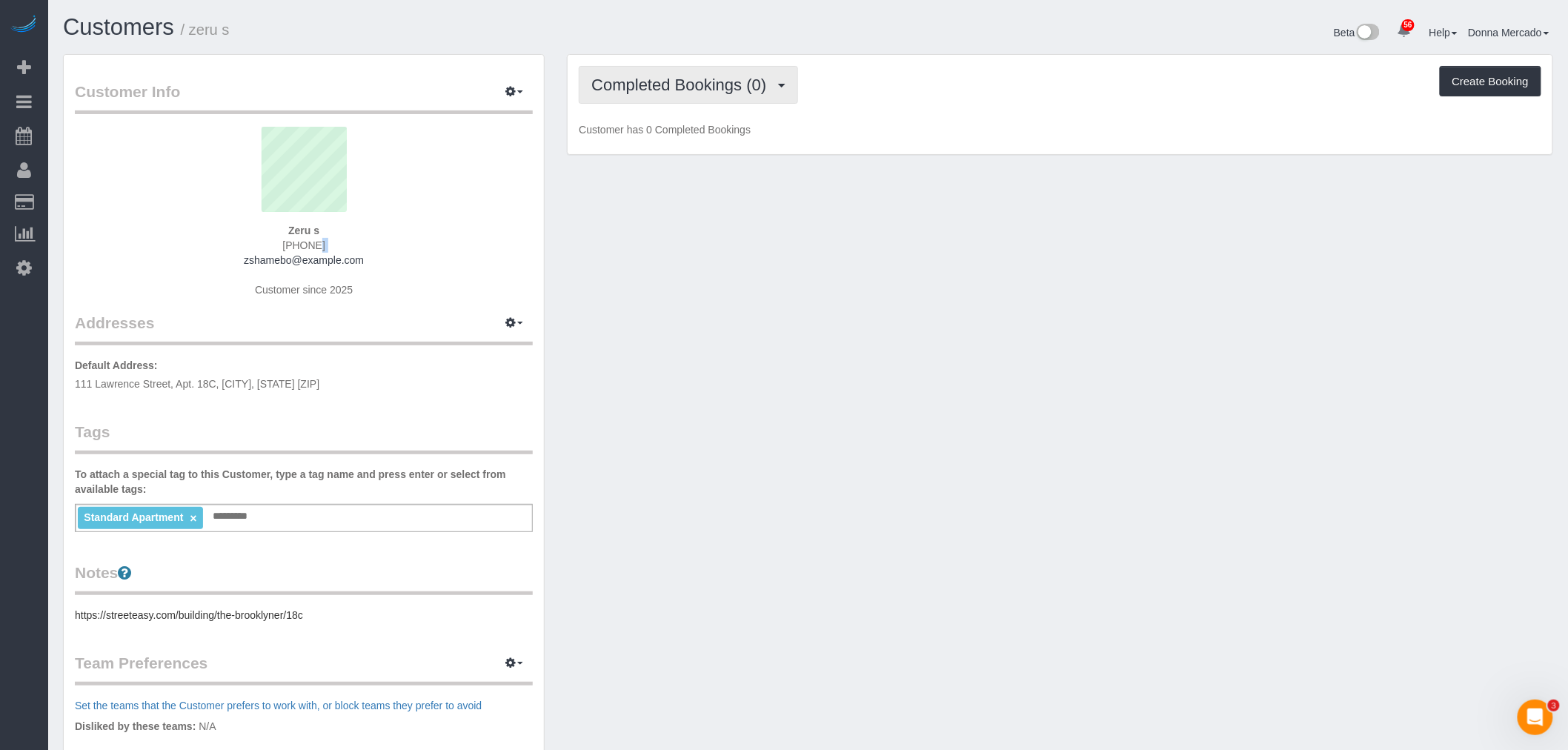 click on "Completed Bookings (0)" at bounding box center [688, 84] 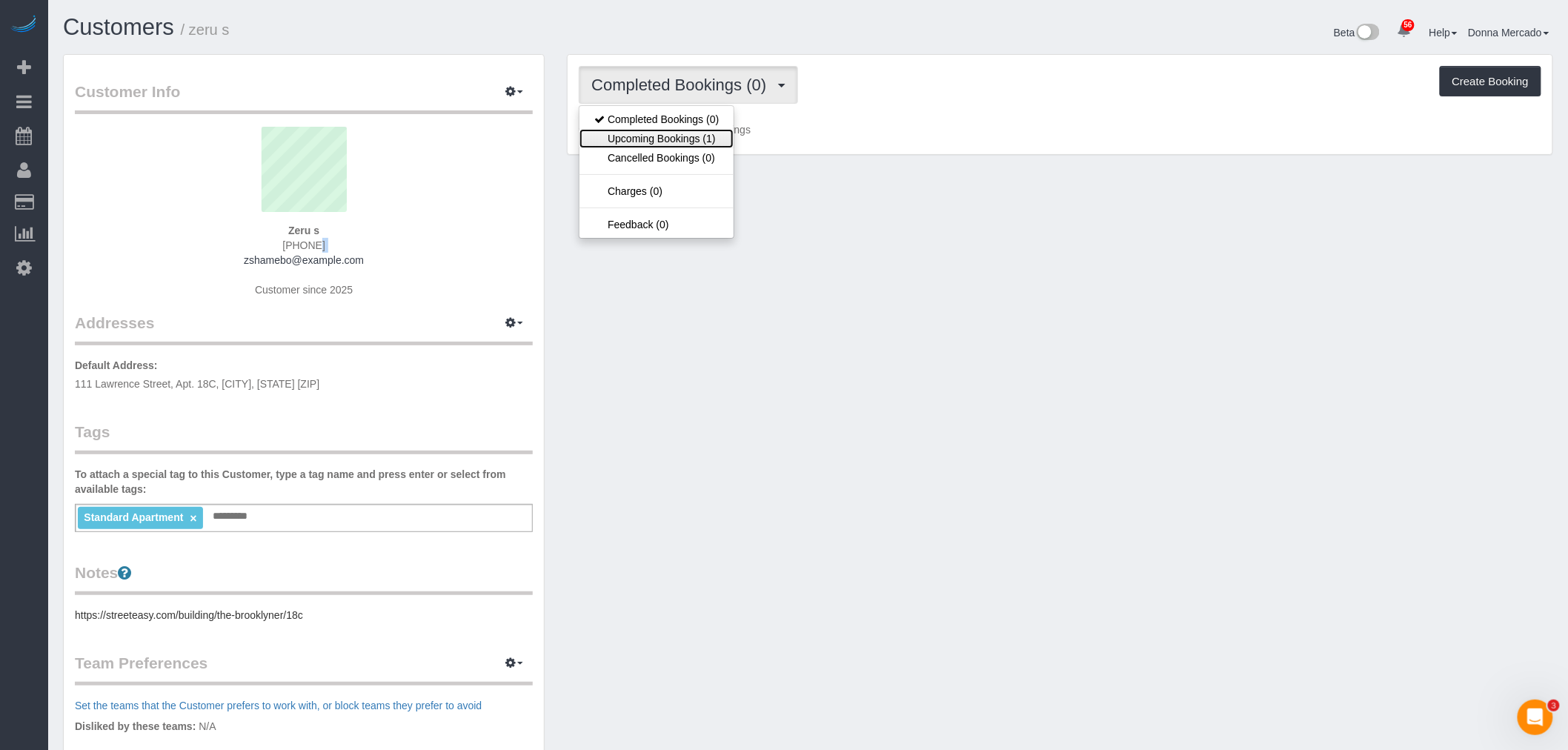 click on "Upcoming Bookings (1)" at bounding box center [657, 139] 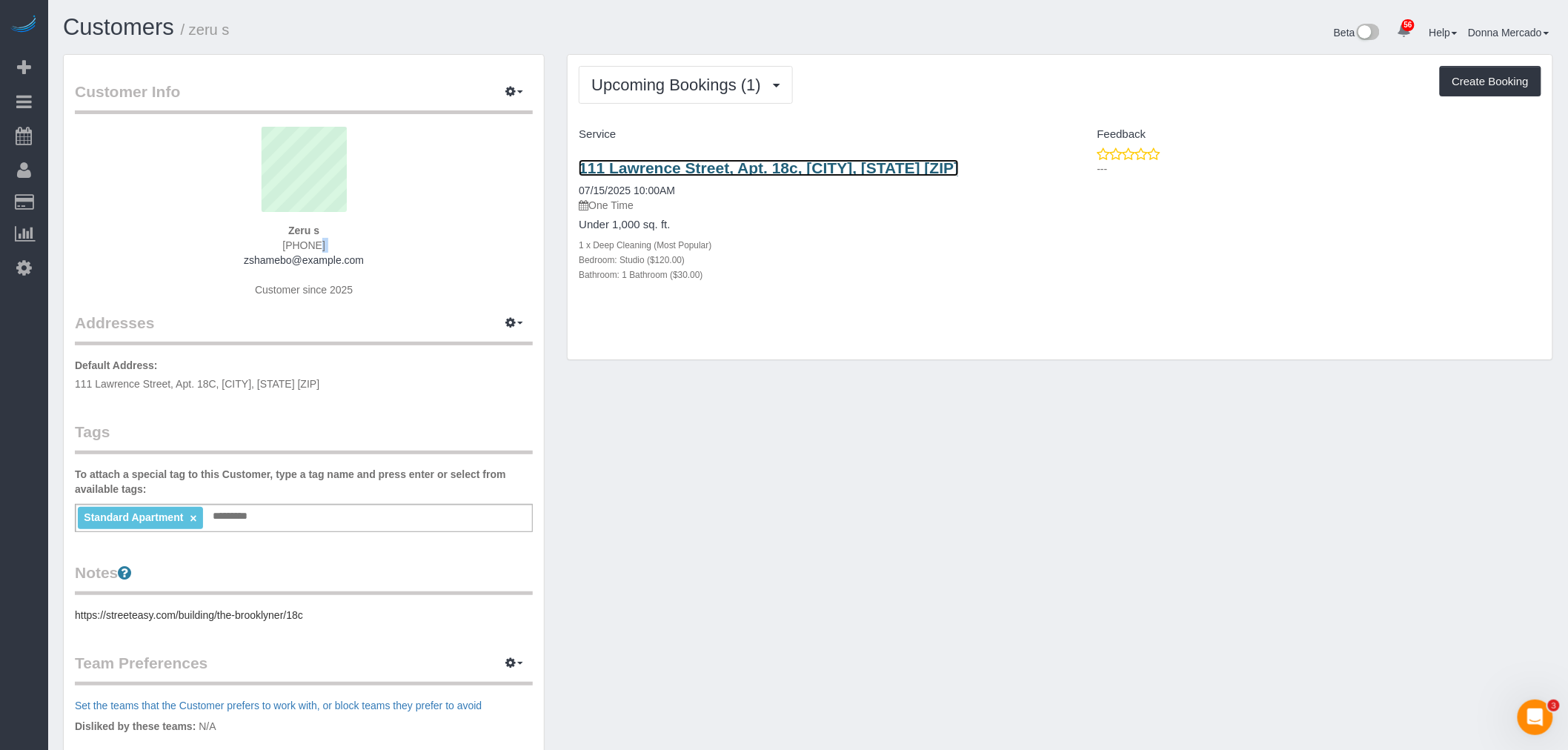 click on "111 Lawrence Street, Apt. 18c, Brooklyn, NY 11201" at bounding box center [768, 167] 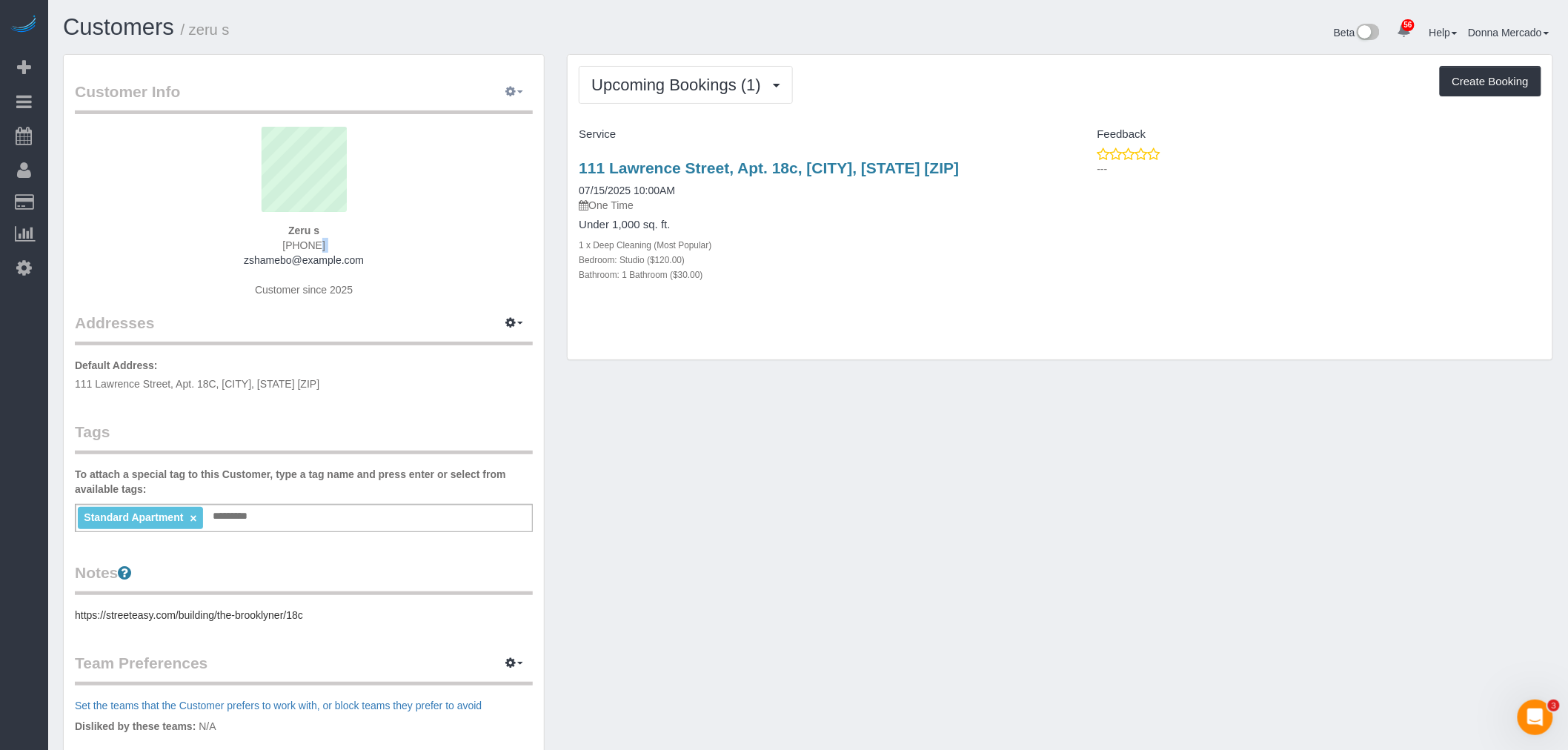 click at bounding box center [514, 92] 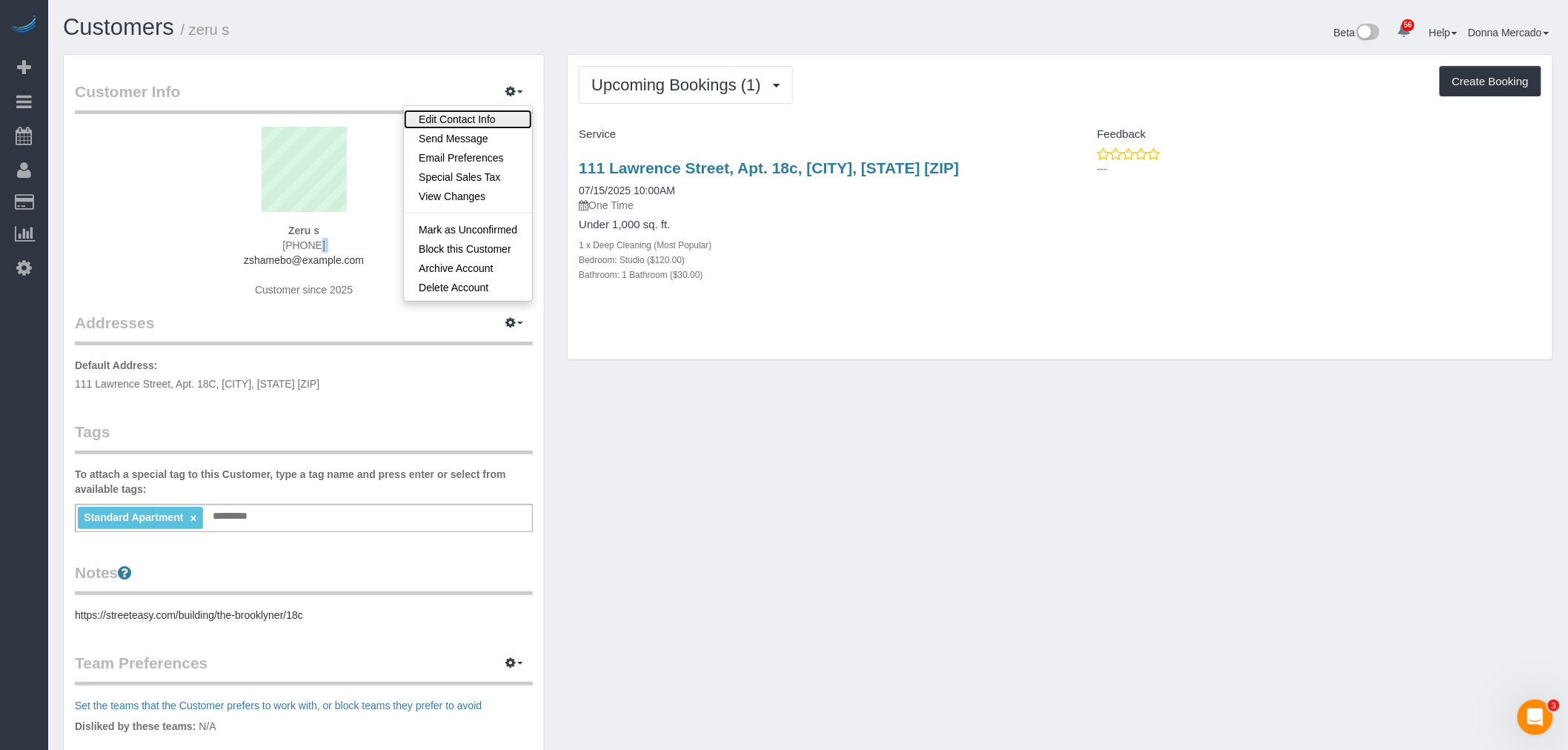 click on "Edit Contact Info" at bounding box center [468, 119] 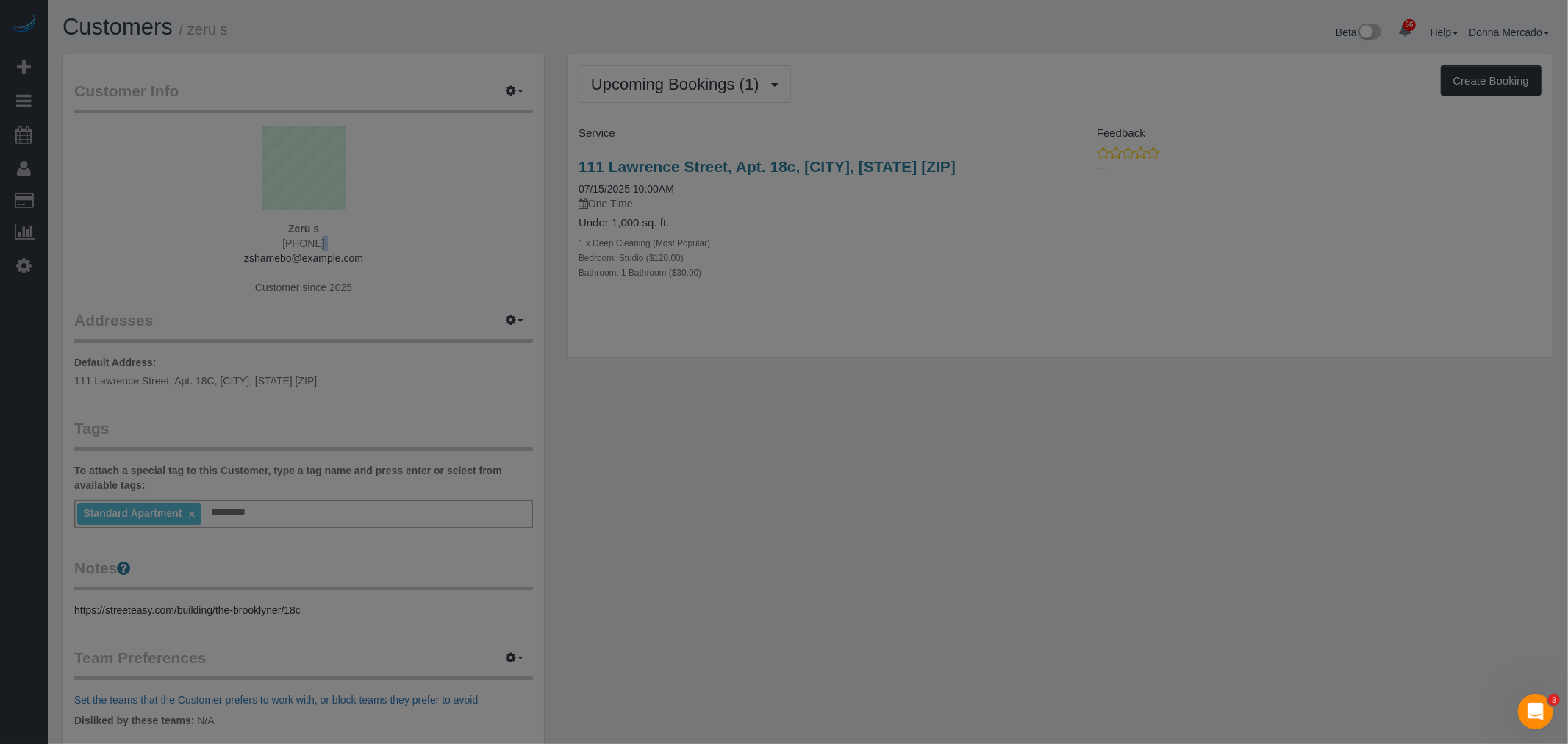 select on "NY" 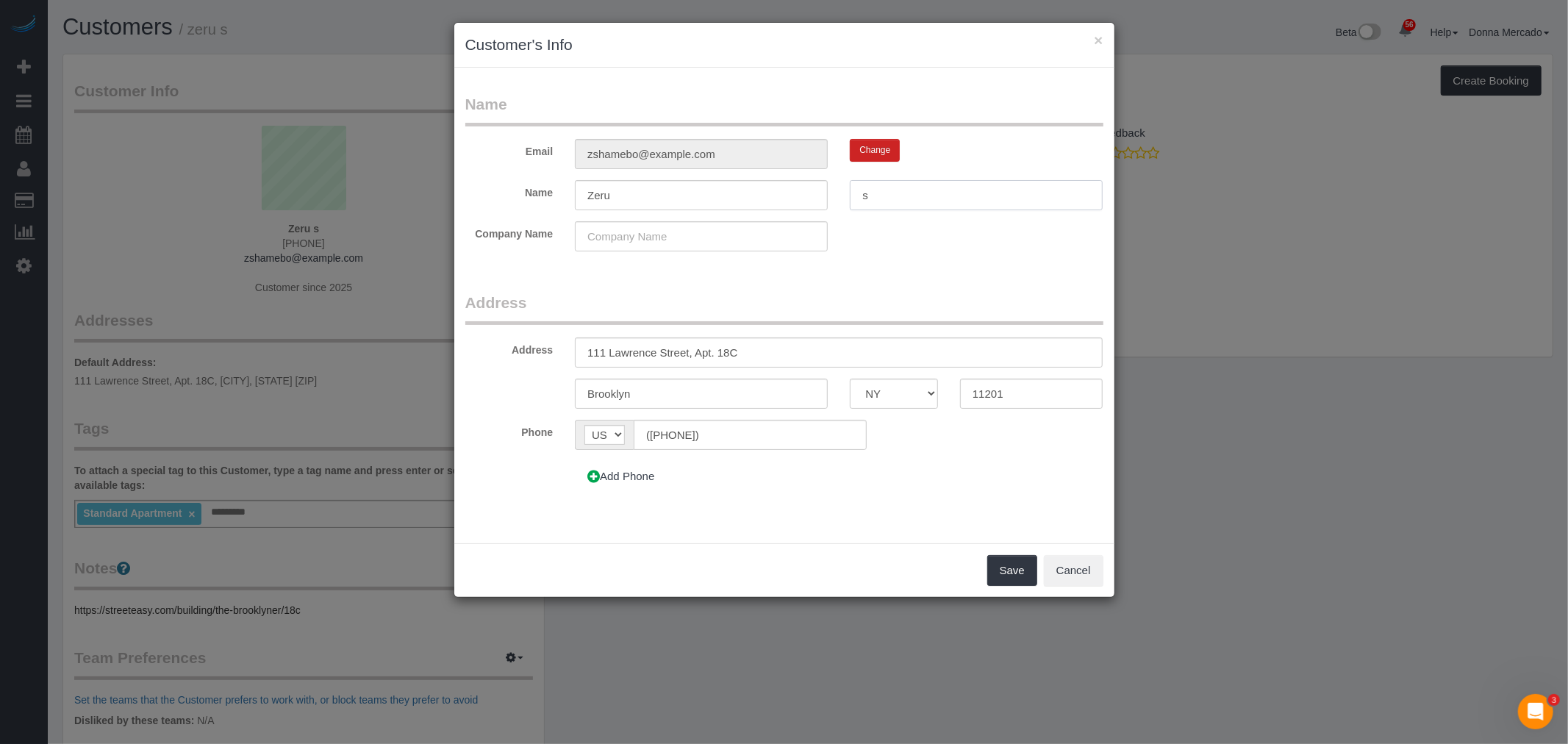 drag, startPoint x: 901, startPoint y: 195, endPoint x: 773, endPoint y: 196, distance: 128.00391 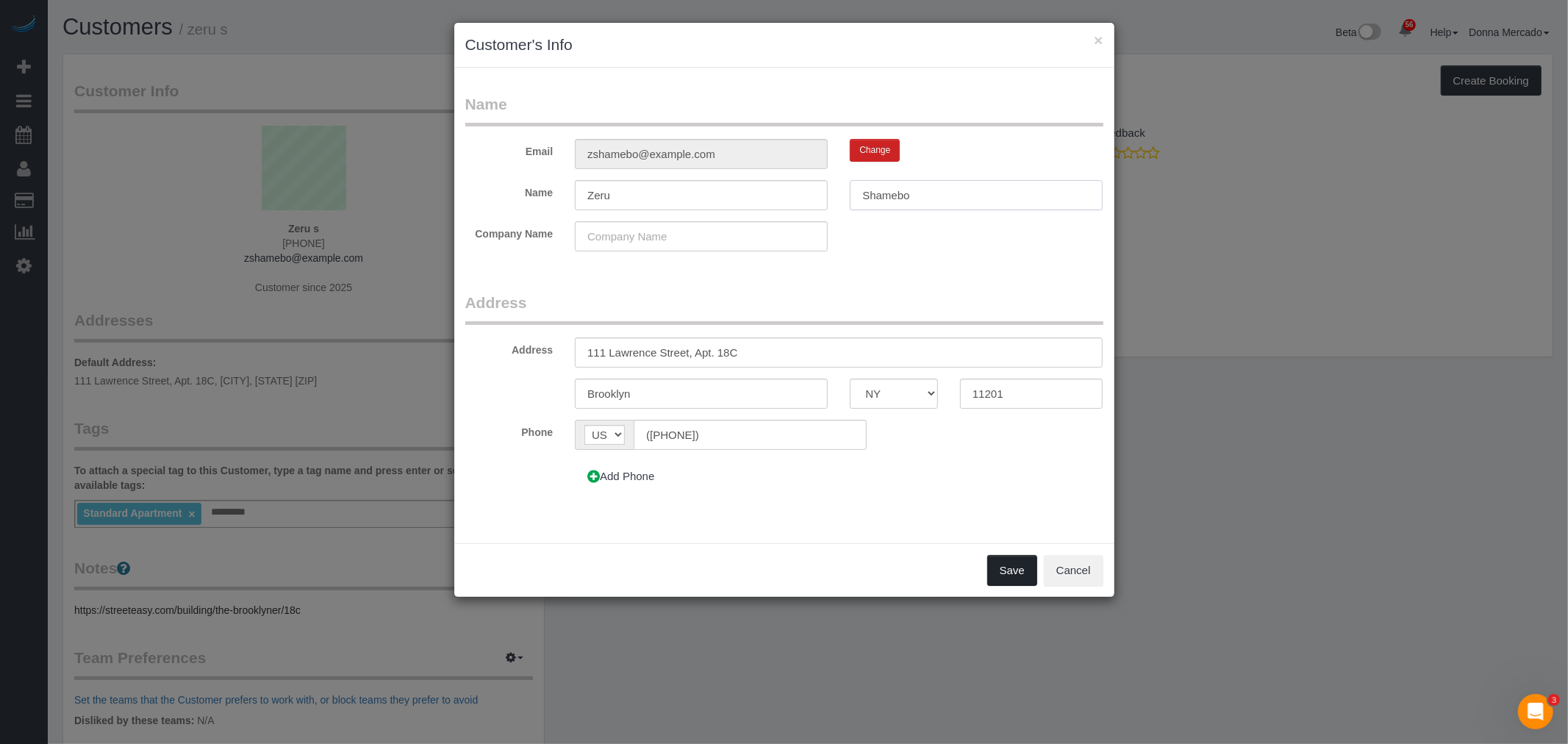 type on "Shamebo" 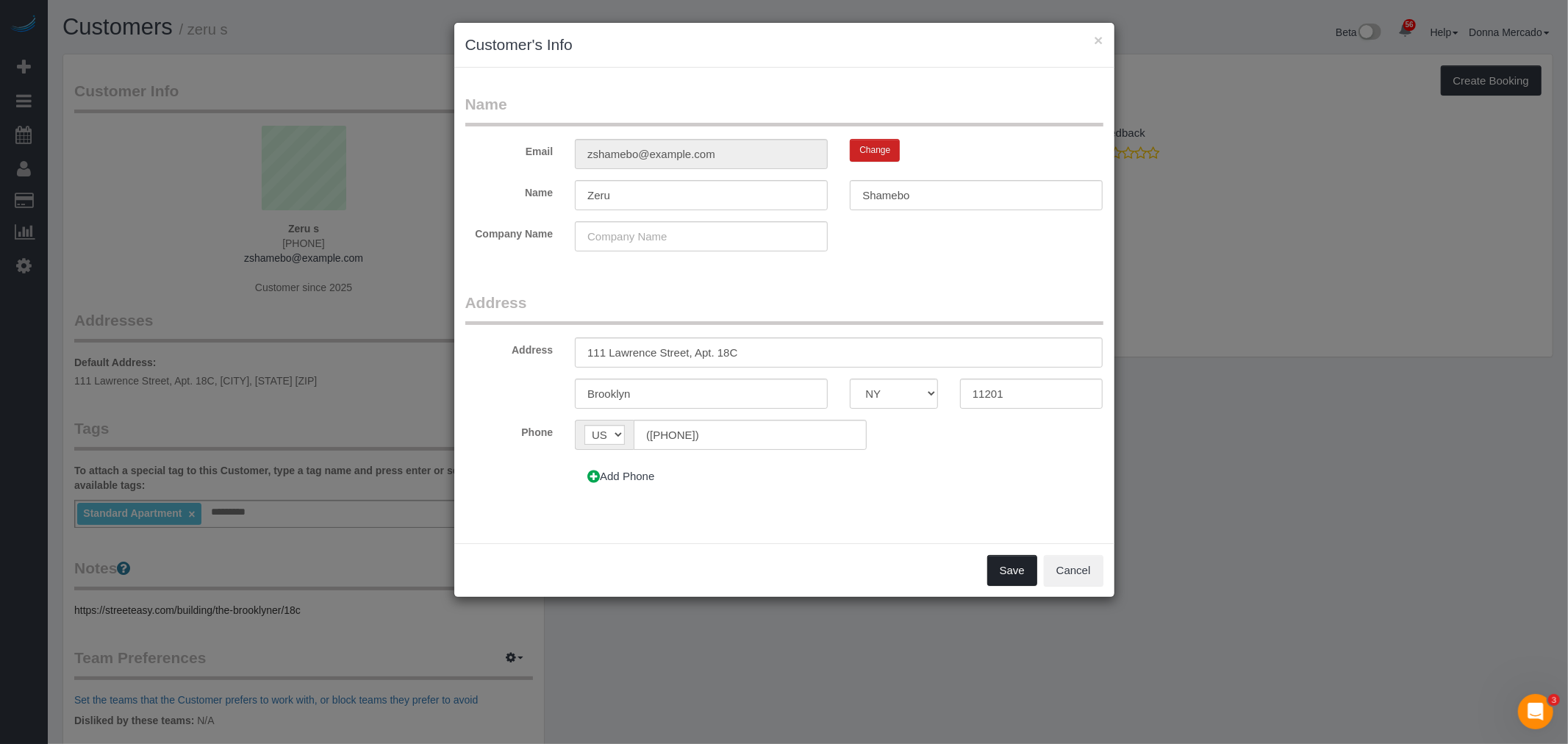 click on "Save" at bounding box center (1012, 570) 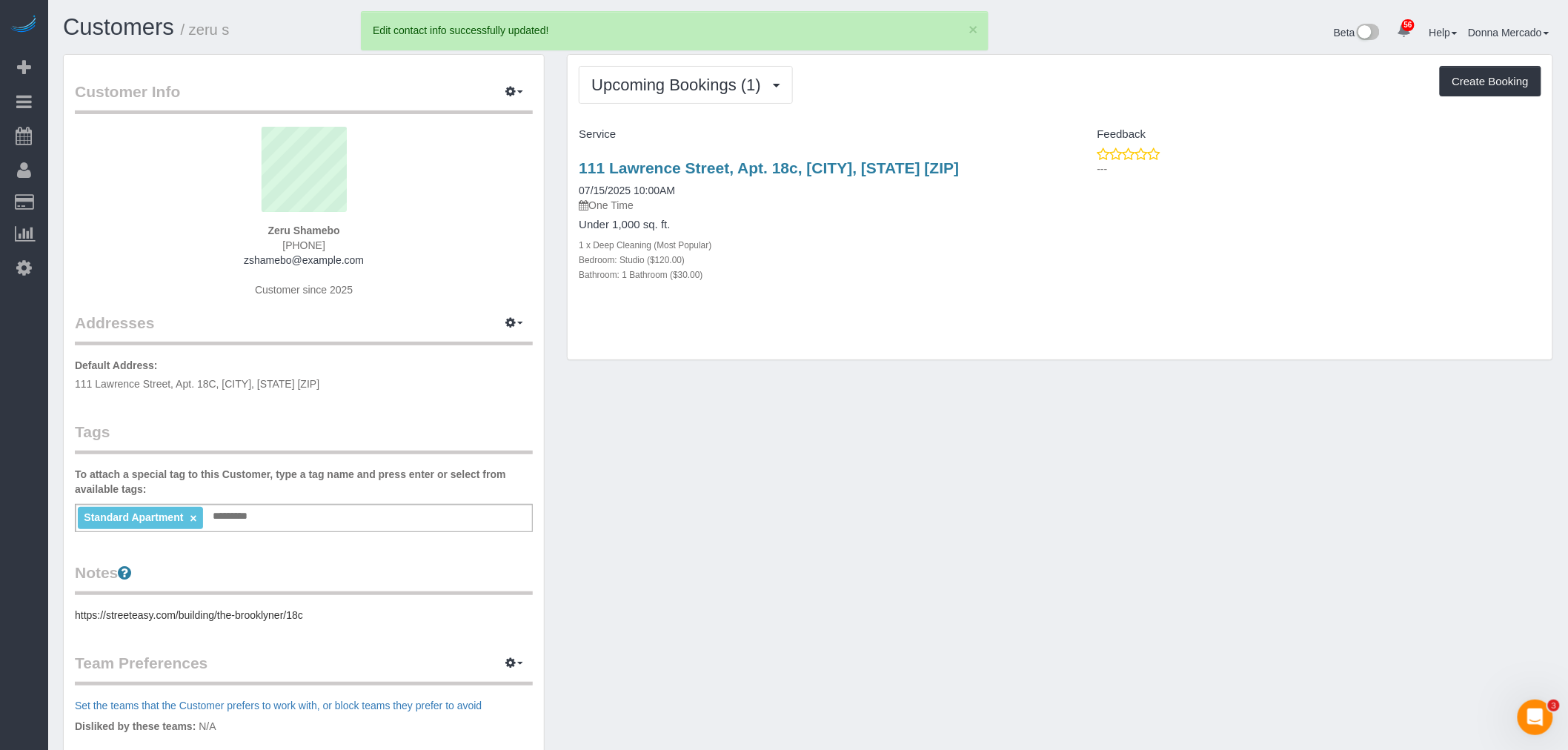click on "Customer Info
Edit Contact Info
Send Message
Email Preferences
Special Sales Tax
View Changes
Mark as Unconfirmed
Block this Customer
Archive Account
Delete Account
Zeru Shamebo
2069668889" at bounding box center (808, 537) 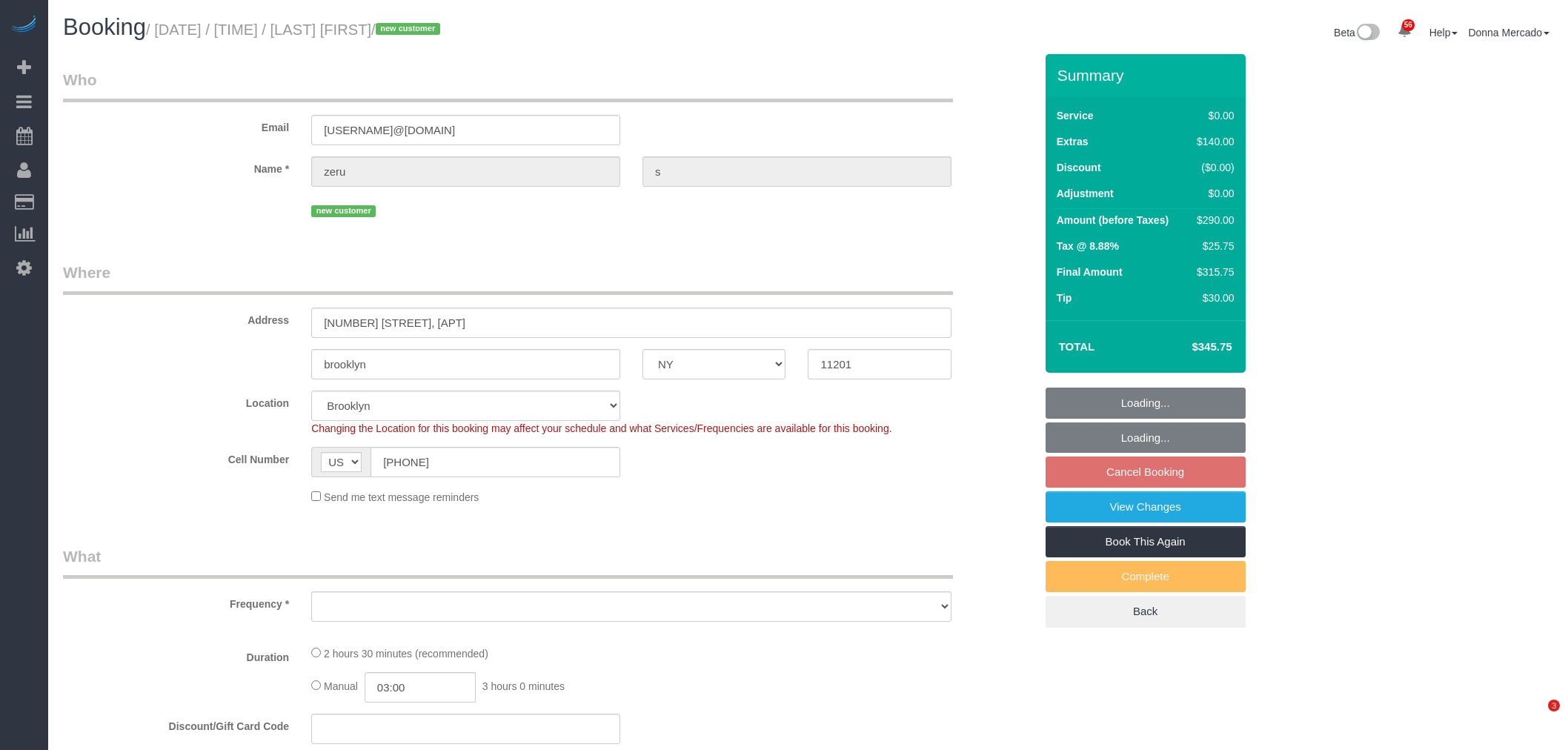 select on "NY" 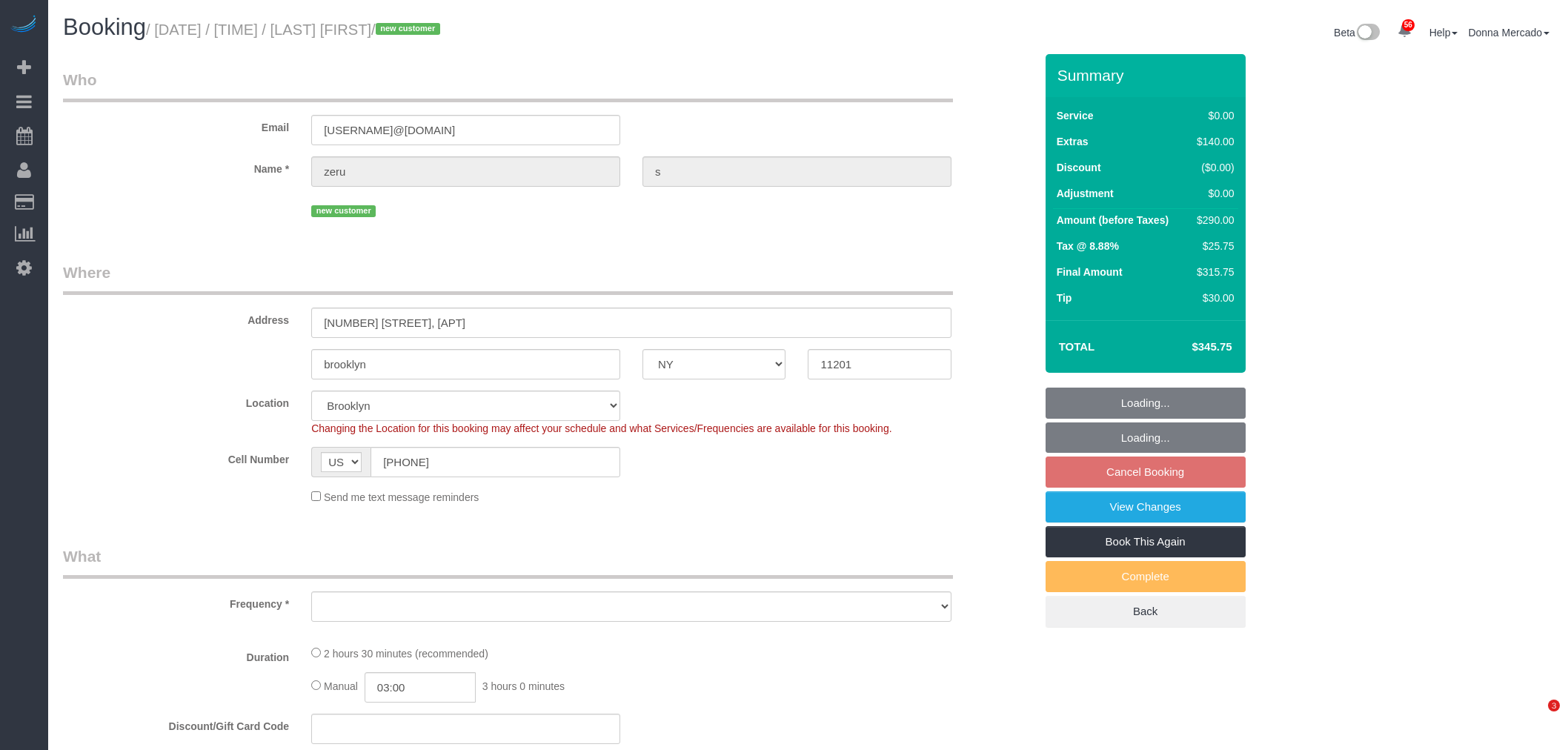 scroll, scrollTop: 0, scrollLeft: 0, axis: both 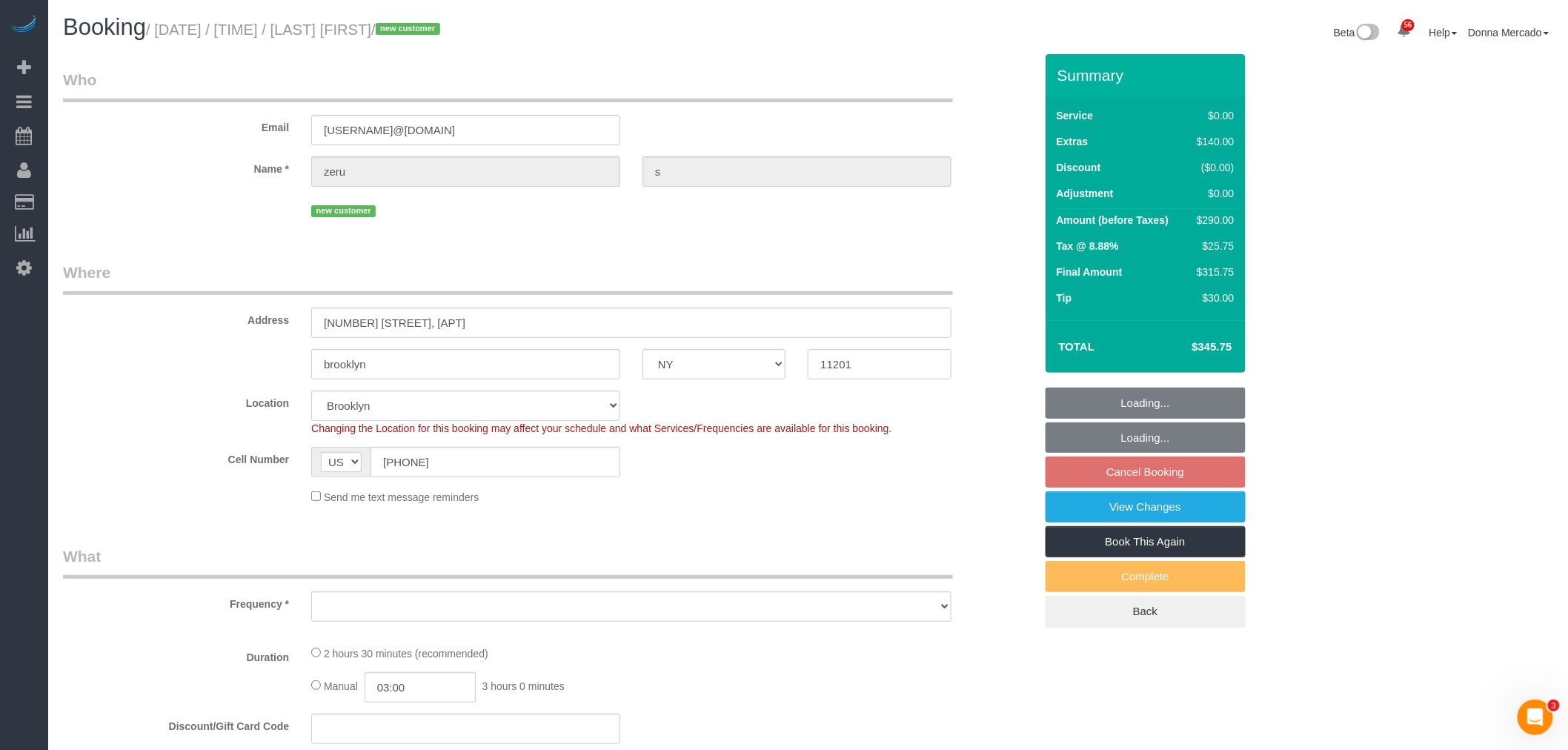 select on "spot3" 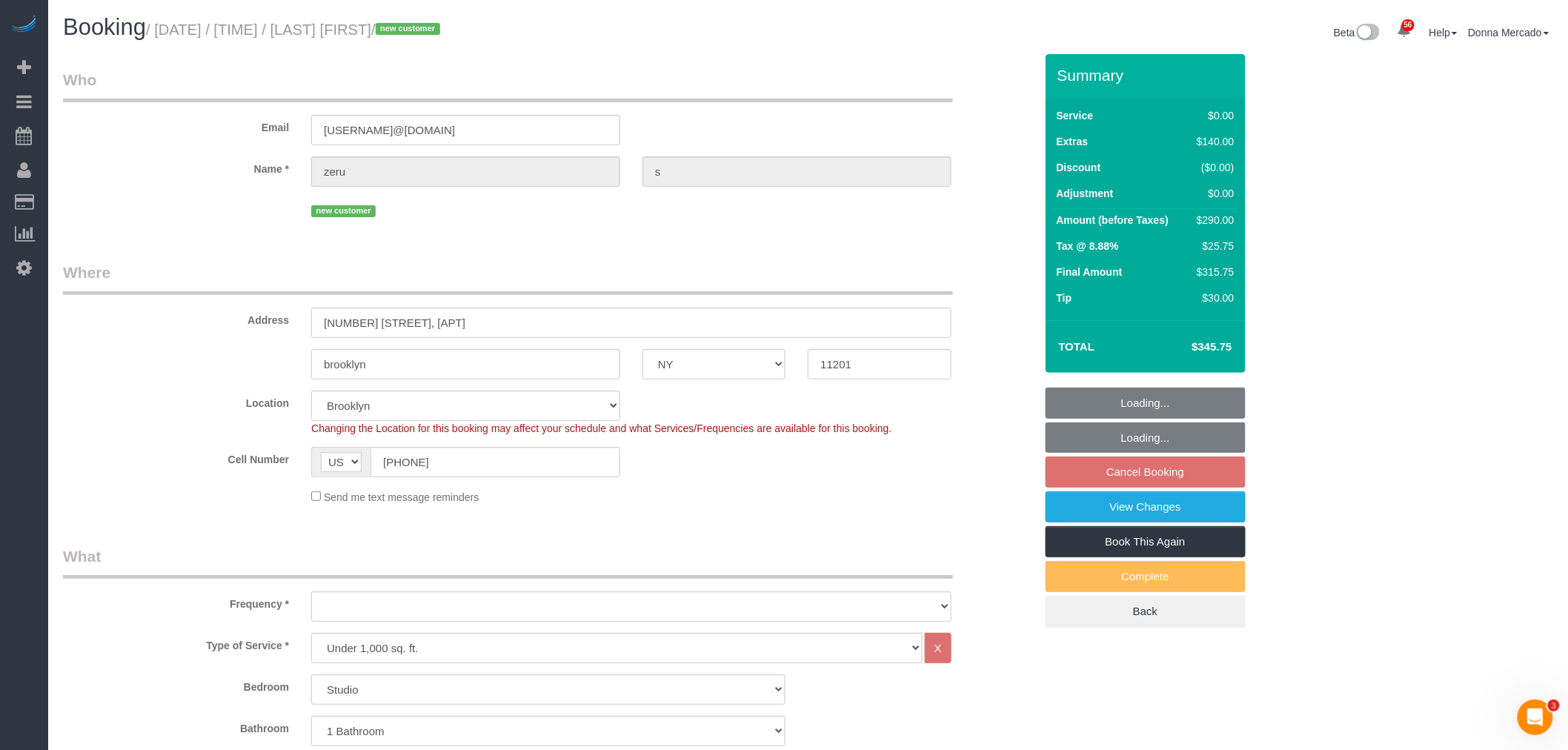 scroll, scrollTop: 0, scrollLeft: 0, axis: both 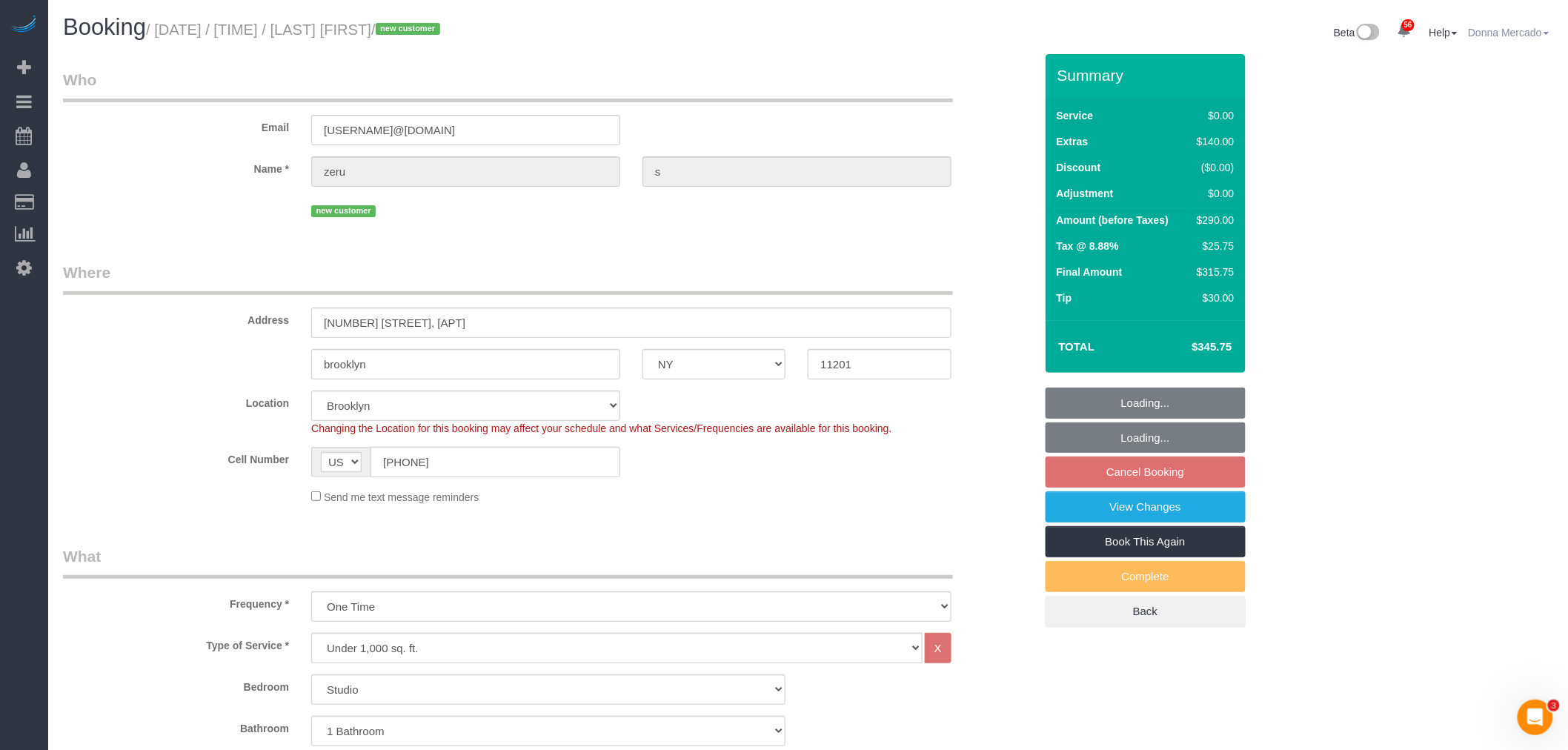 select on "object:1405" 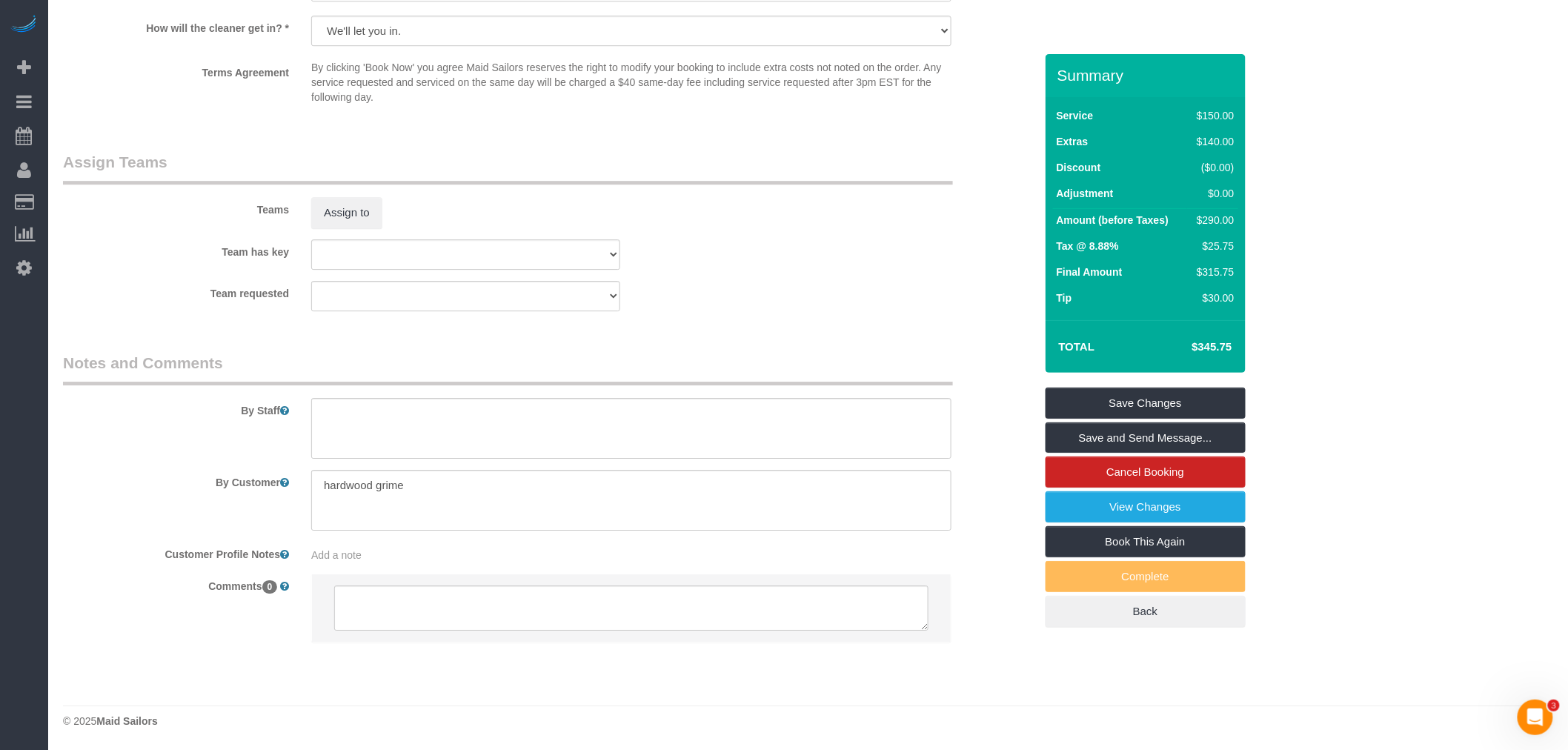 scroll, scrollTop: 1818, scrollLeft: 0, axis: vertical 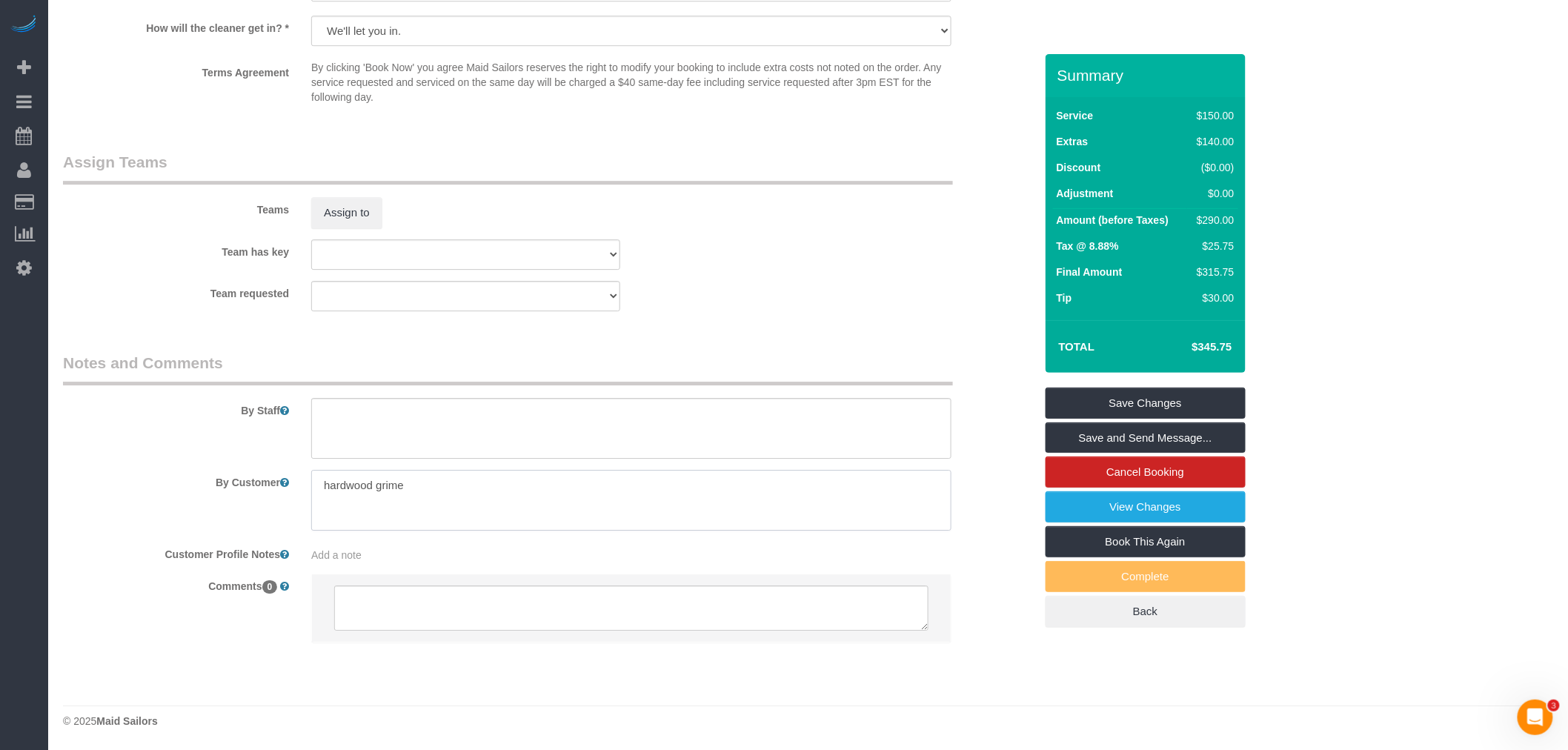 drag, startPoint x: 416, startPoint y: 477, endPoint x: 173, endPoint y: 477, distance: 243 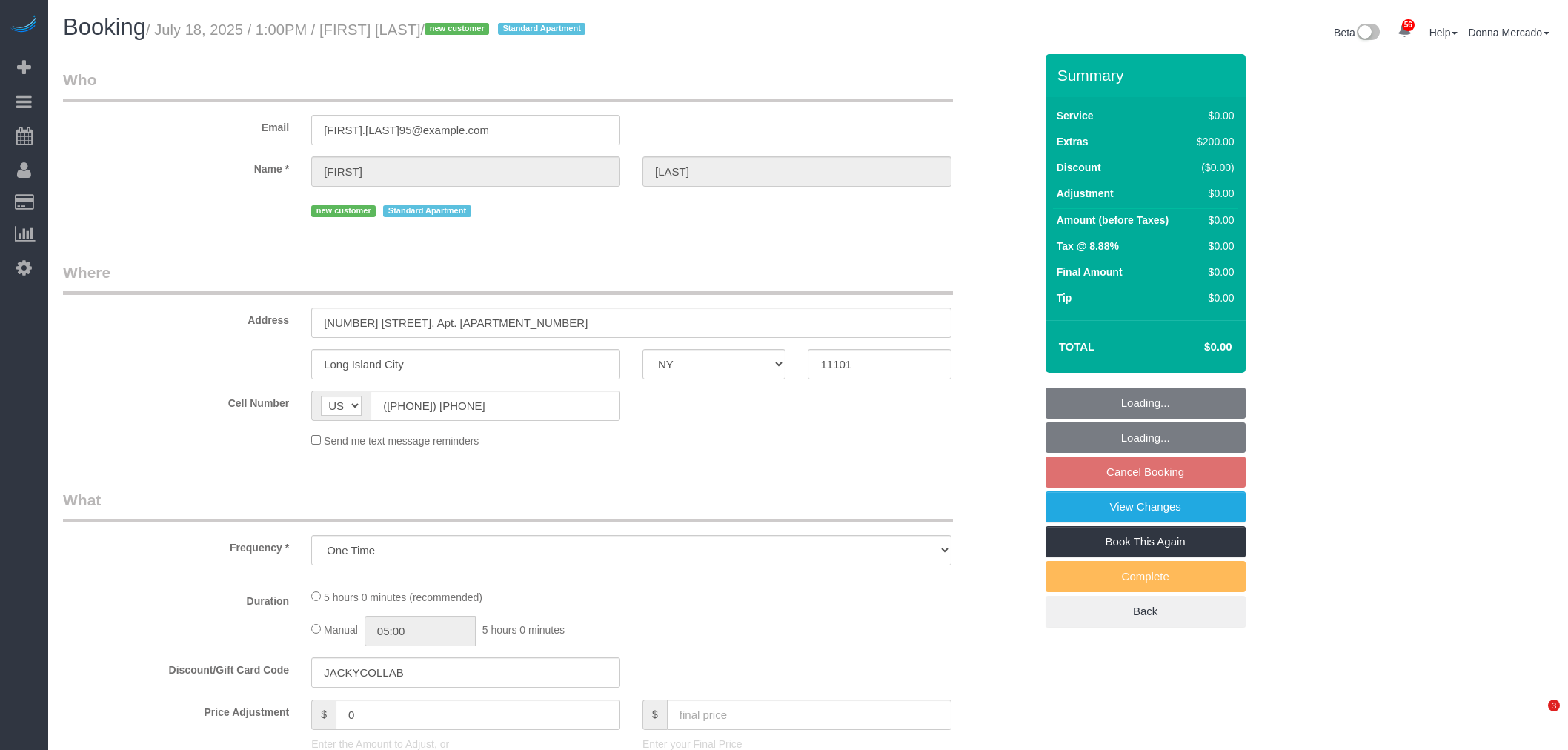 select on "NY" 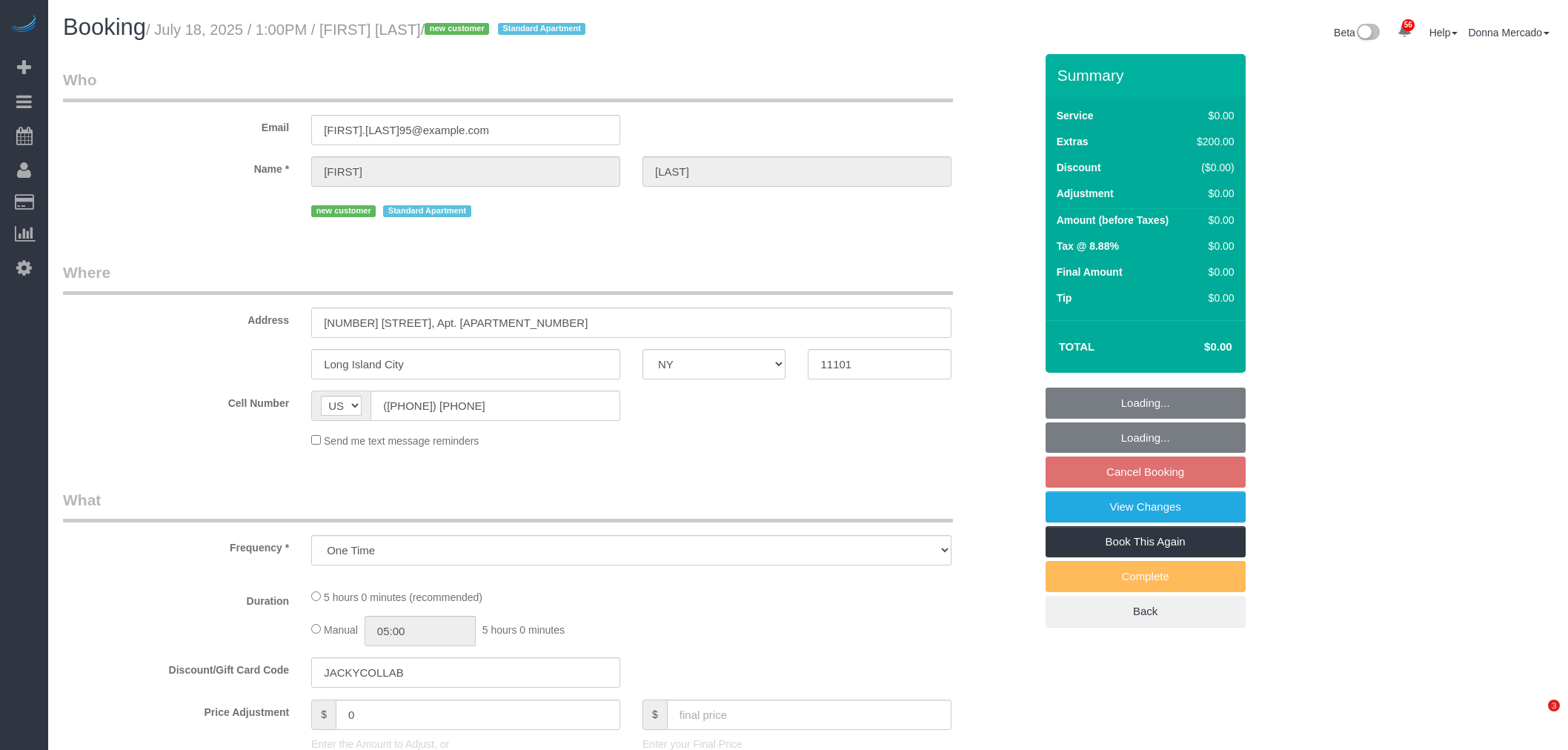 scroll, scrollTop: 0, scrollLeft: 0, axis: both 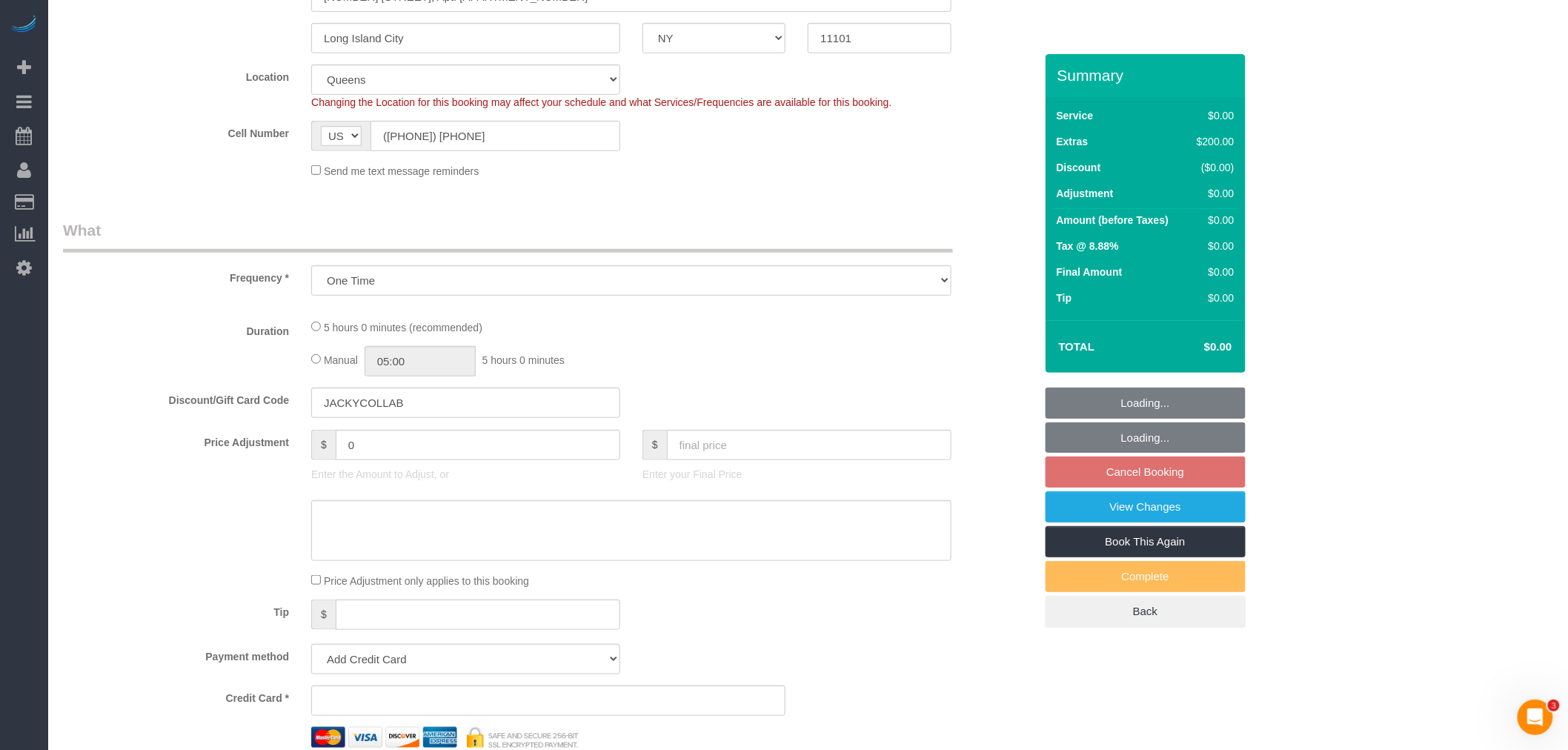 select on "object:1067" 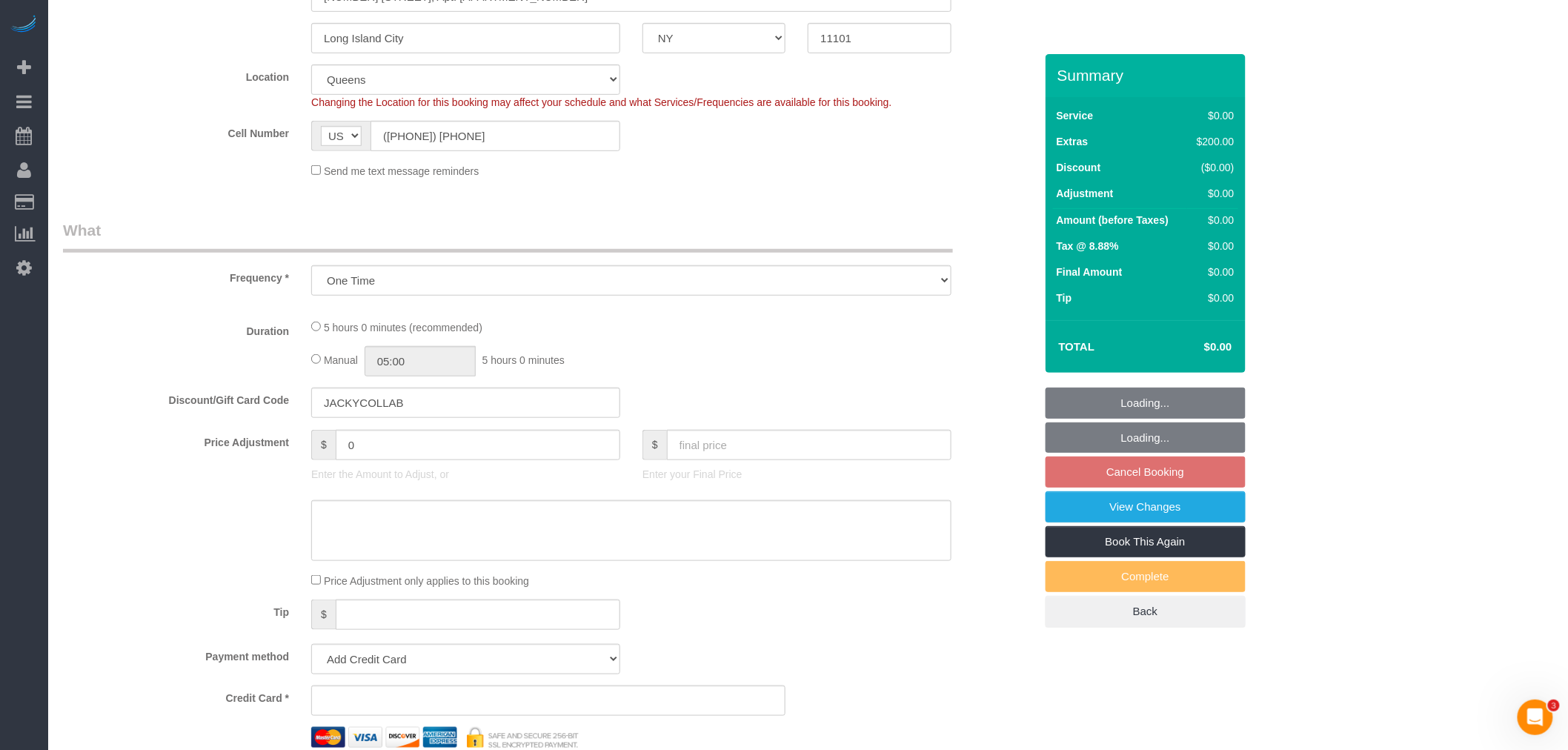 select on "string:stripe-pm_1RkZQq4VGloSiKo7U3AREzj4" 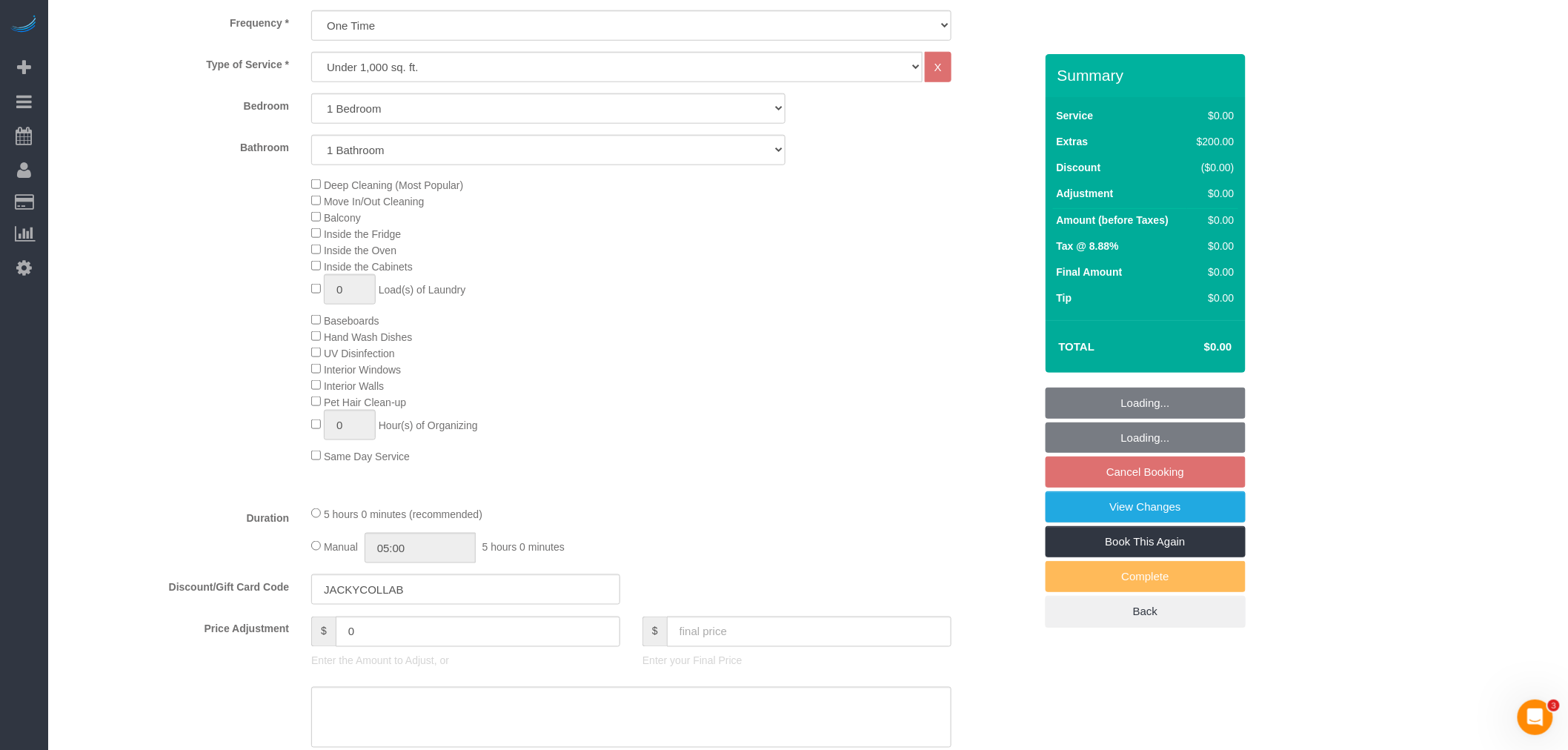 select on "spot6" 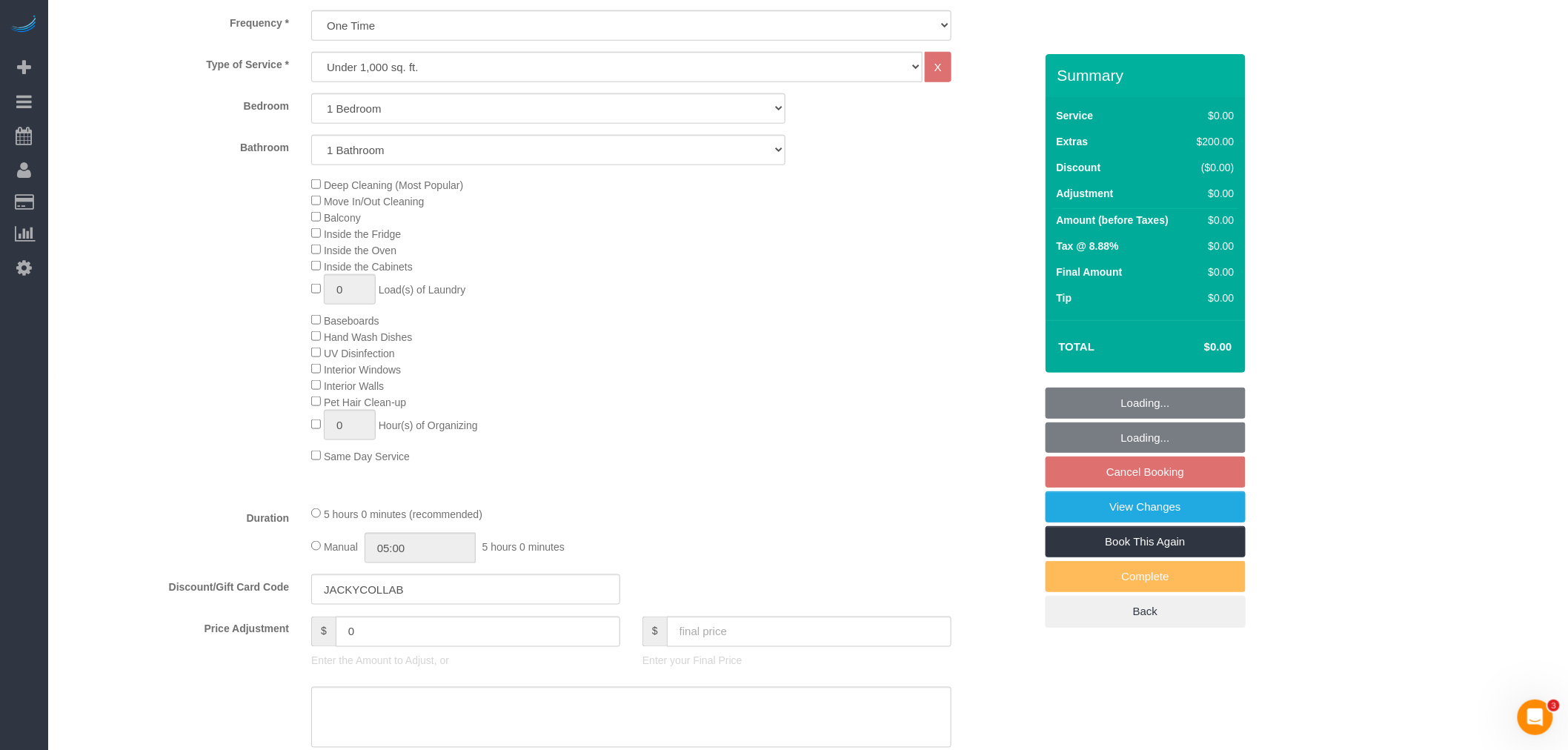 select on "1" 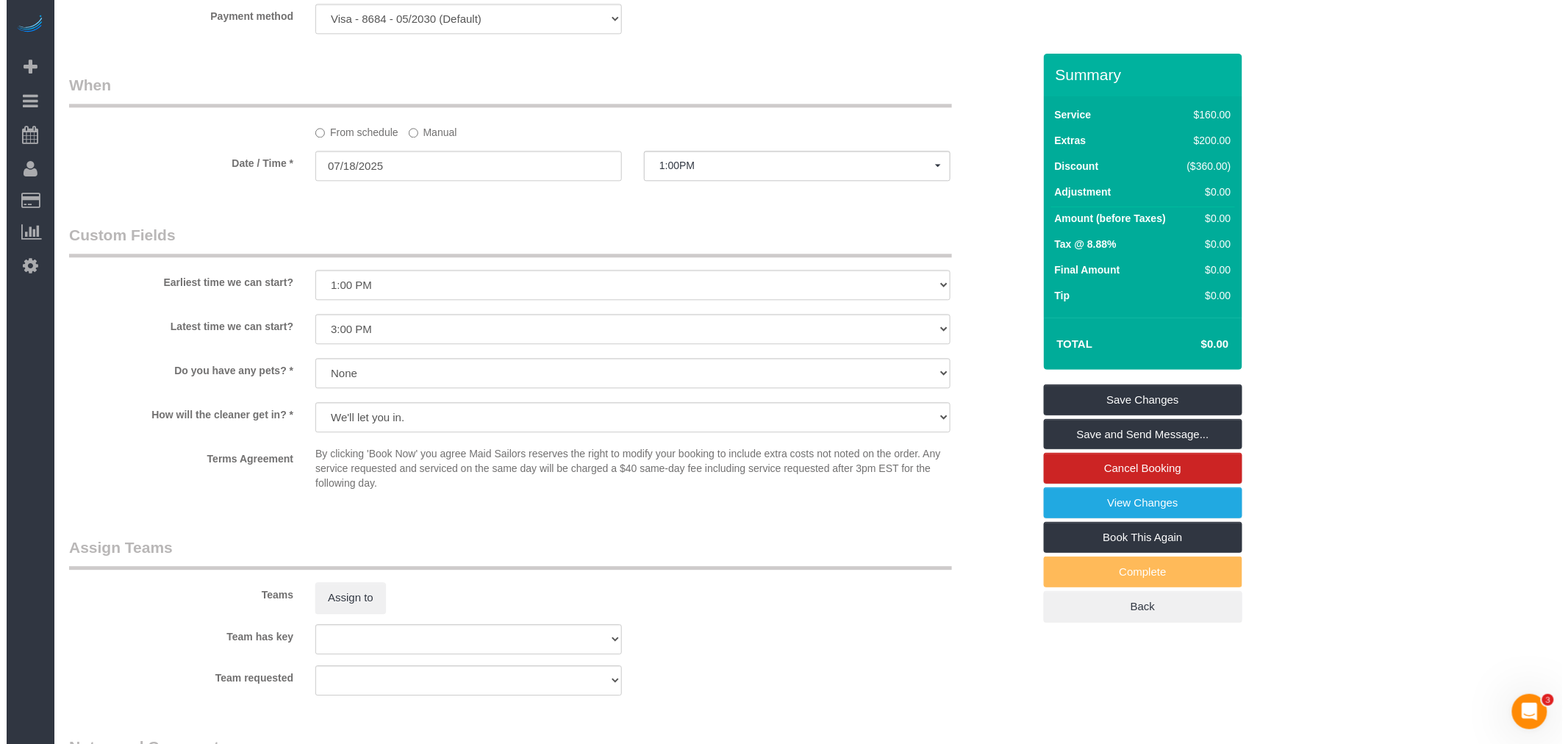 scroll, scrollTop: 1552, scrollLeft: 0, axis: vertical 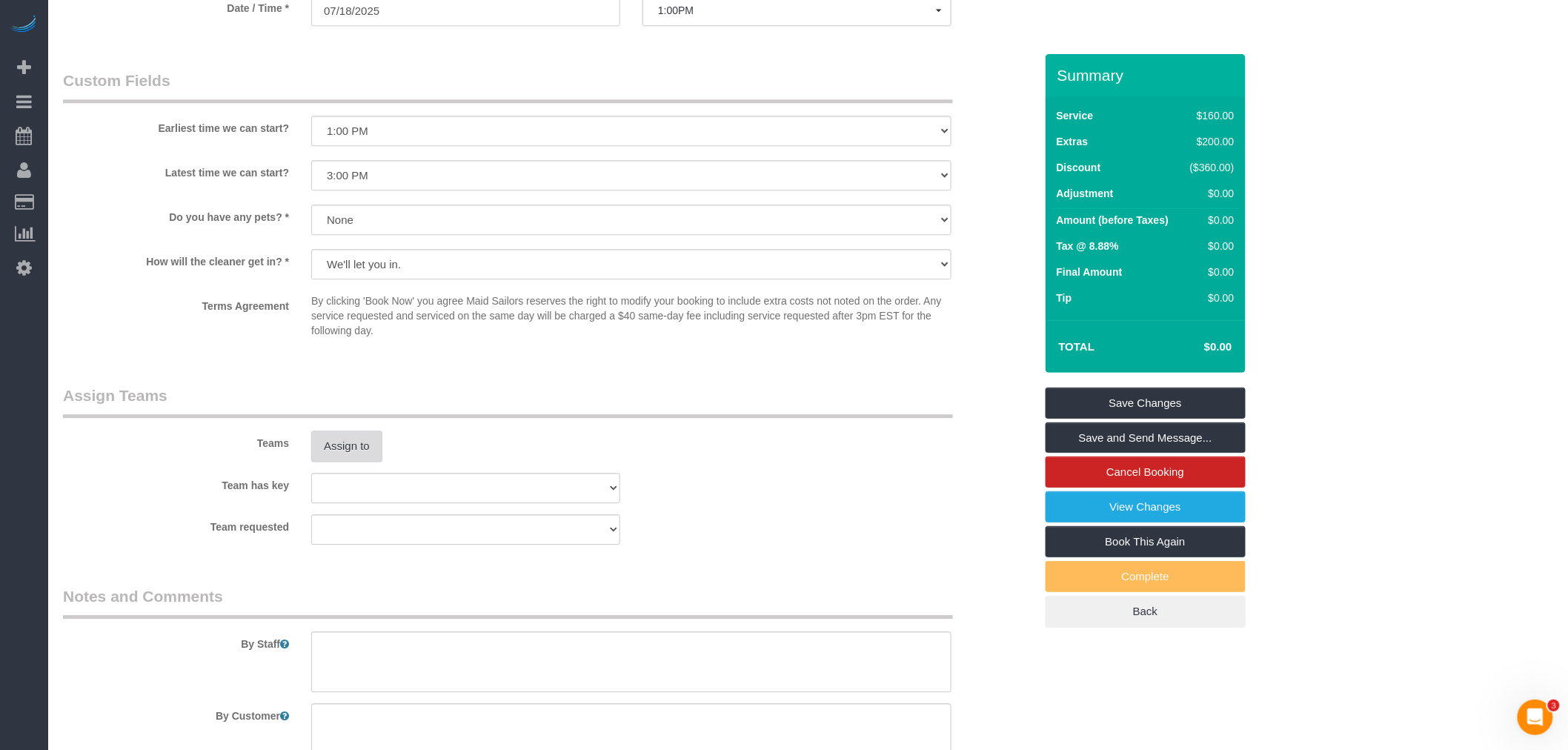 click on "Assign to" at bounding box center (347, 446) 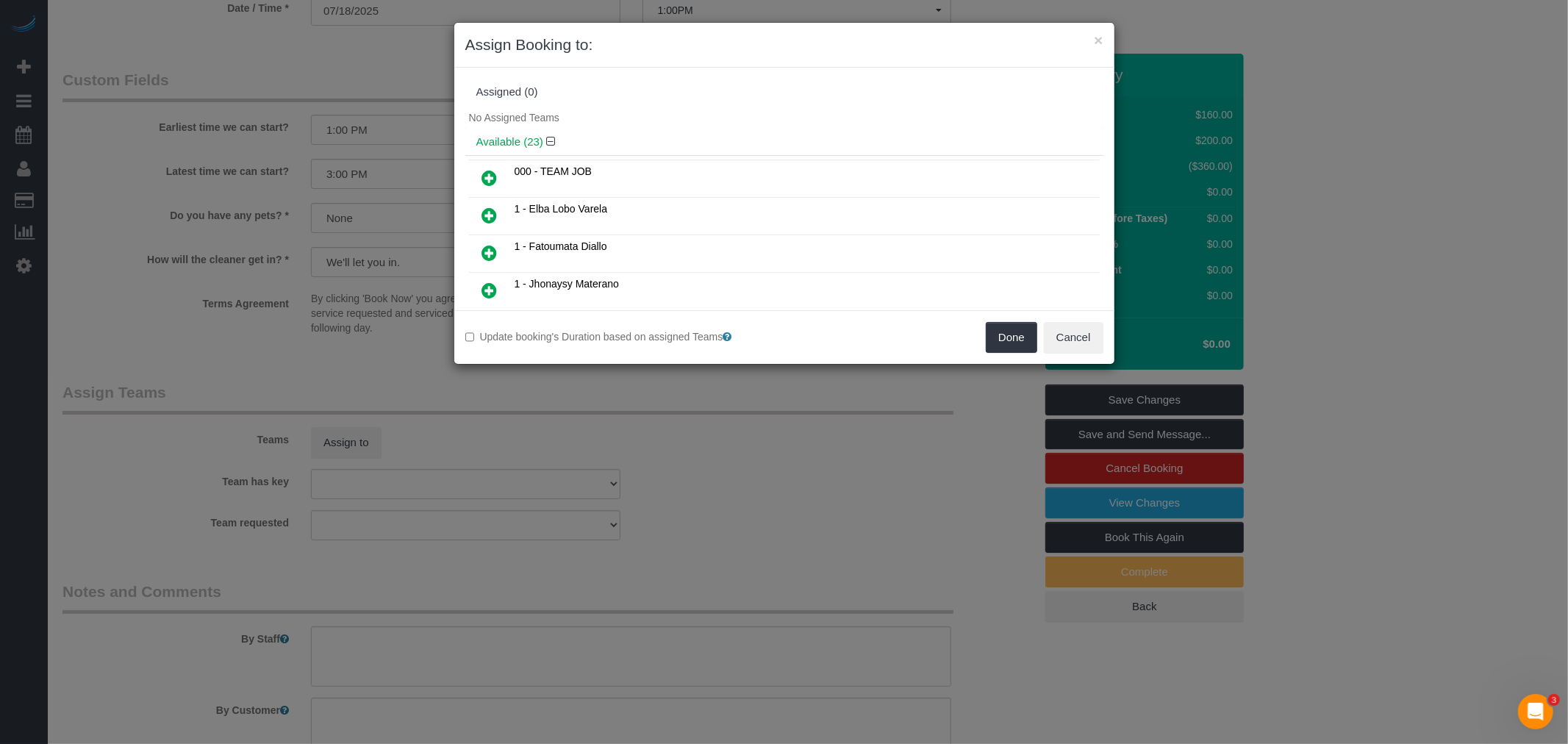click at bounding box center (490, 178) 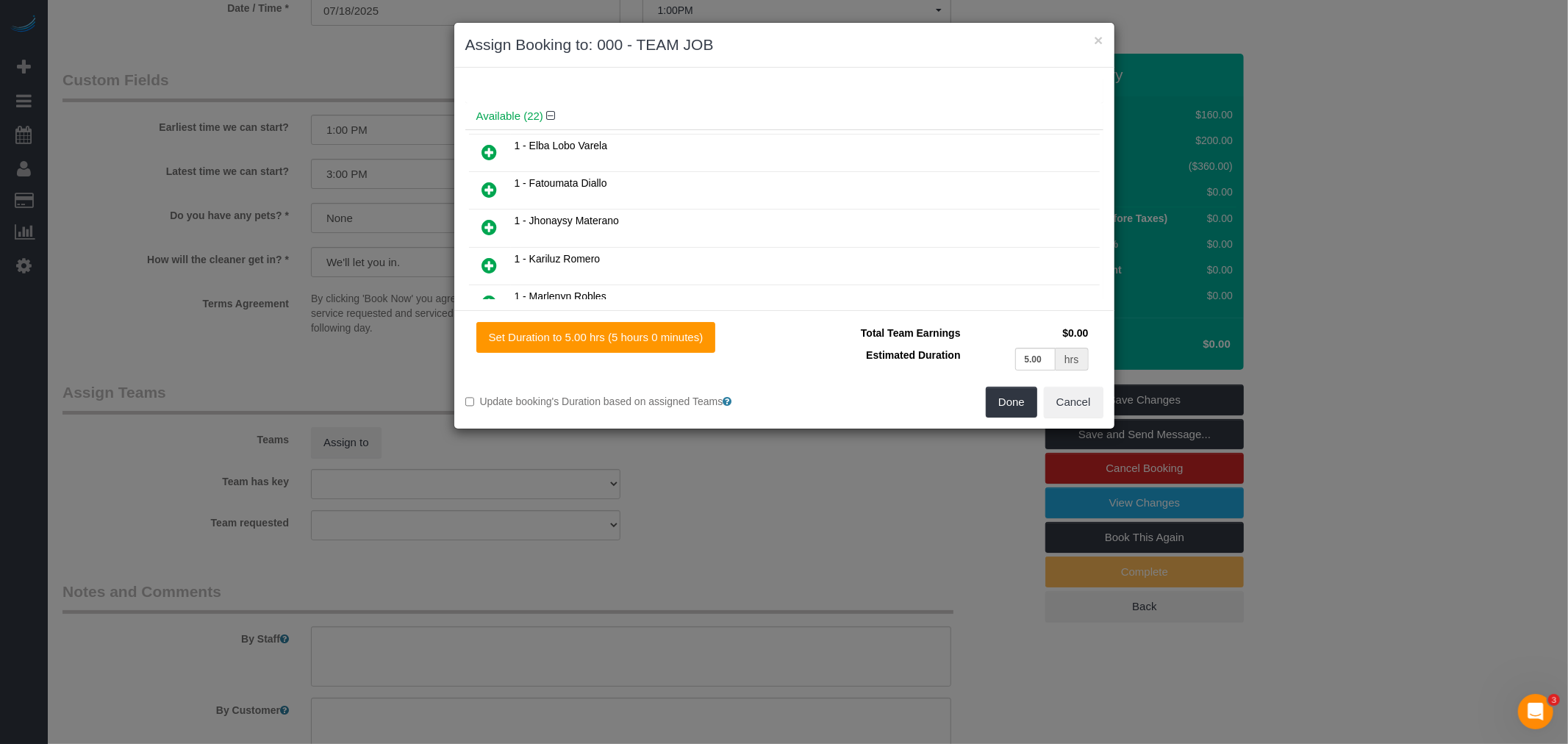scroll, scrollTop: 163, scrollLeft: 0, axis: vertical 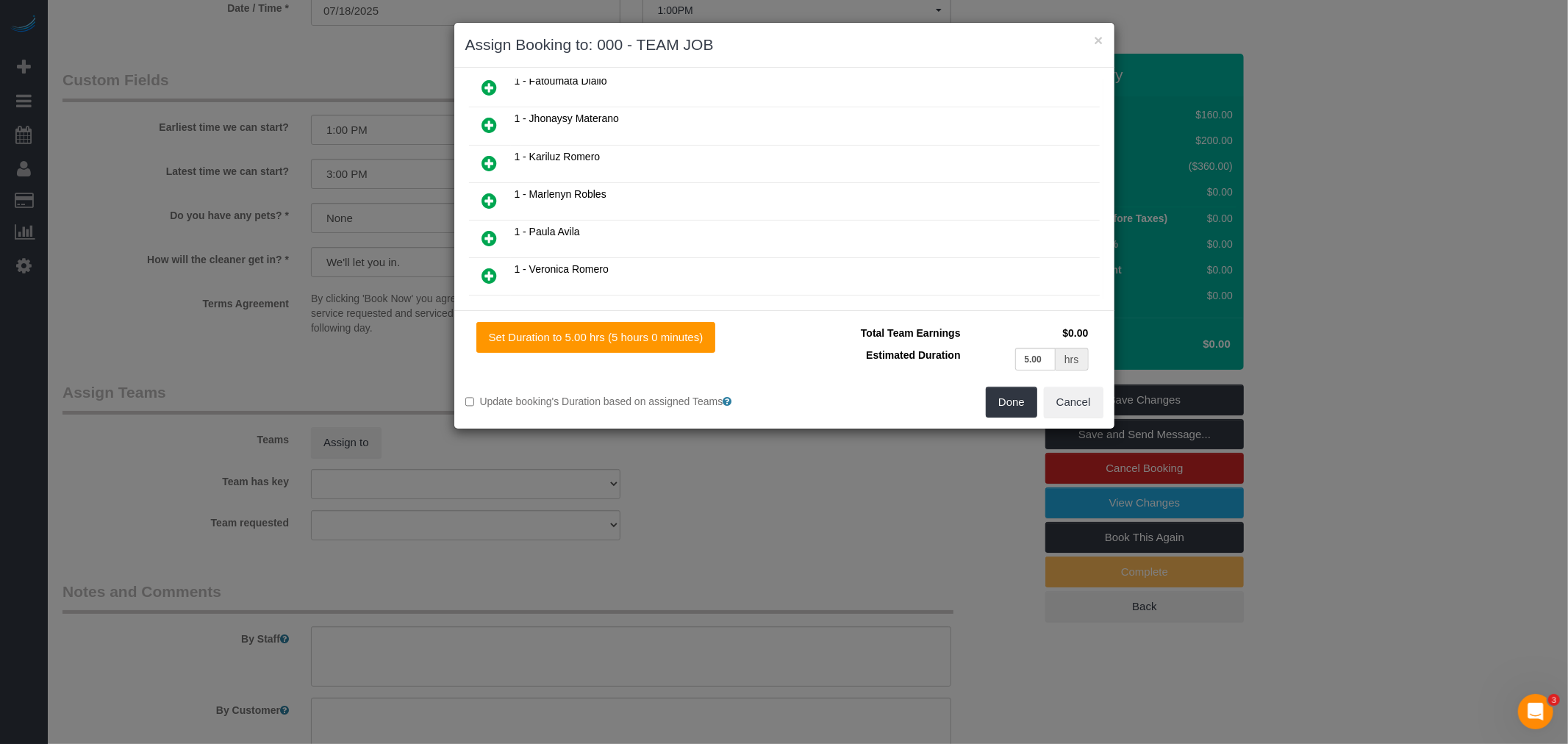 click at bounding box center (490, 201) 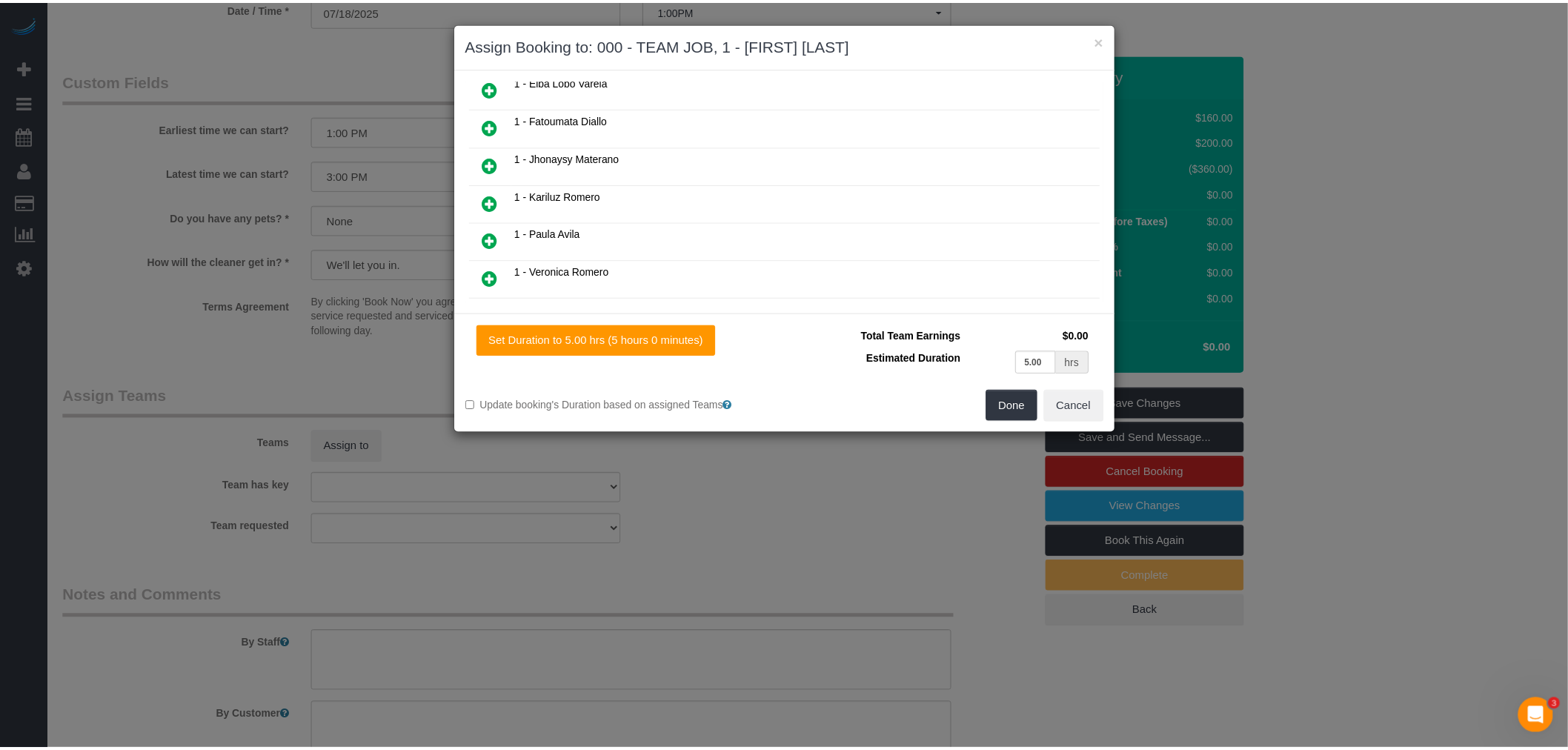 scroll, scrollTop: 202, scrollLeft: 0, axis: vertical 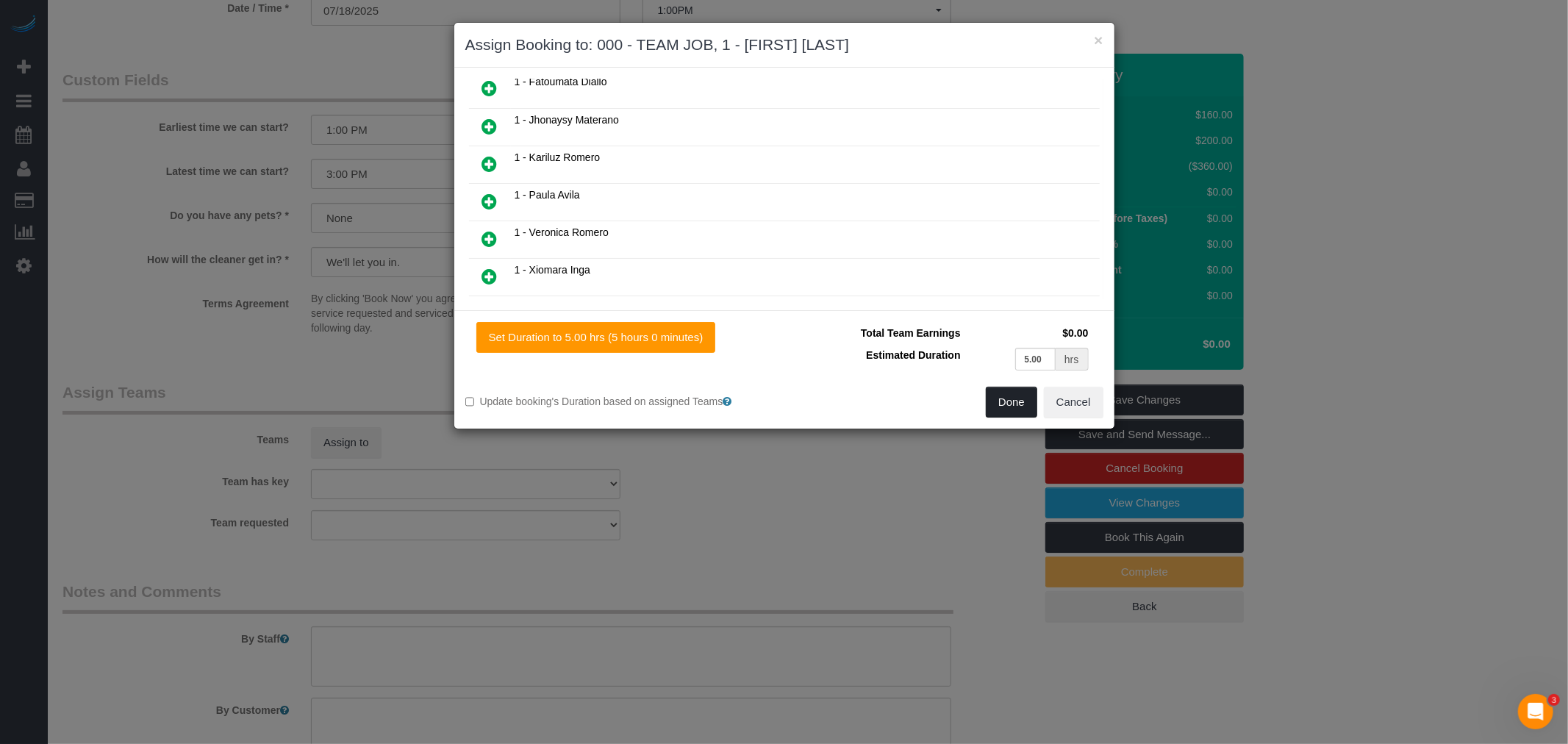 click on "Done" at bounding box center [1012, 402] 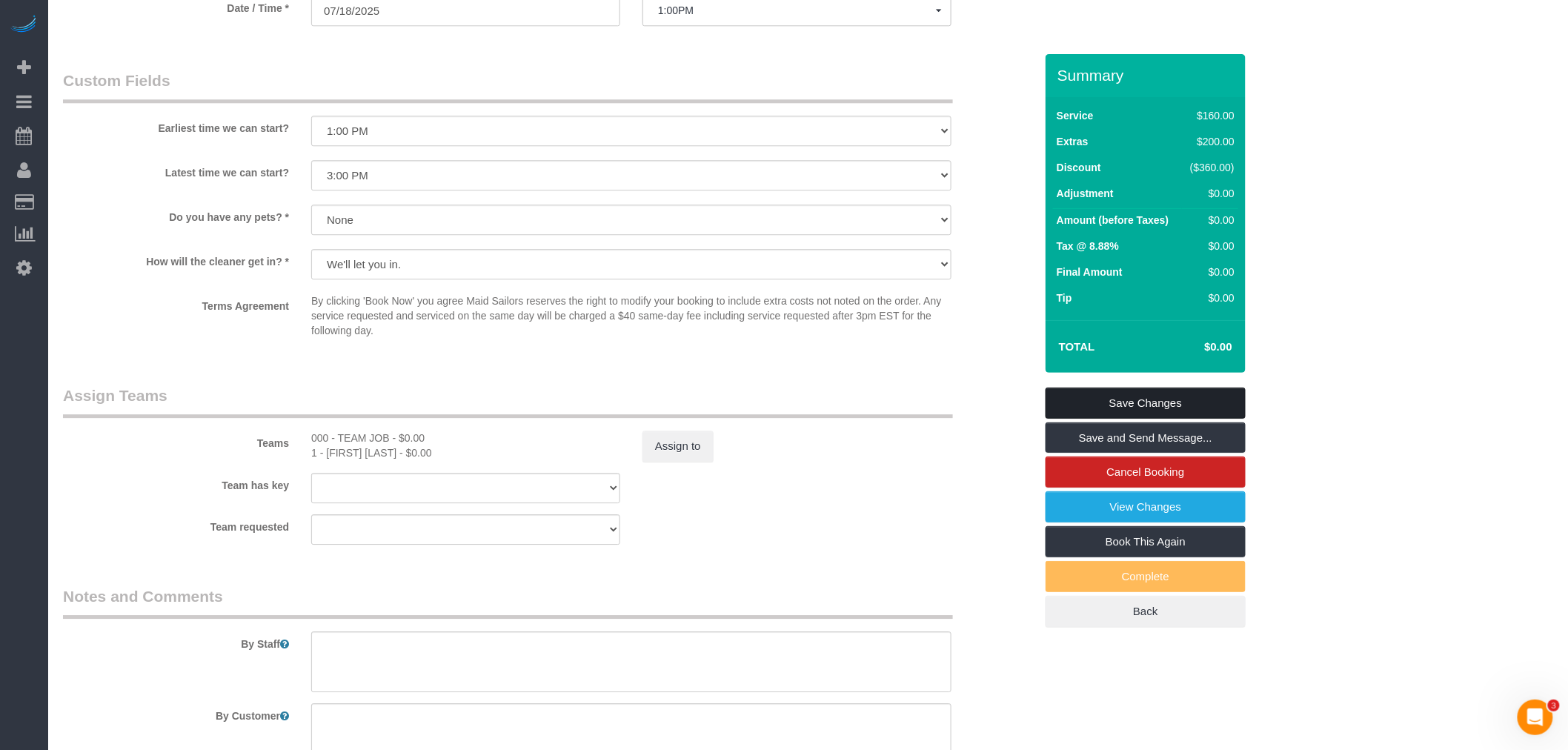 click on "Save Changes" at bounding box center [1146, 403] 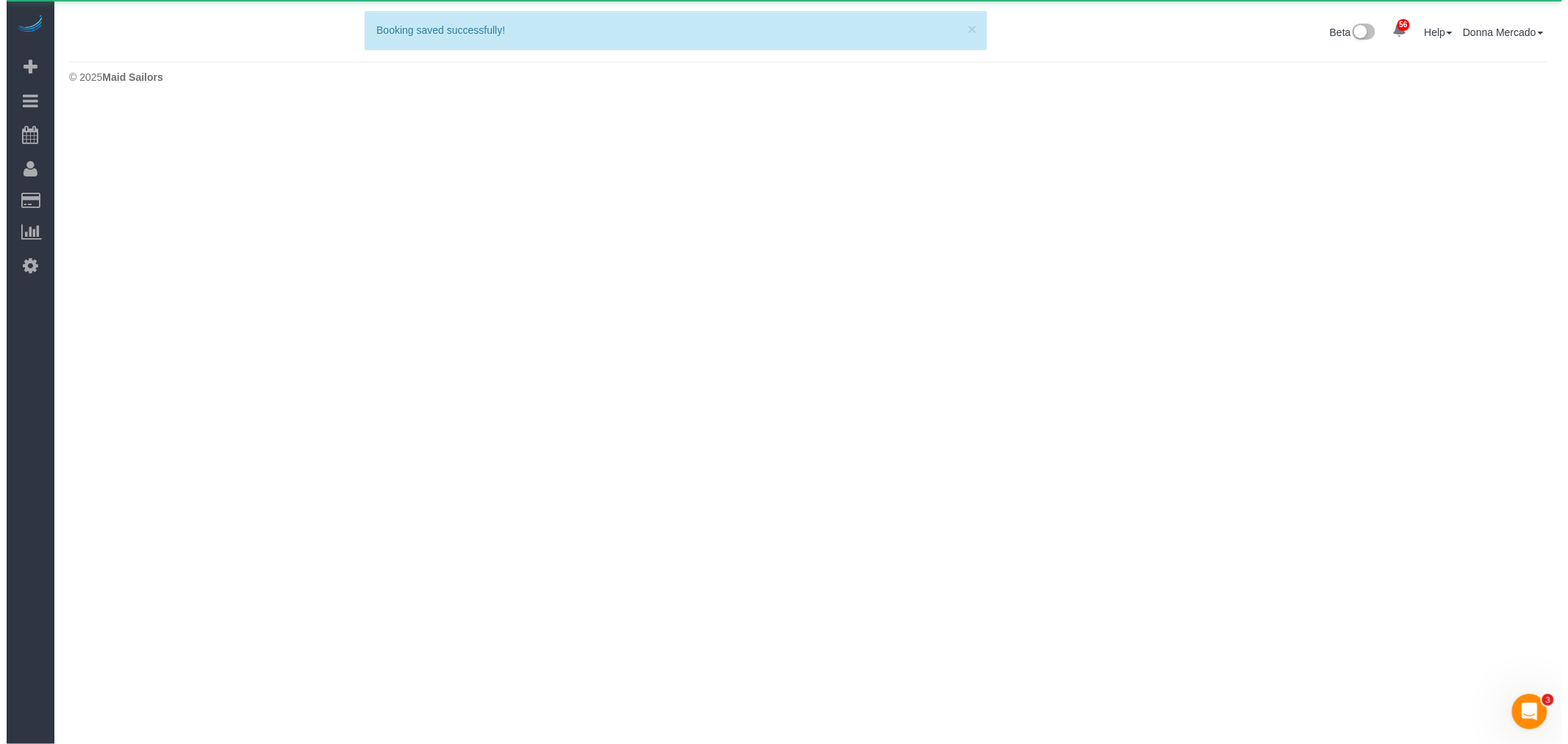 scroll, scrollTop: 0, scrollLeft: 0, axis: both 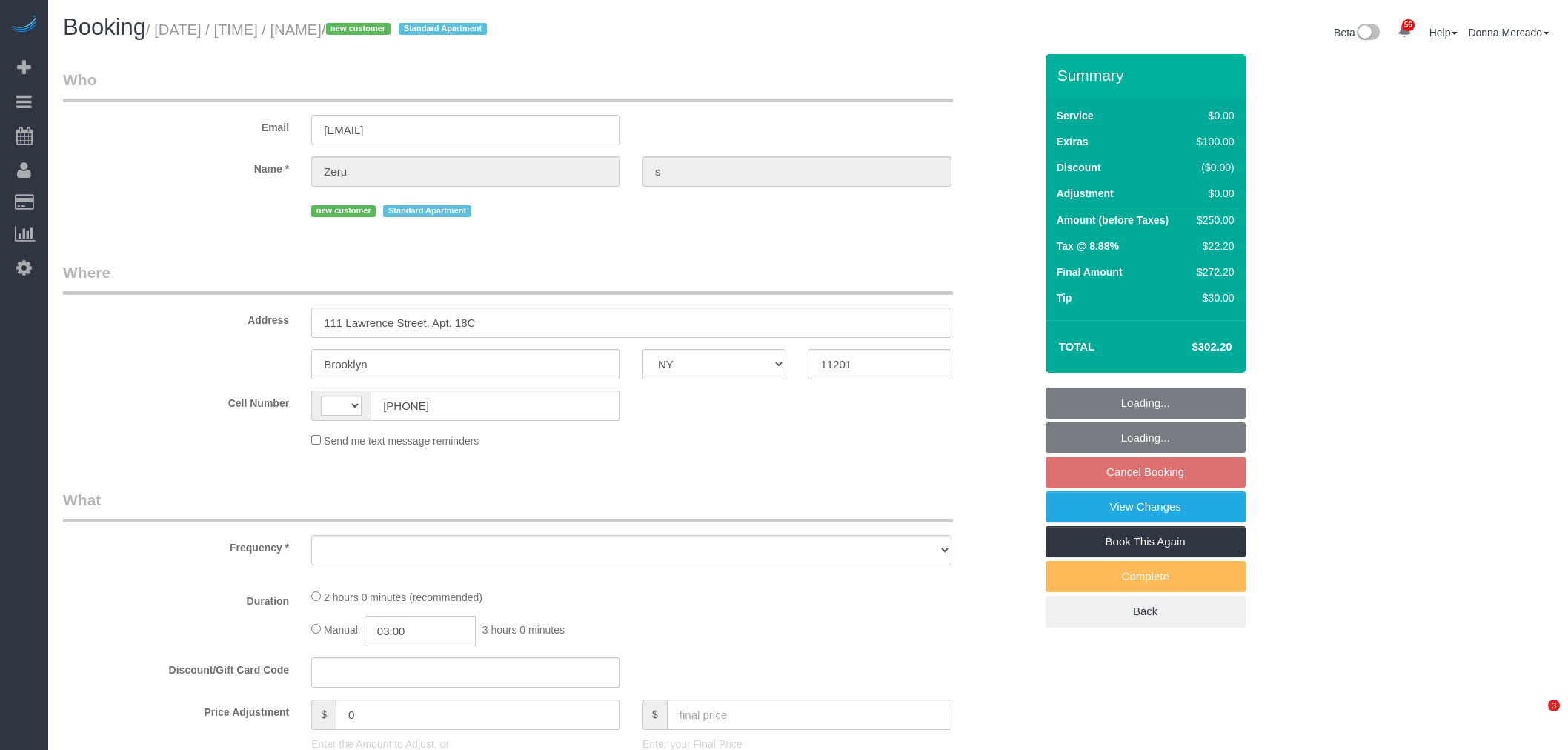 select on "NY" 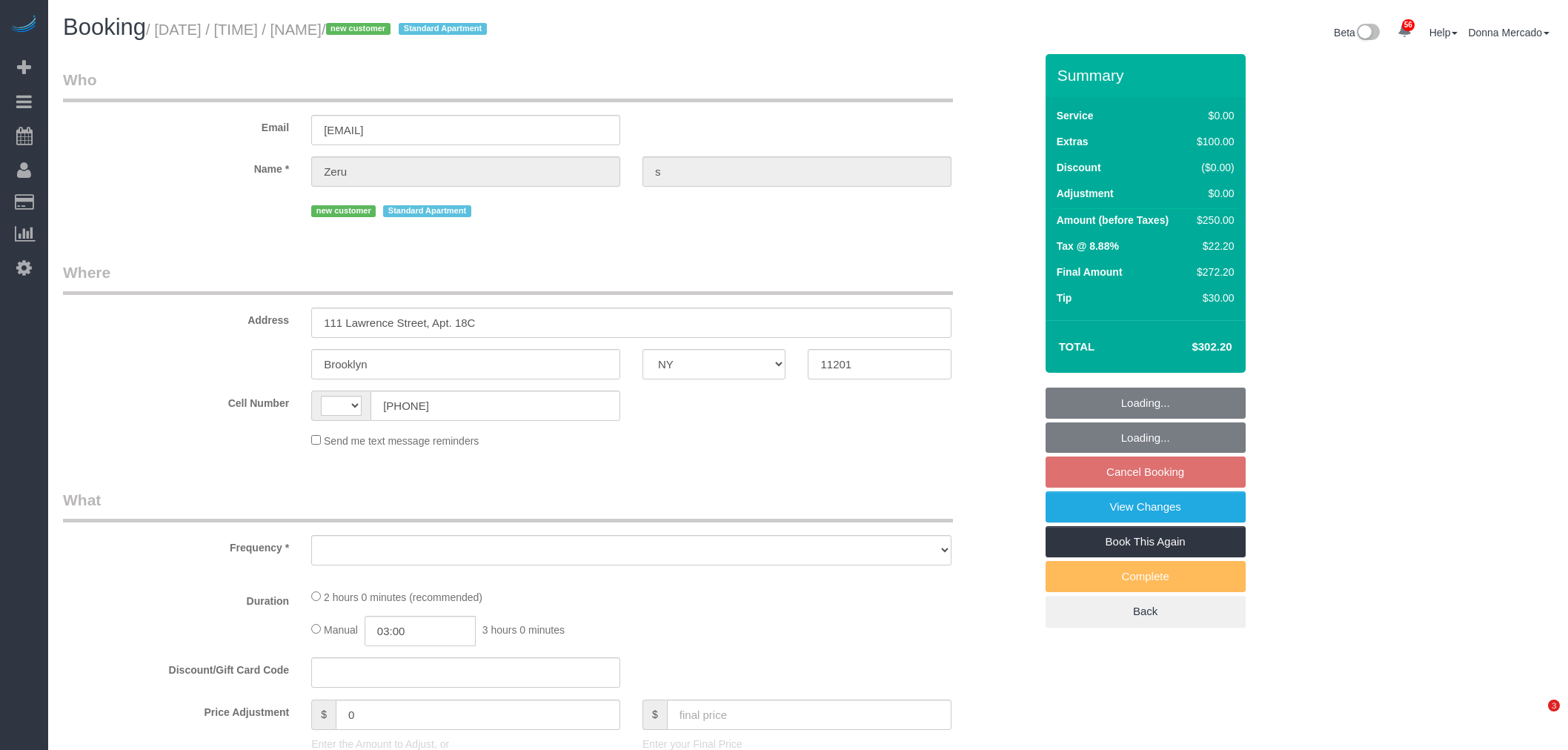 scroll, scrollTop: 0, scrollLeft: 0, axis: both 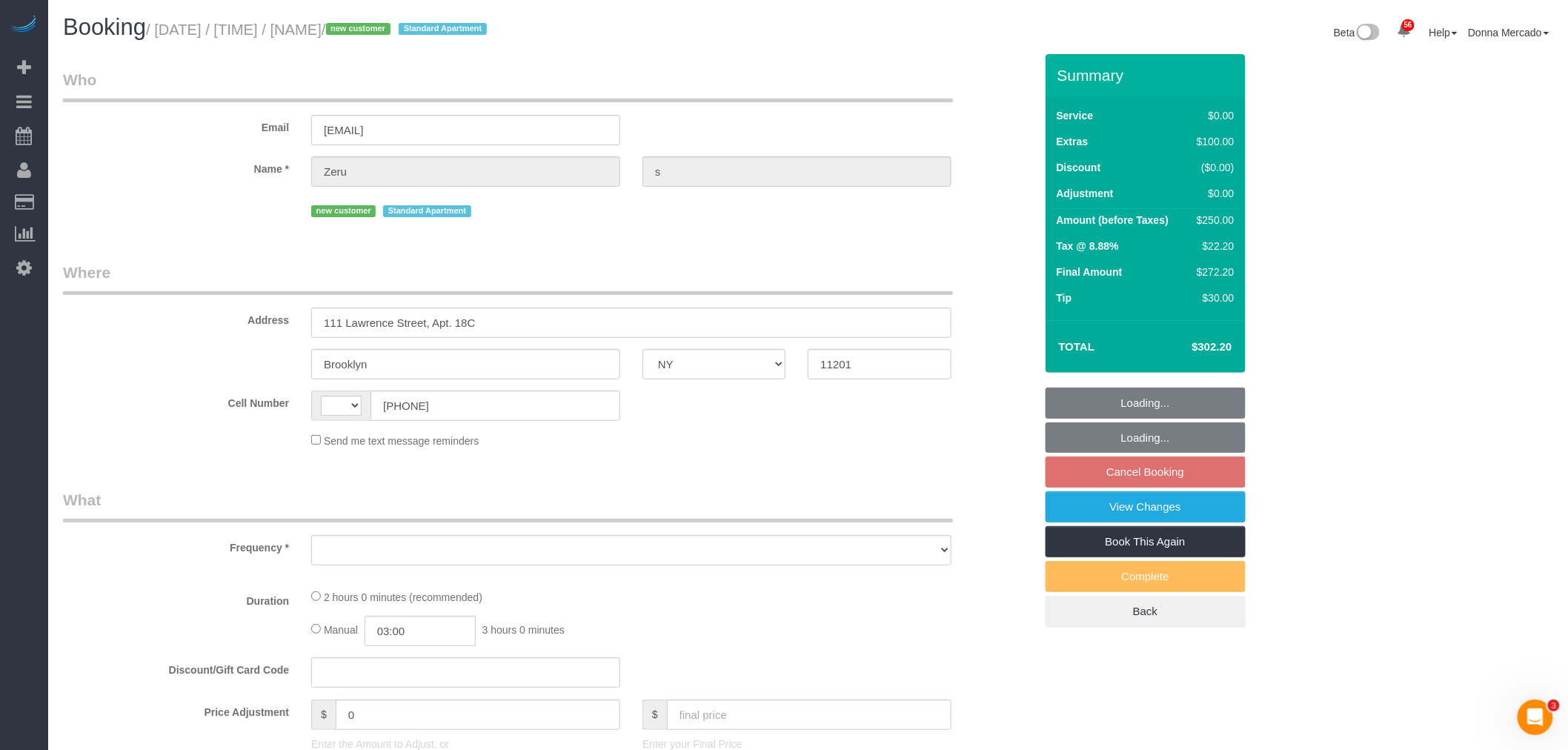 select on "string:US" 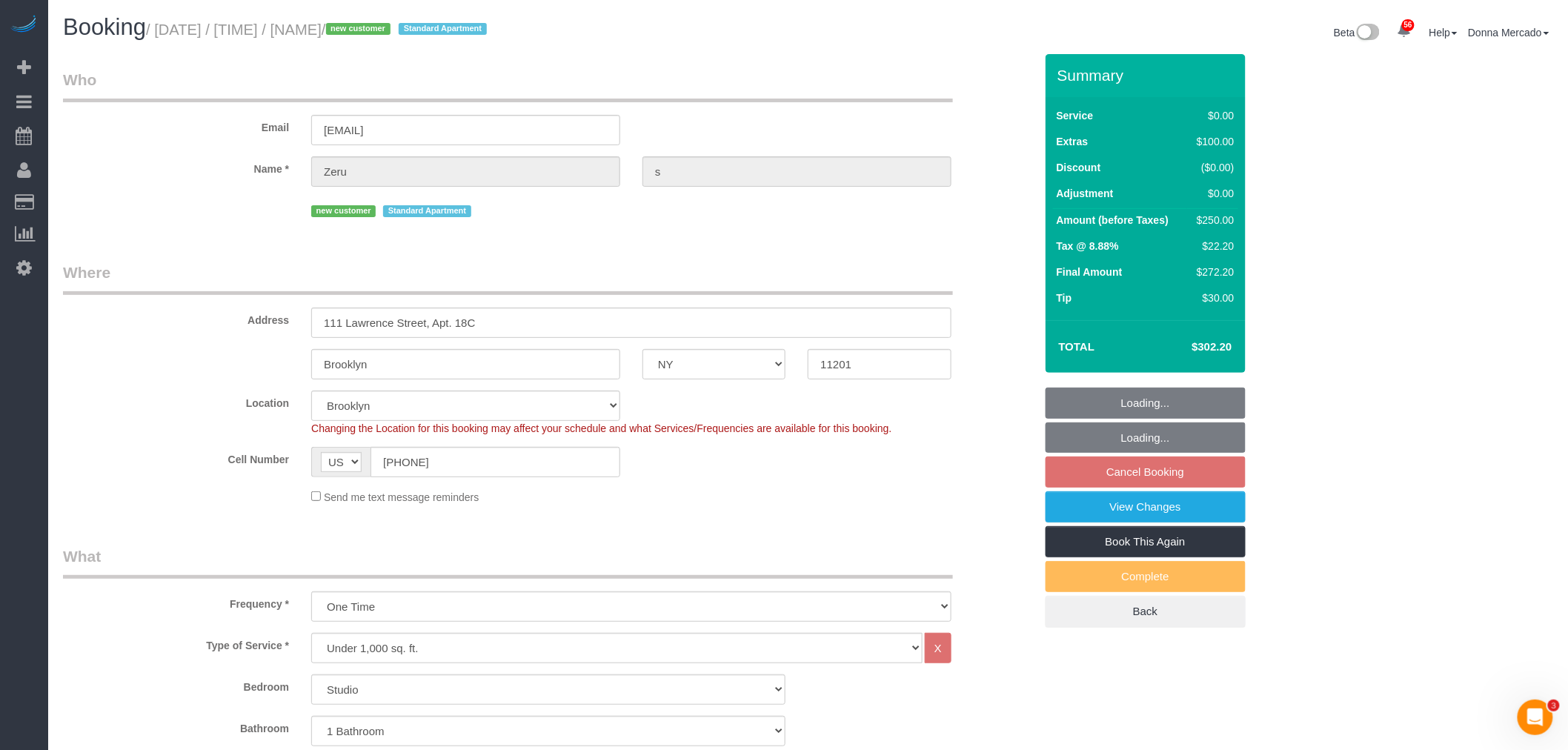 select on "object:1373" 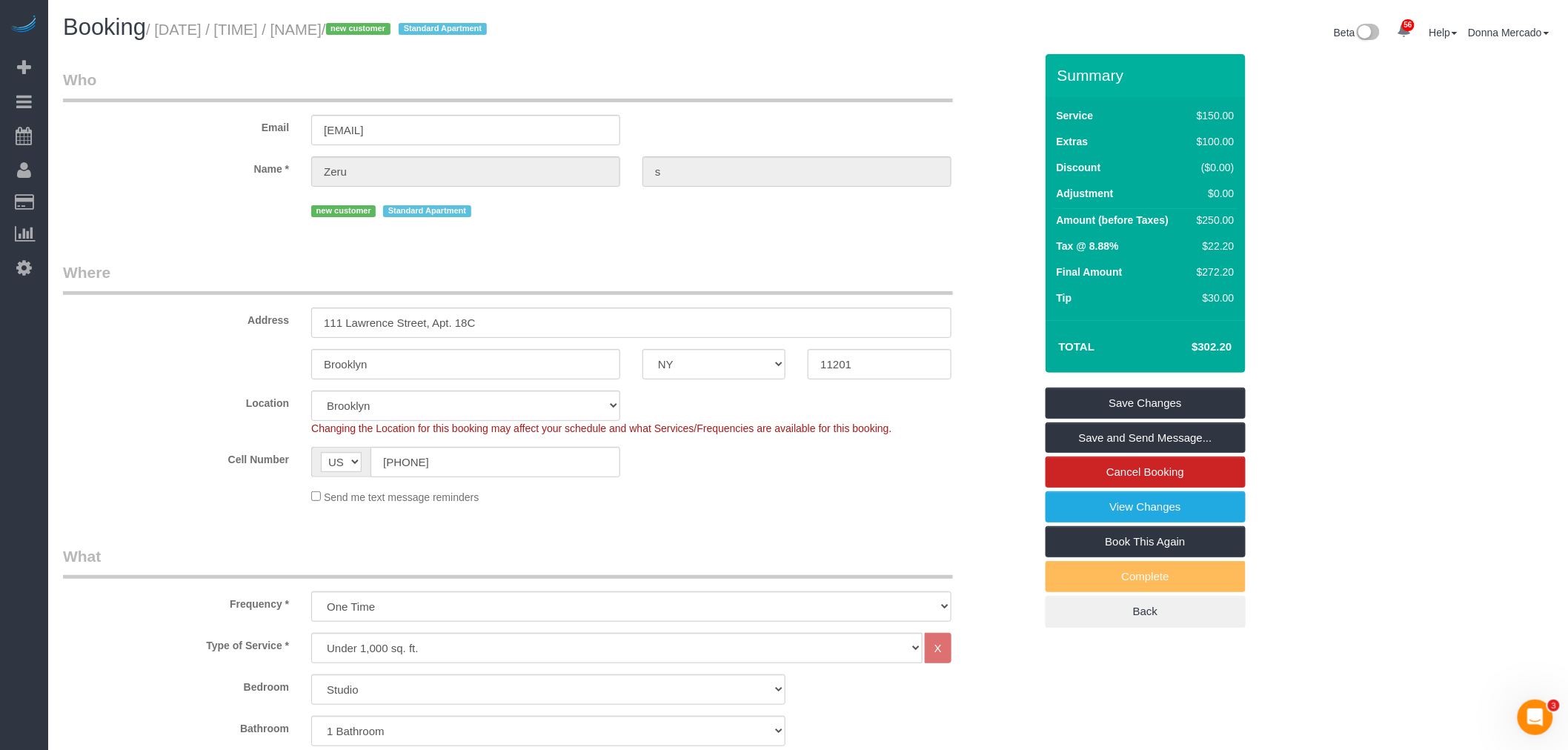 click on "Where" at bounding box center (508, 278) 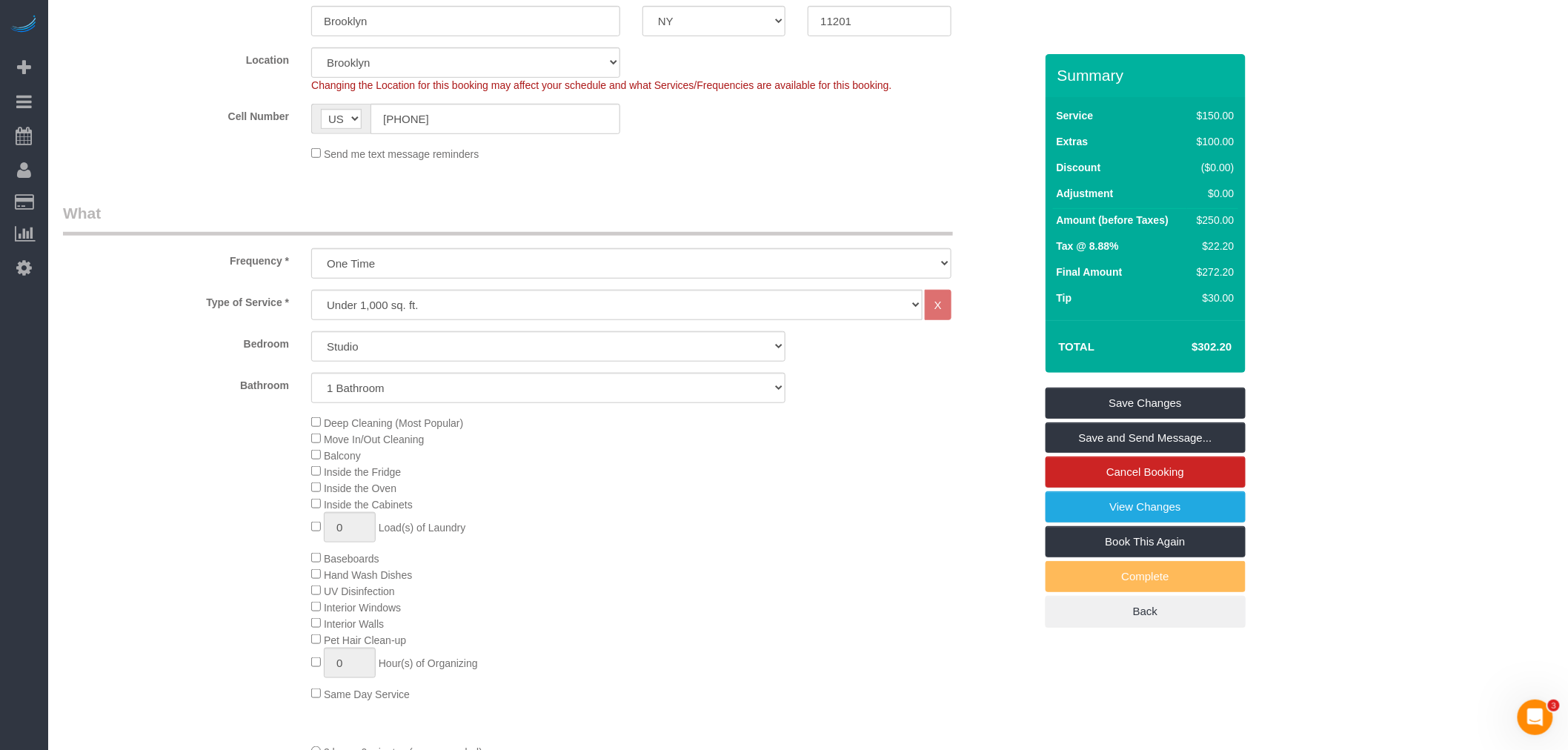 scroll, scrollTop: 0, scrollLeft: 0, axis: both 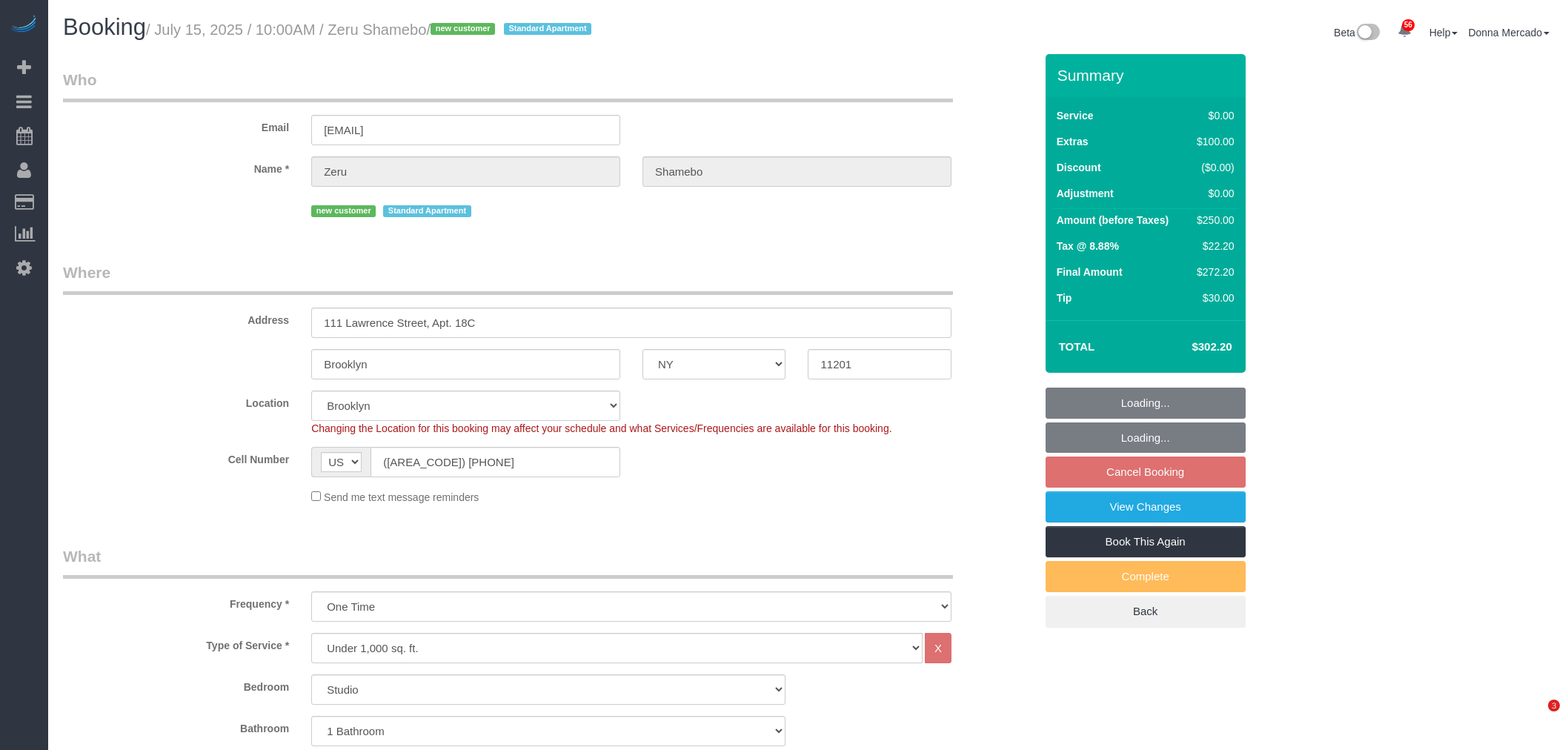 select on "NY" 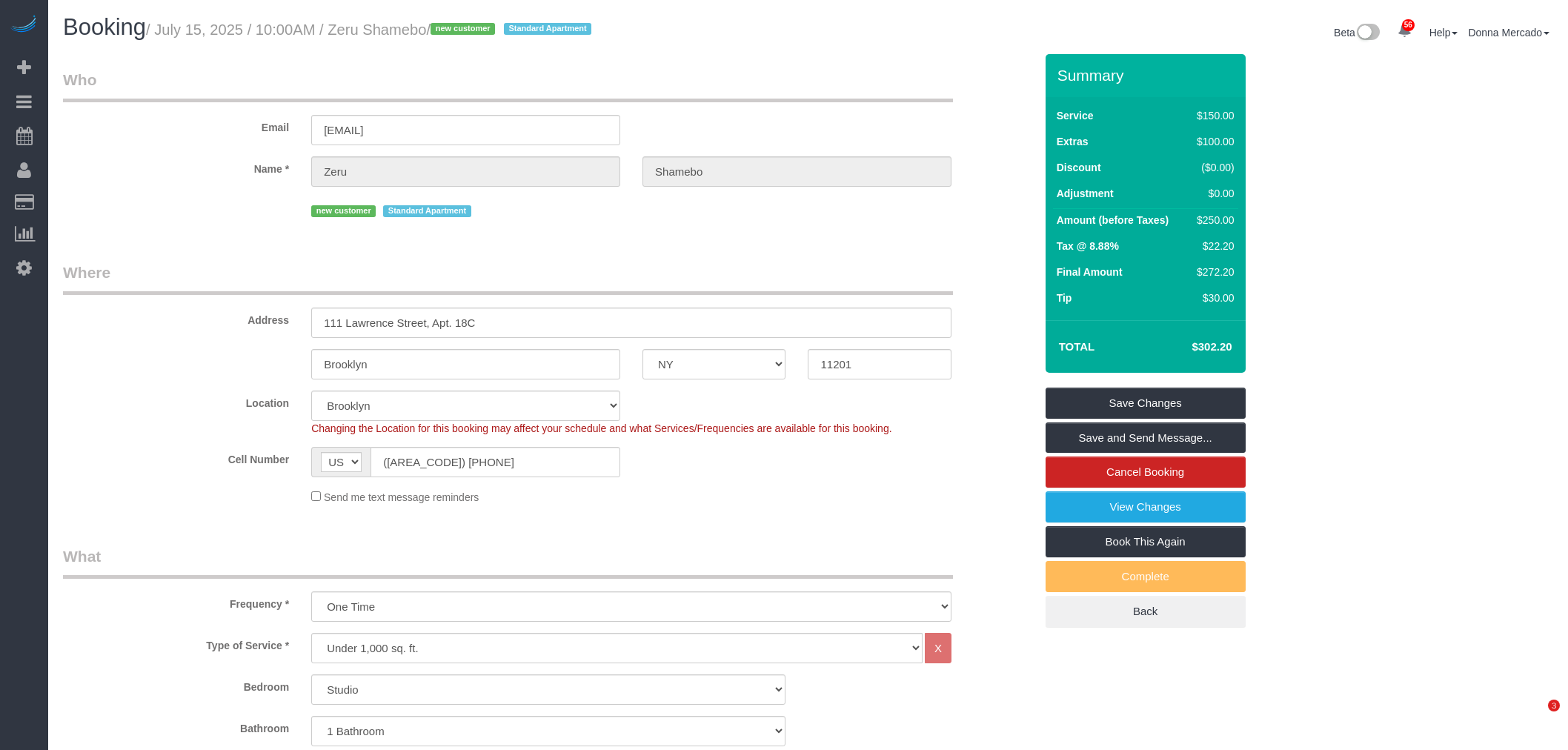 scroll, scrollTop: 0, scrollLeft: 0, axis: both 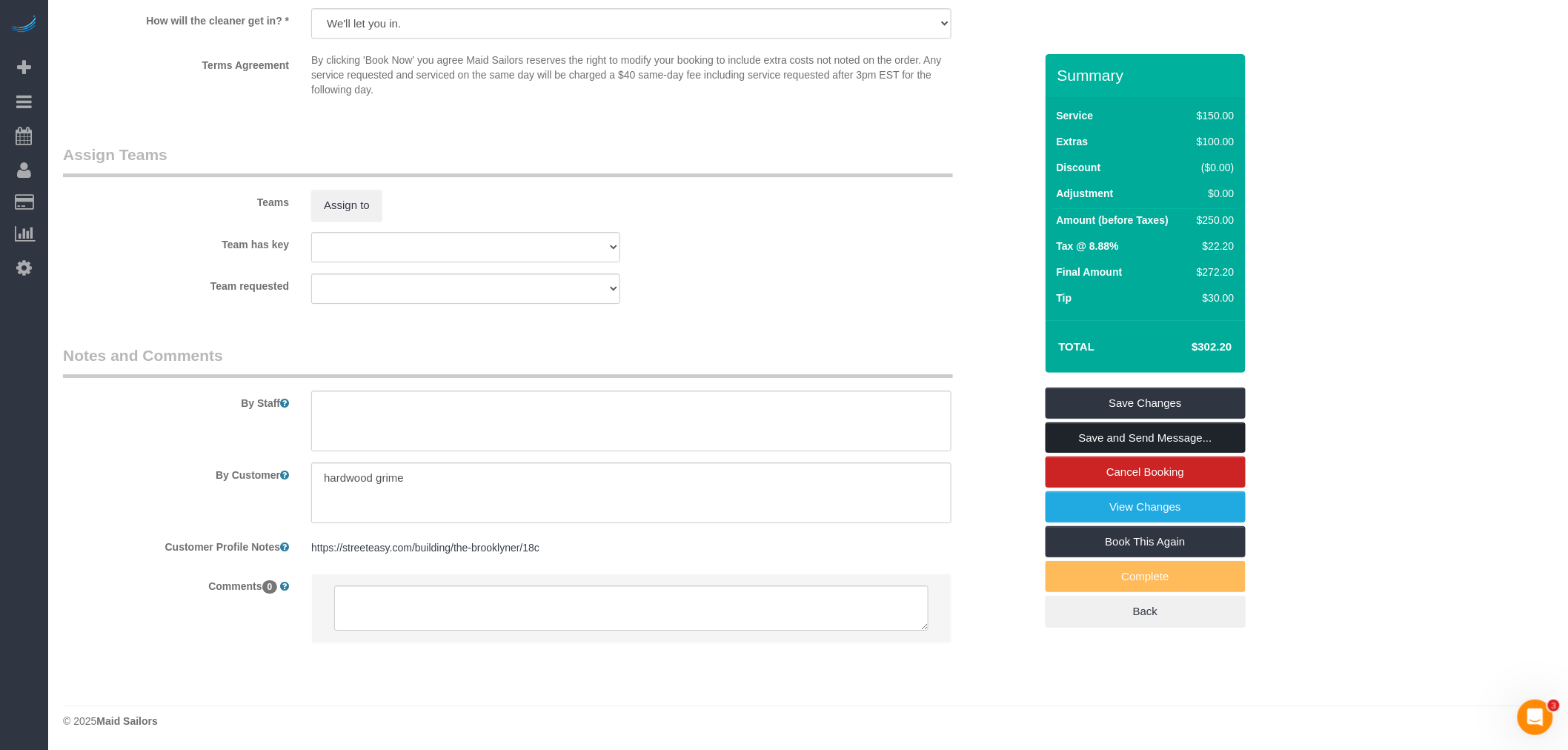 click on "Save and Send Message..." at bounding box center (1146, 438) 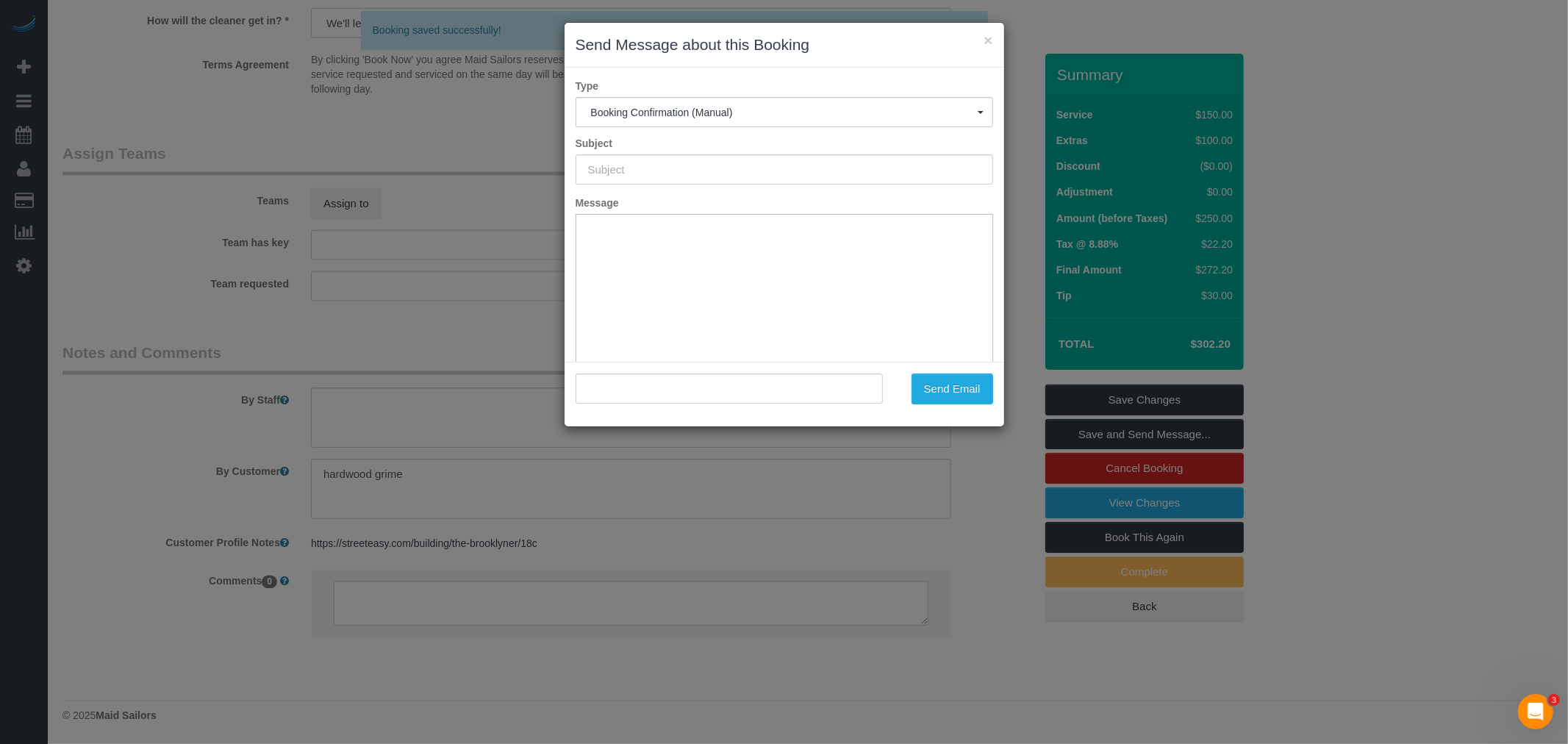 type on "Cleaning Confirmed for 07/15/2025 at 10:00am" 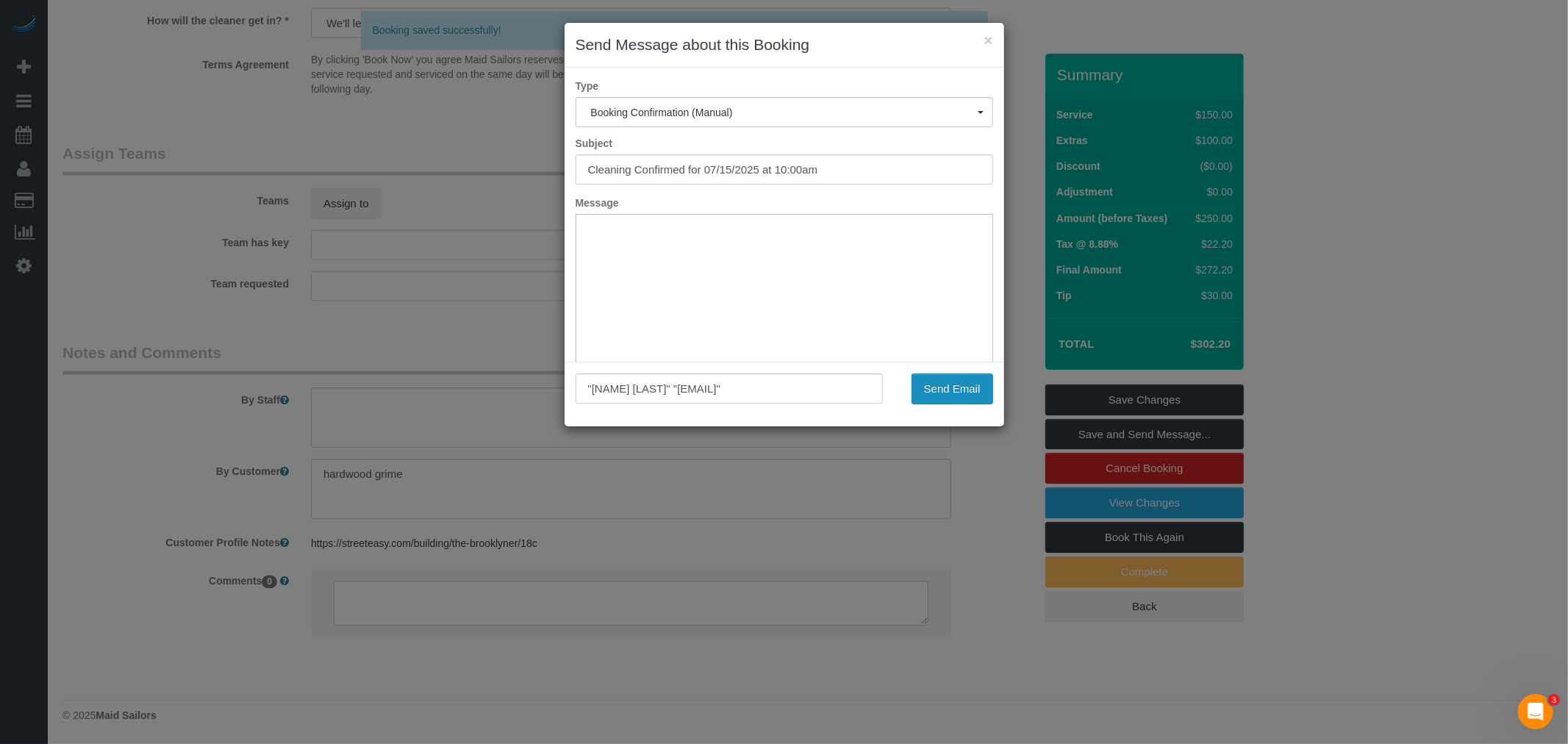 drag, startPoint x: 942, startPoint y: 380, endPoint x: 942, endPoint y: 387, distance: 7 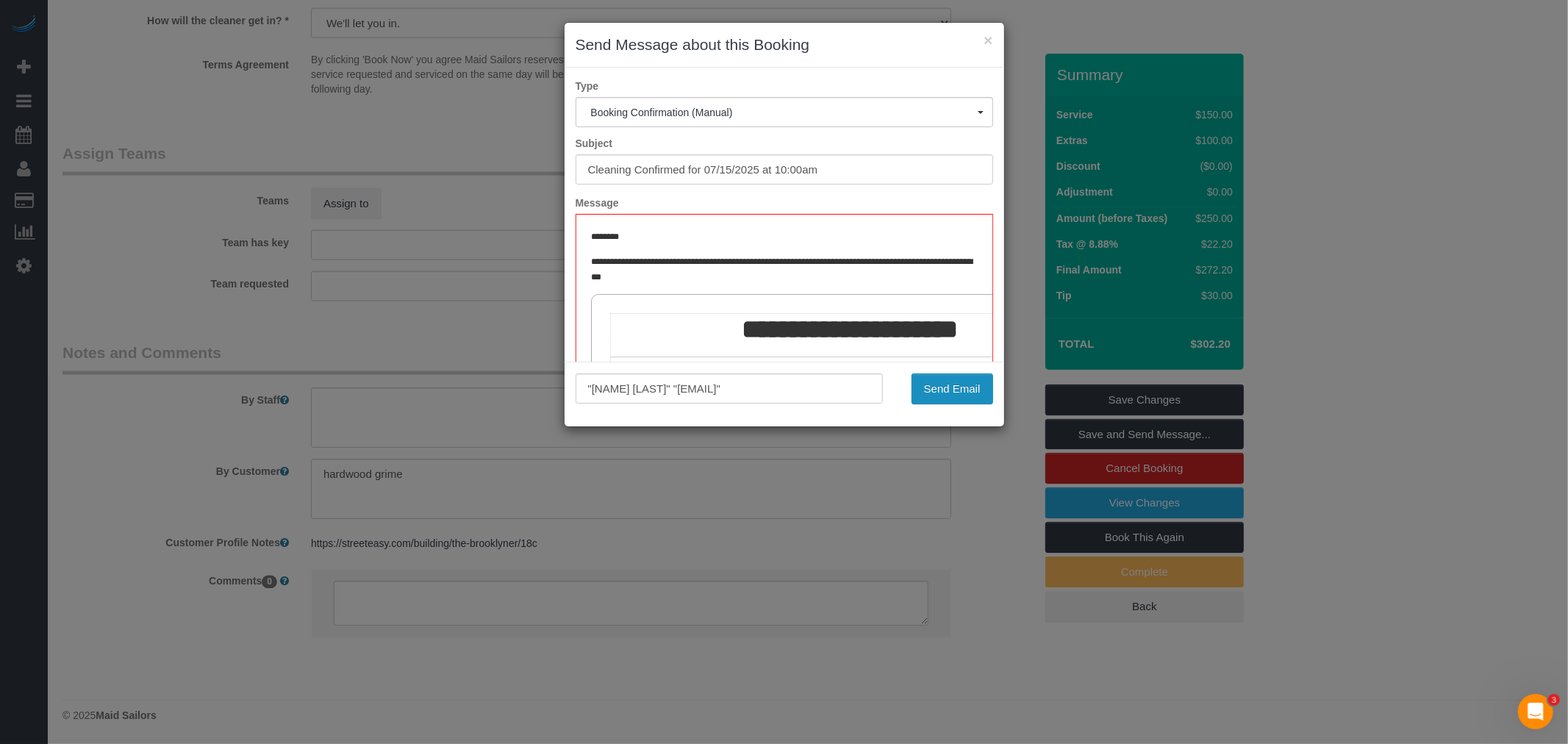 click on "Send Email" at bounding box center [952, 389] 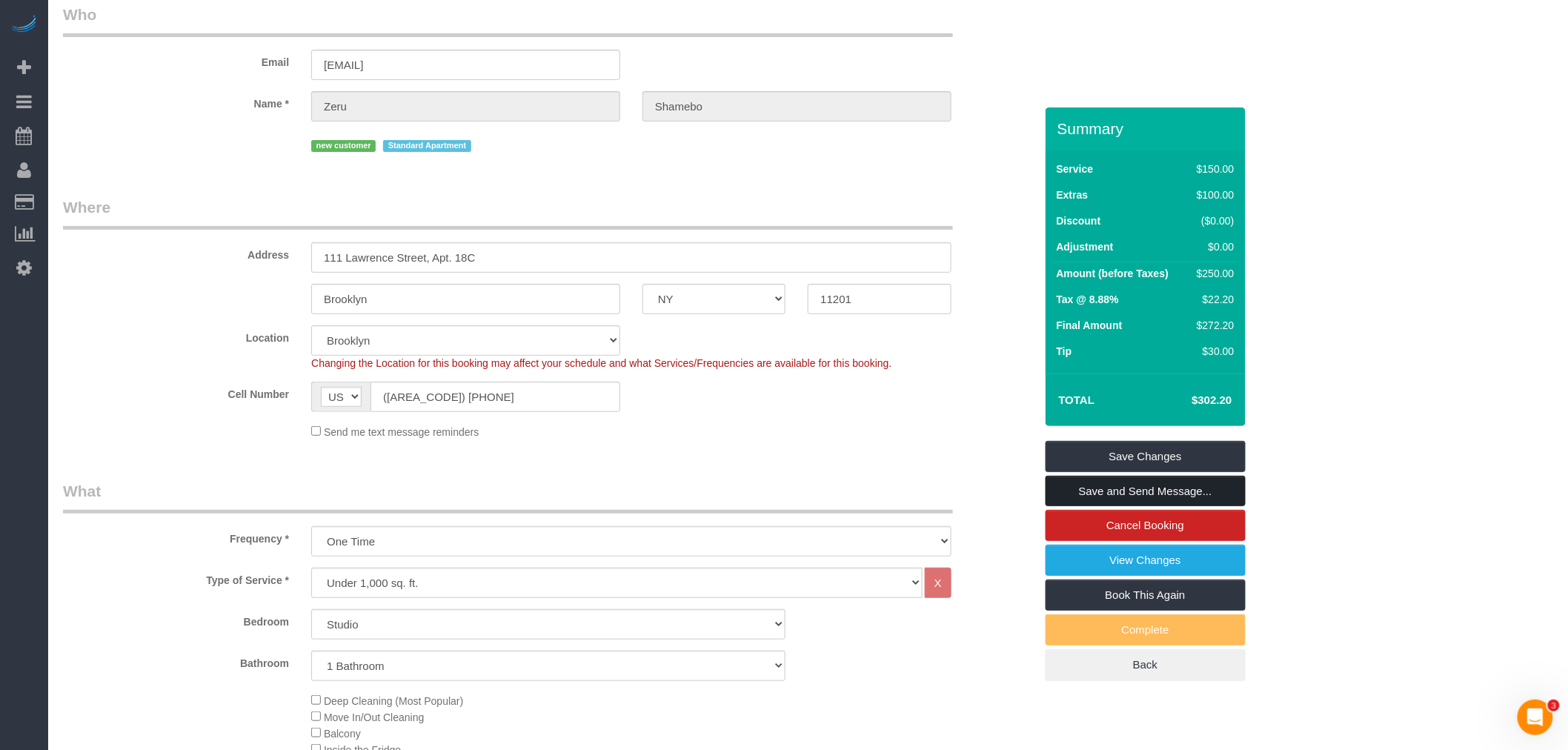 scroll, scrollTop: 0, scrollLeft: 0, axis: both 